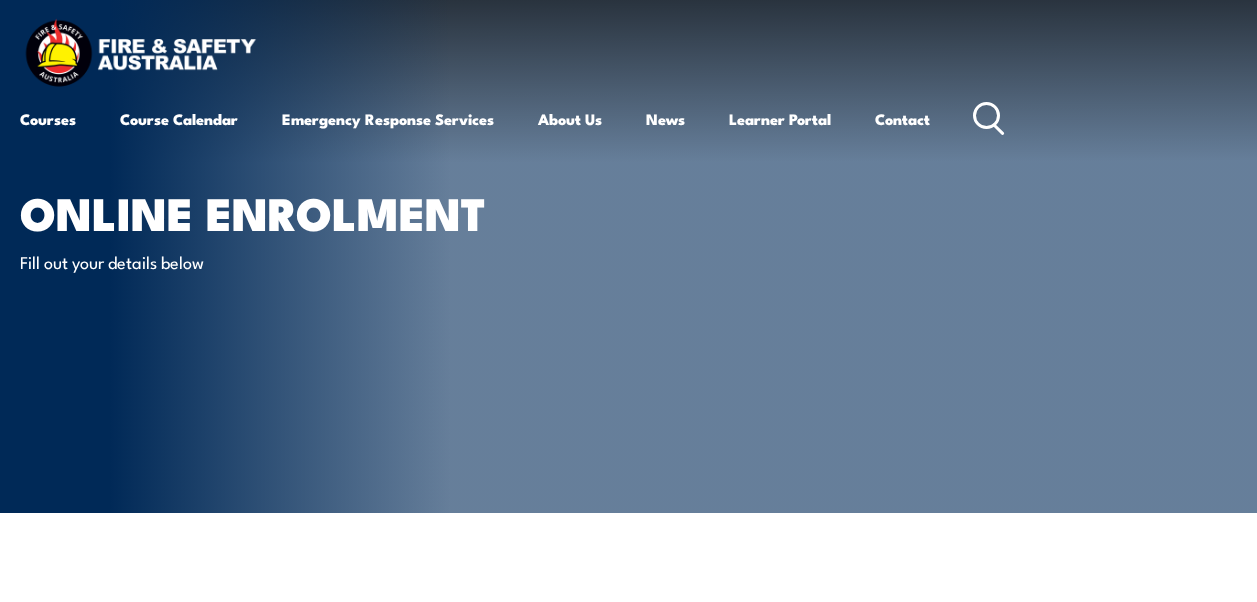 scroll, scrollTop: 0, scrollLeft: 0, axis: both 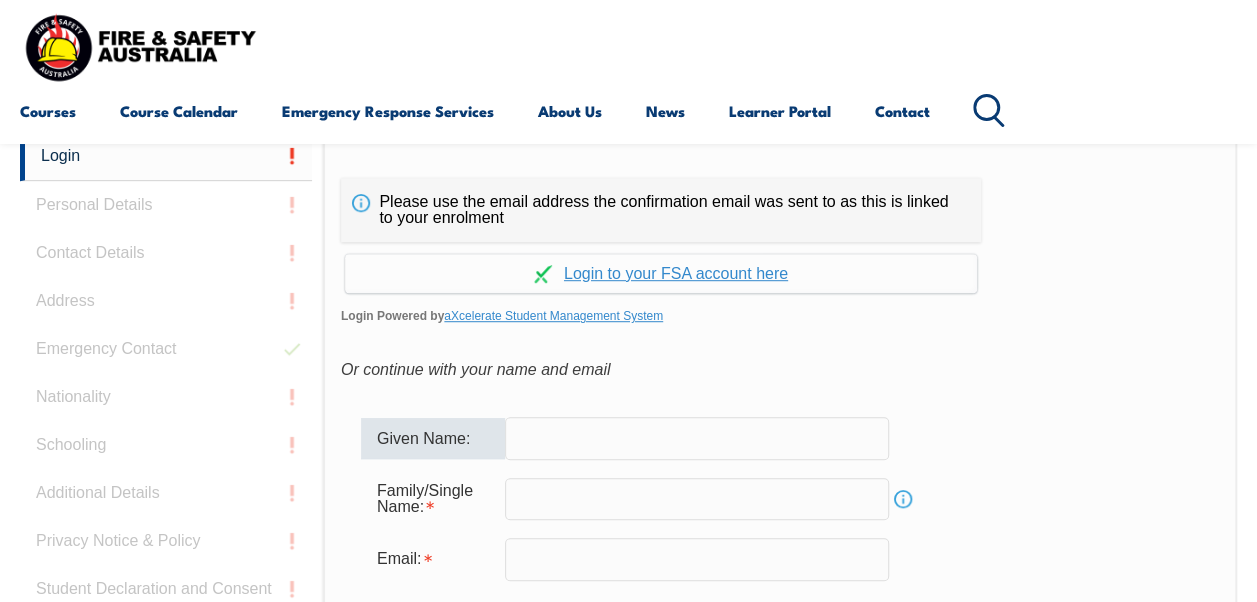 click at bounding box center (697, 438) 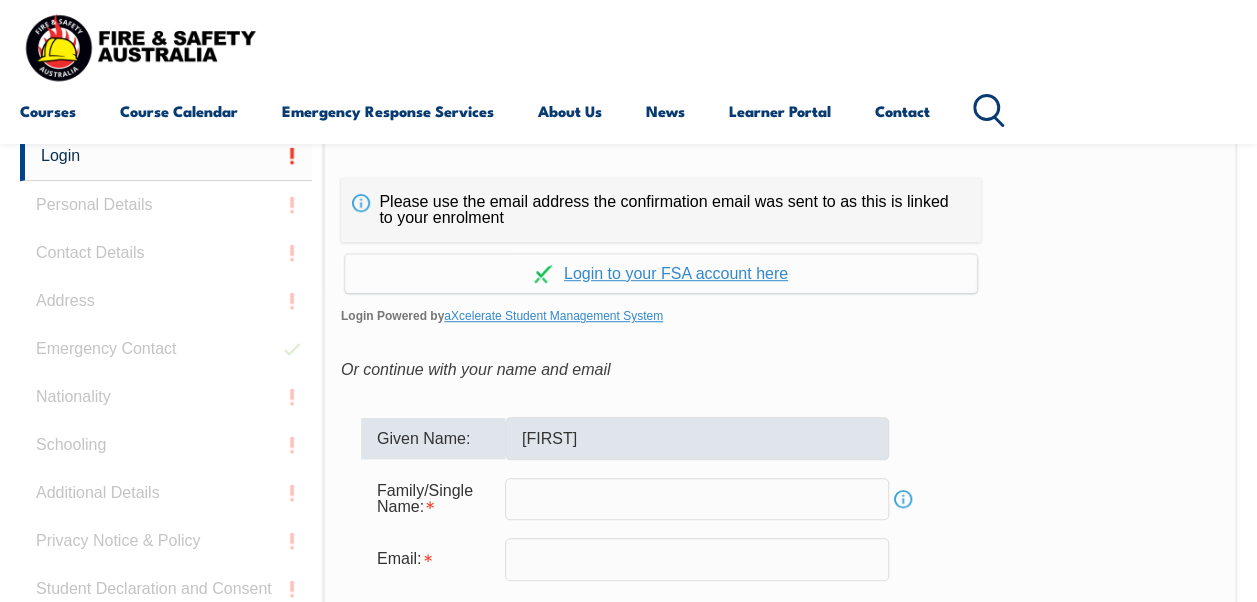type on "[LAST]" 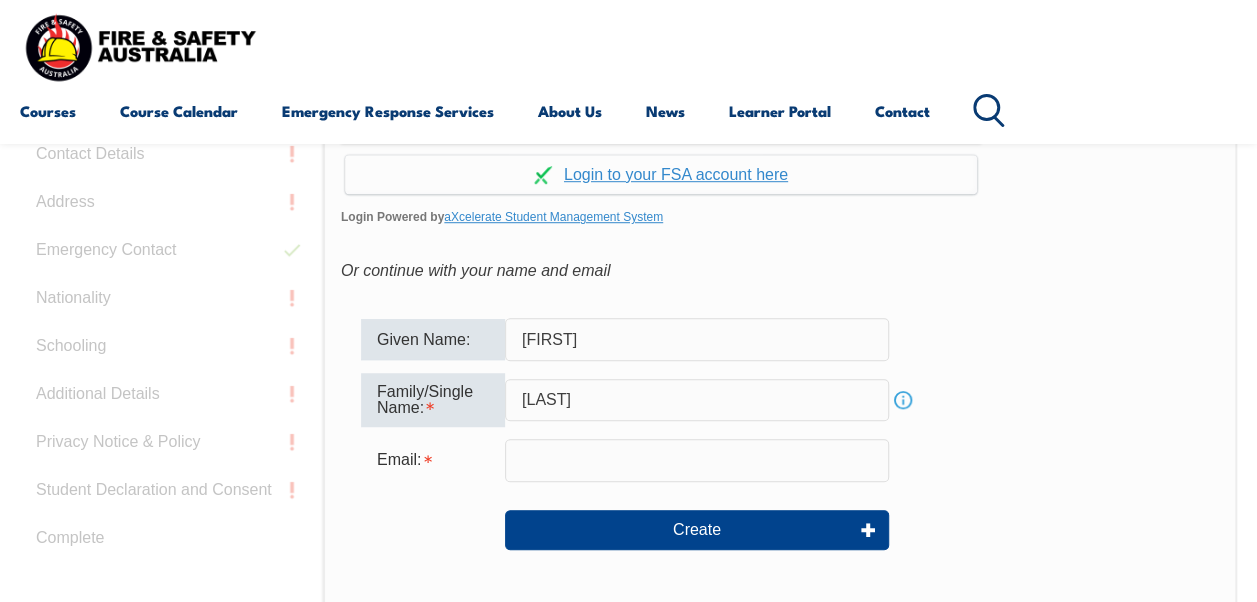 scroll, scrollTop: 573, scrollLeft: 0, axis: vertical 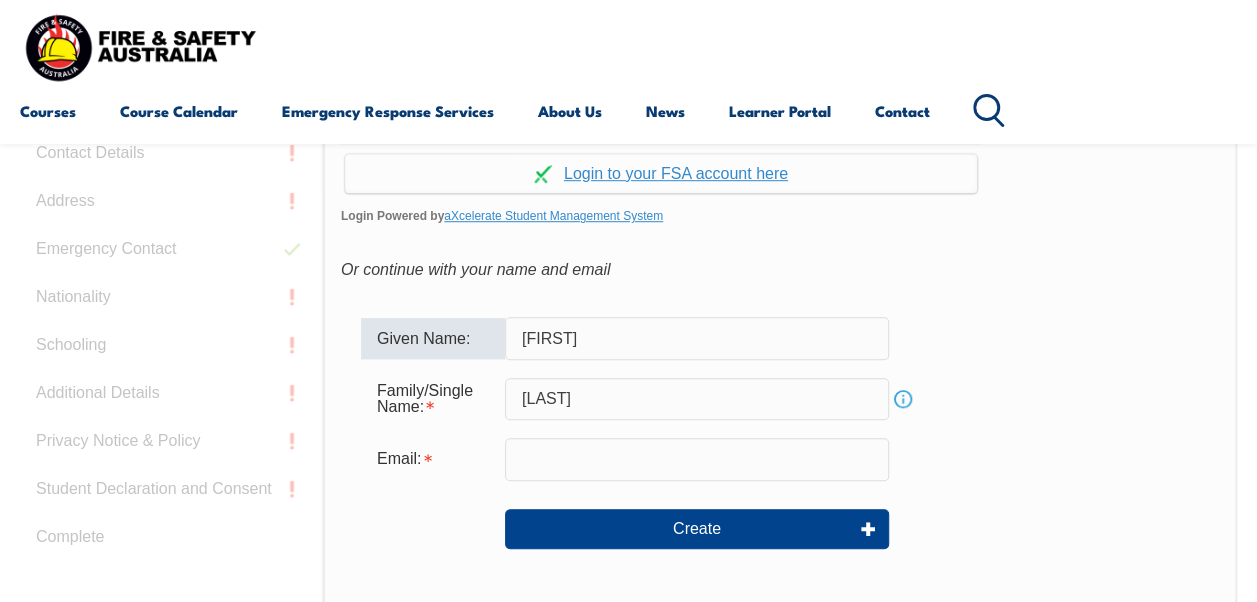 click at bounding box center [697, 459] 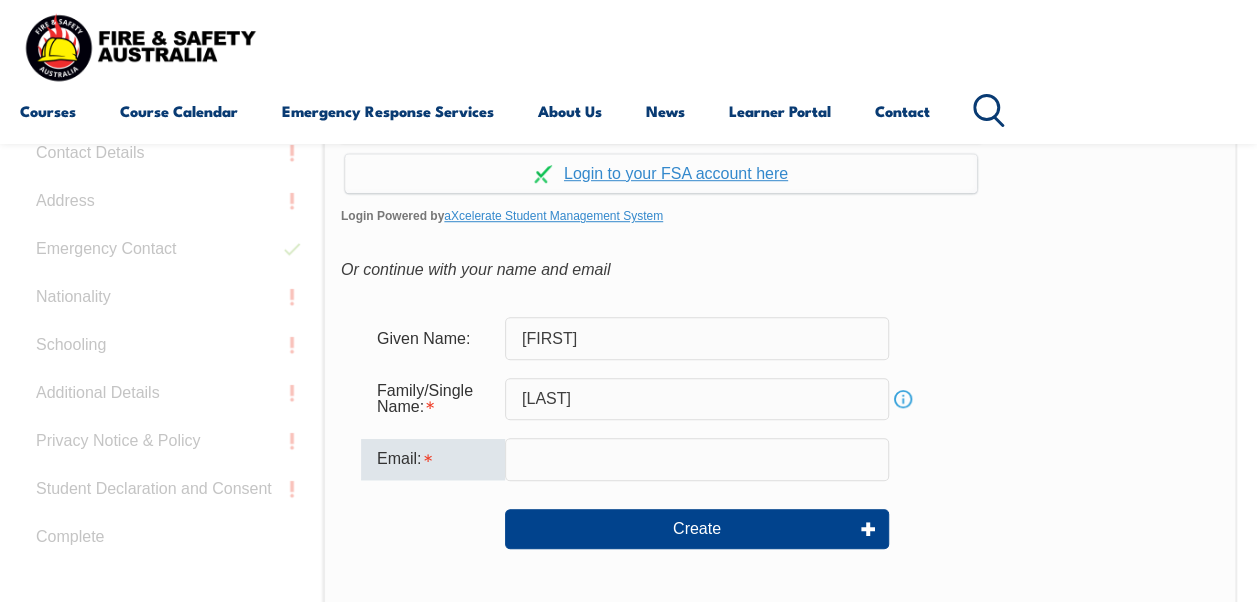 type on "brad.vanvugt@example.com" 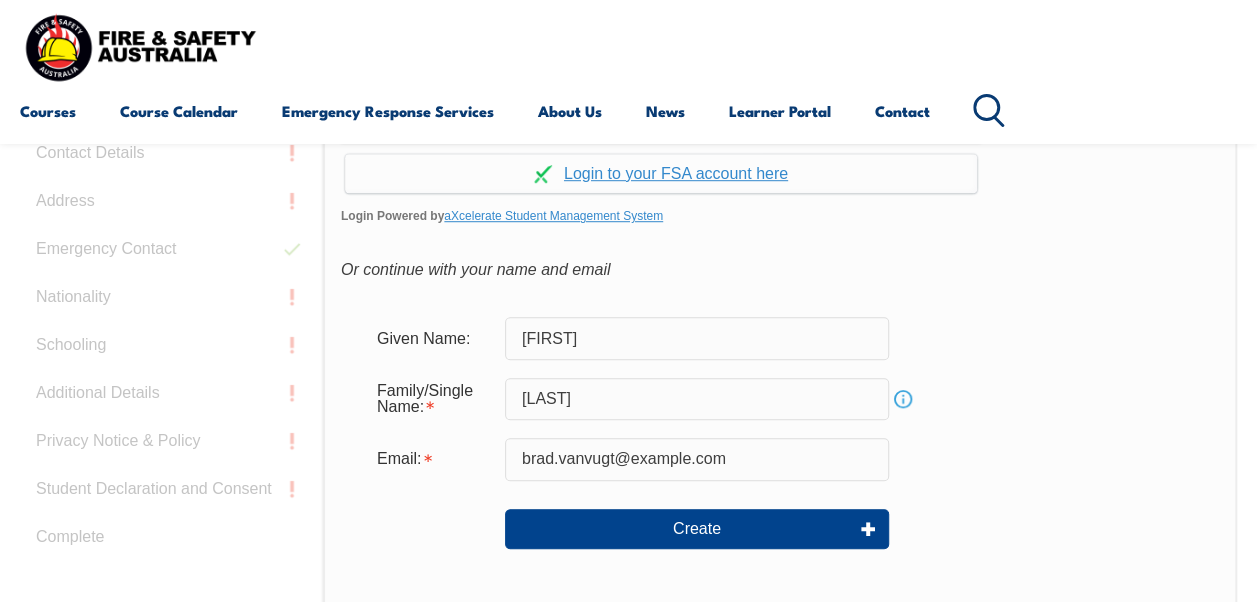 click at bounding box center [433, 529] 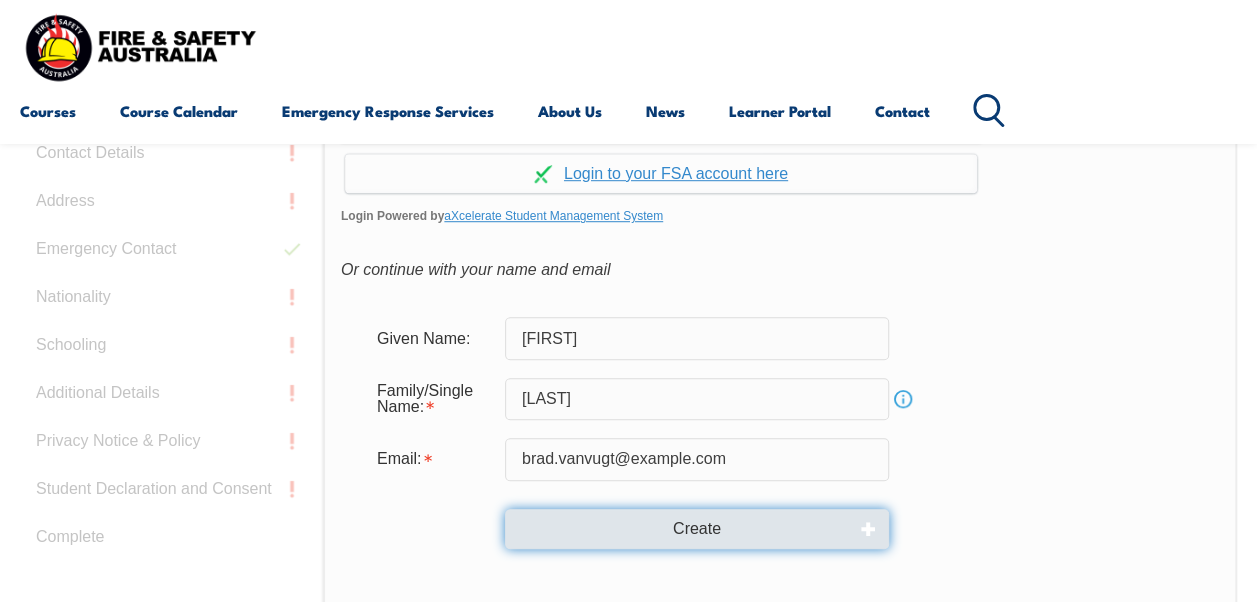 click on "Create" at bounding box center [697, 529] 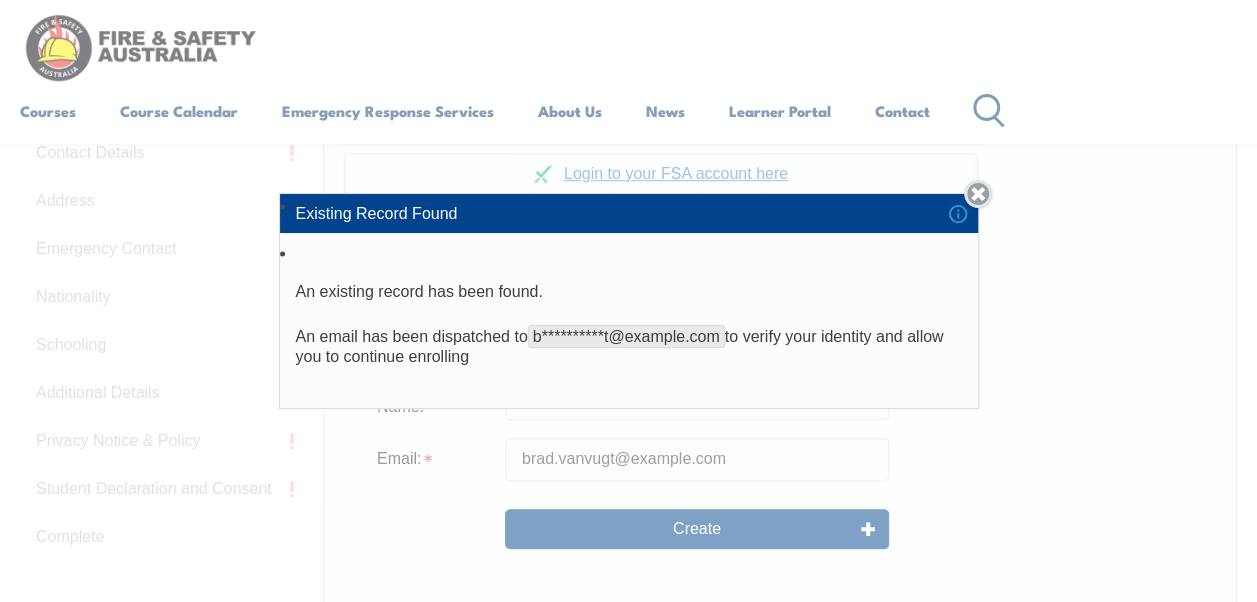 click on "Close" at bounding box center [978, 194] 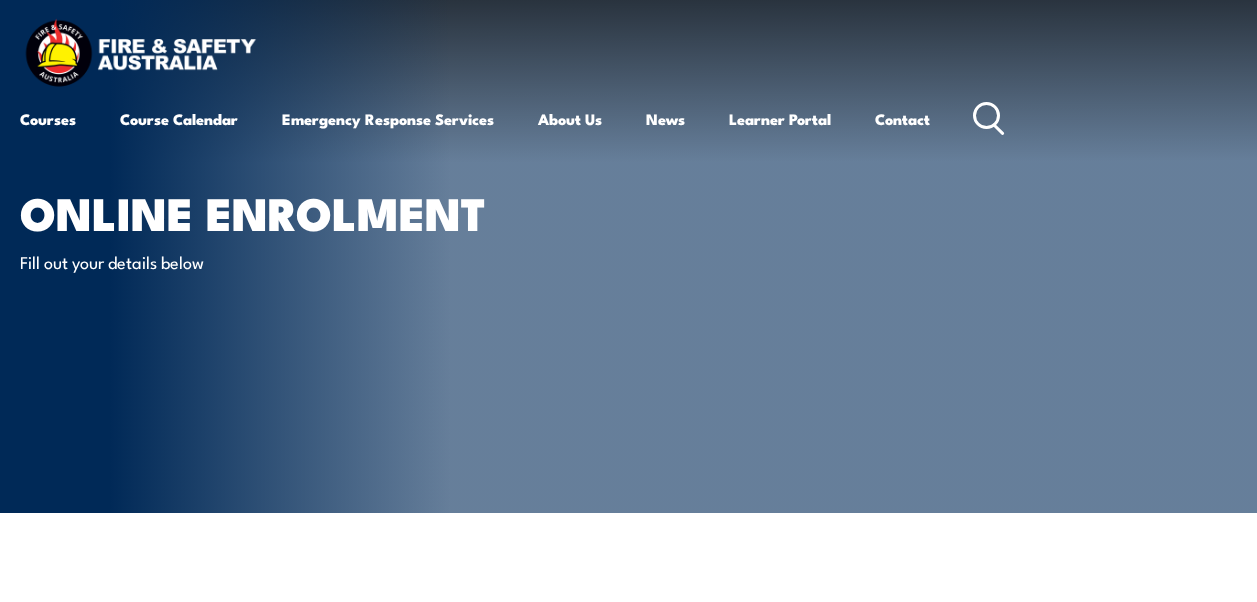 scroll, scrollTop: 0, scrollLeft: 0, axis: both 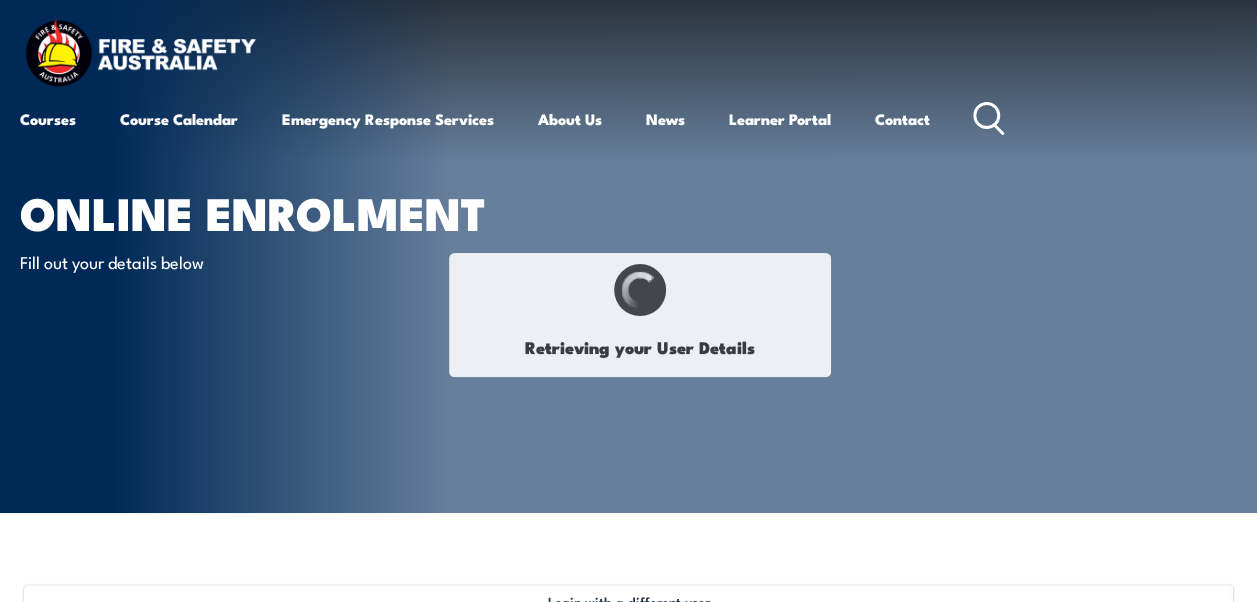 type on "[FIRST_NAME]" 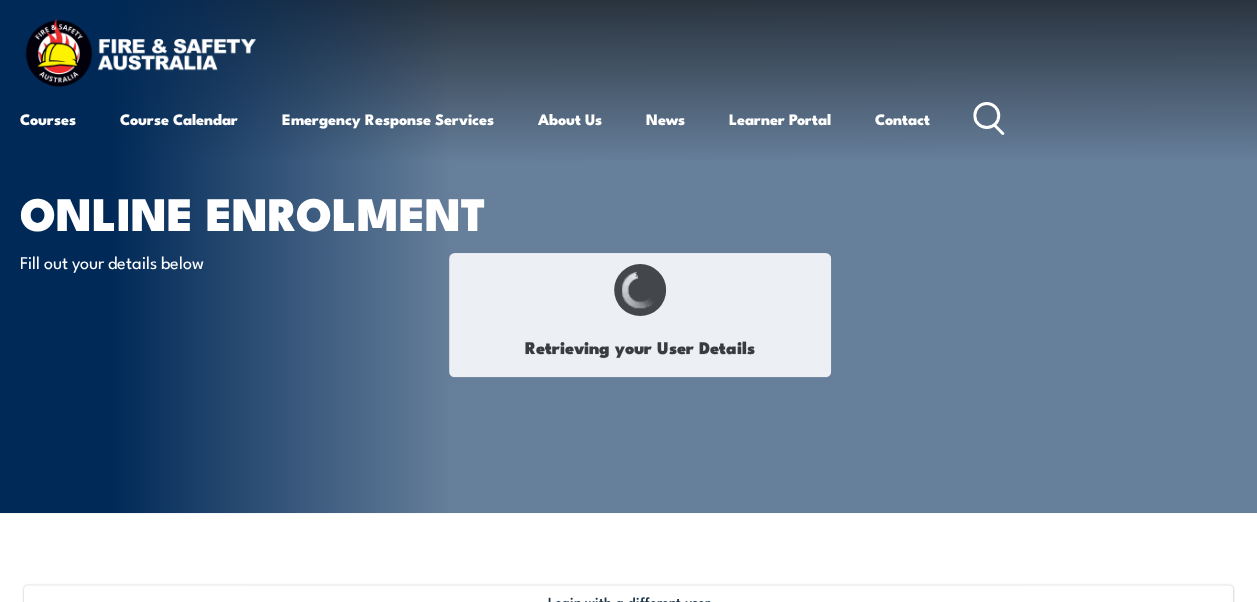 type on "Van Vugt" 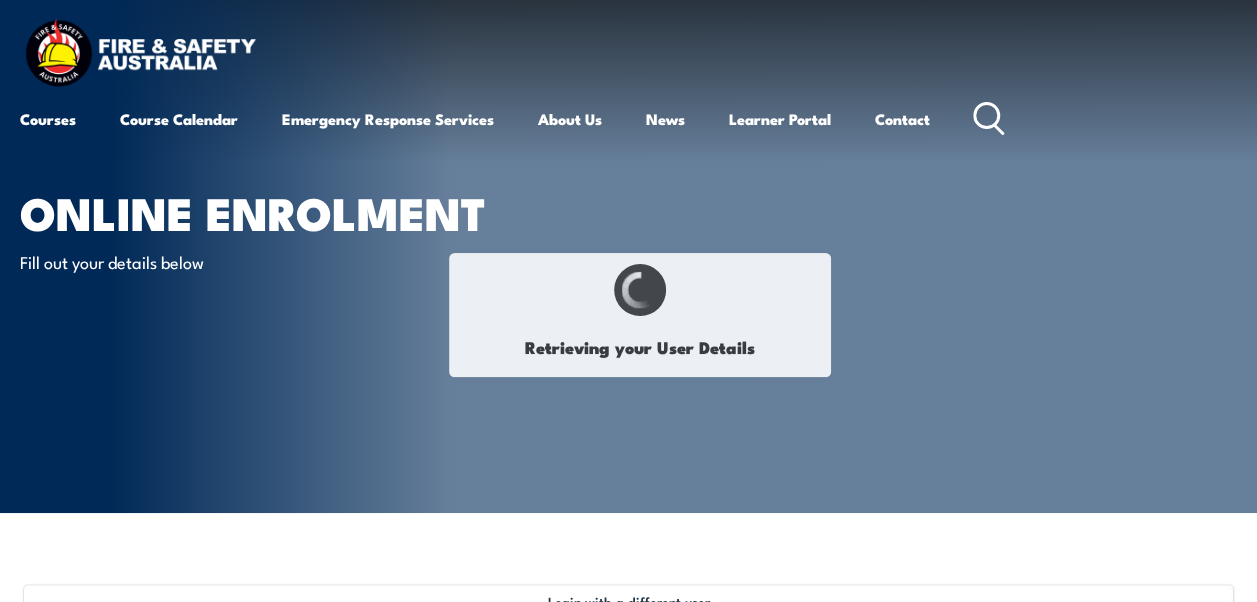 type on "September 26, 1970" 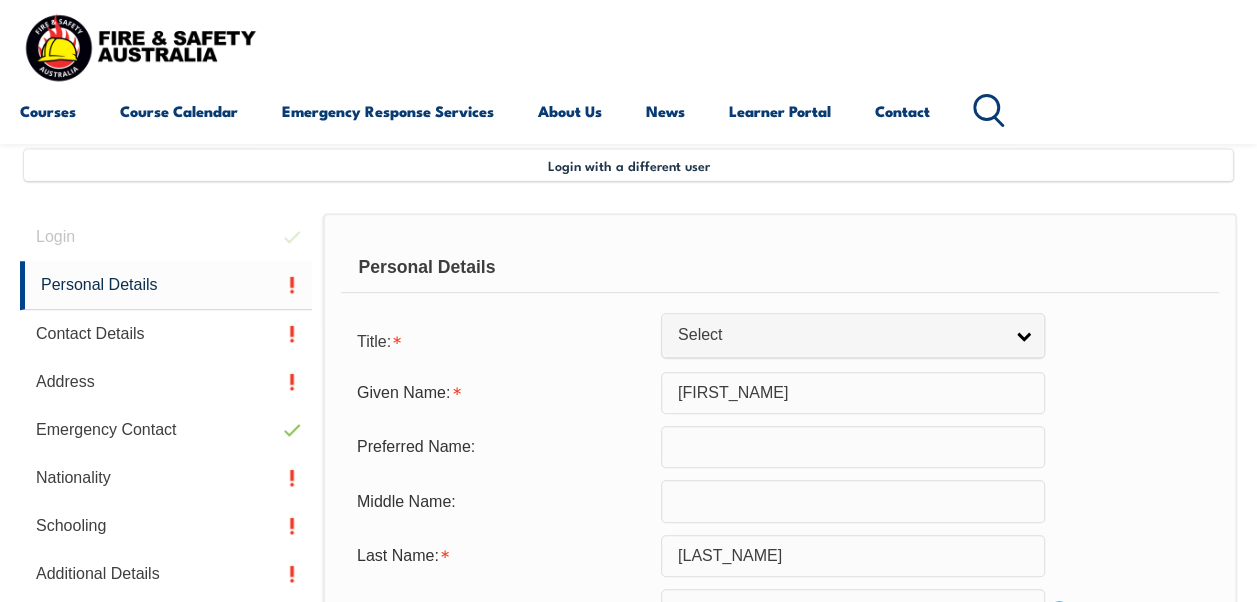 scroll, scrollTop: 485, scrollLeft: 0, axis: vertical 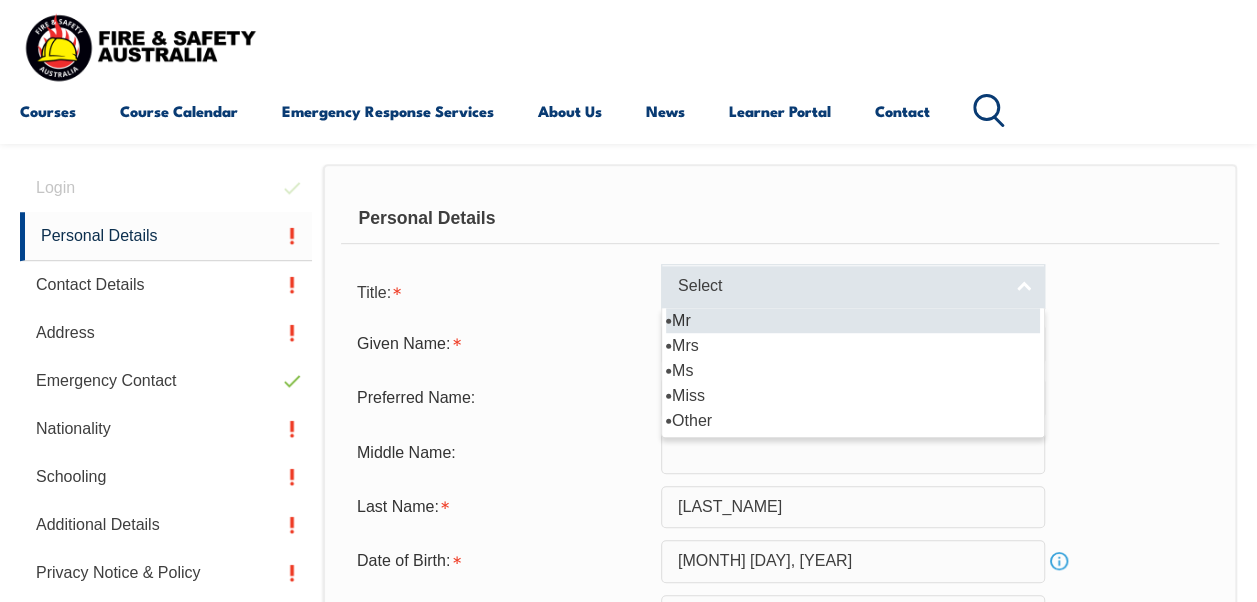 click on "Select" at bounding box center (853, 286) 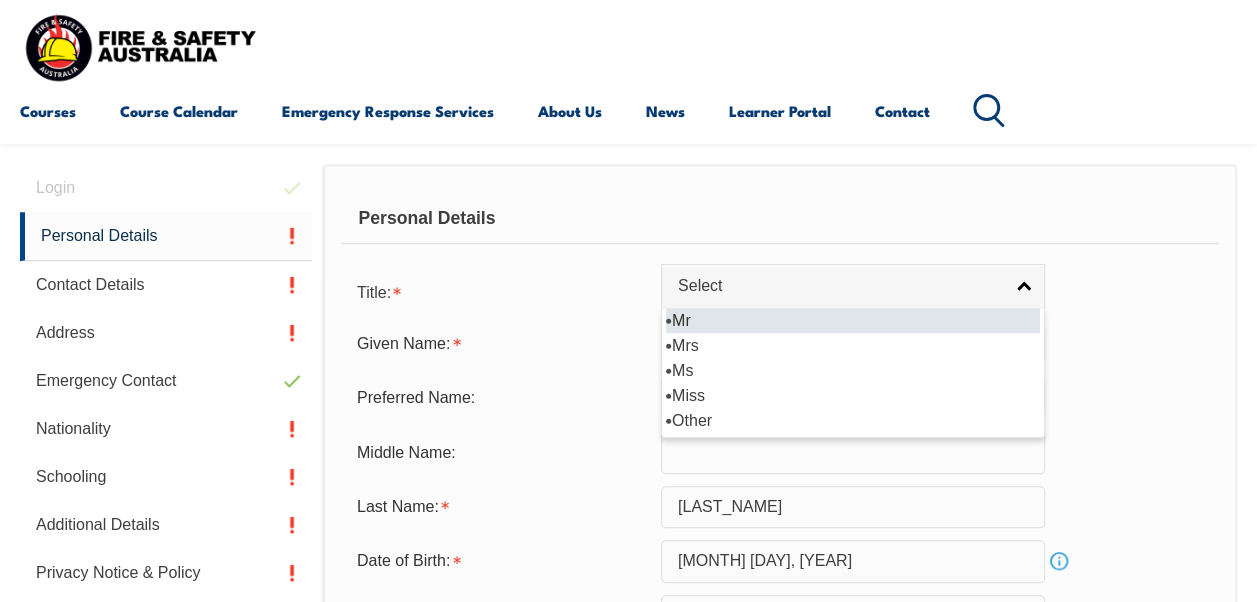 click on "Mr" at bounding box center (853, 320) 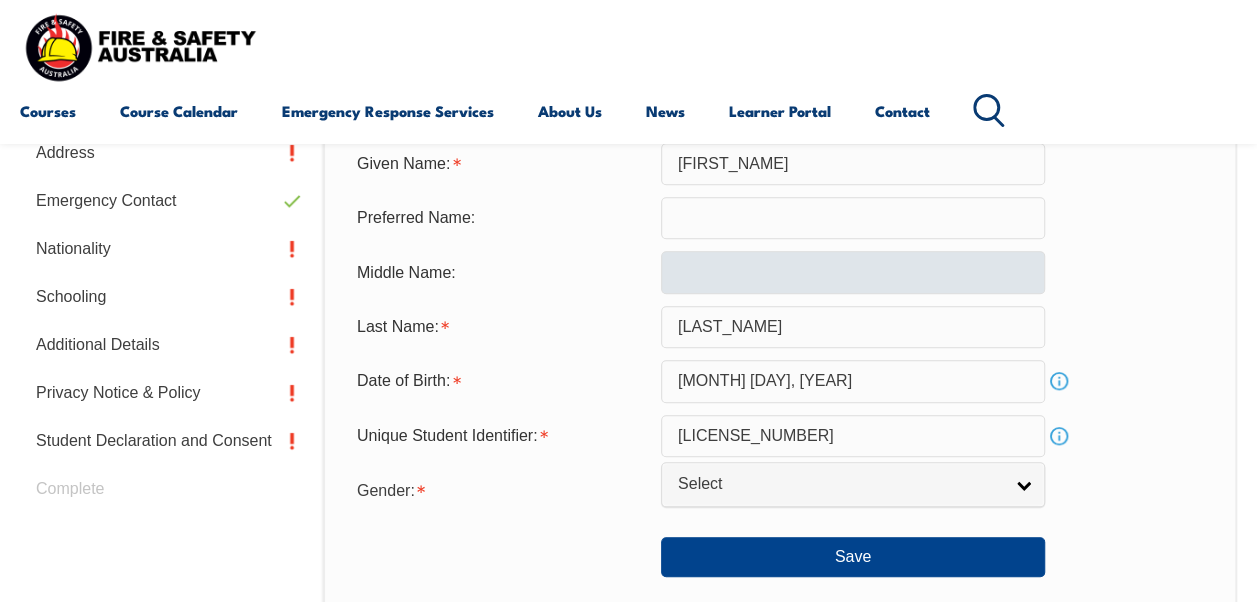 scroll, scrollTop: 666, scrollLeft: 0, axis: vertical 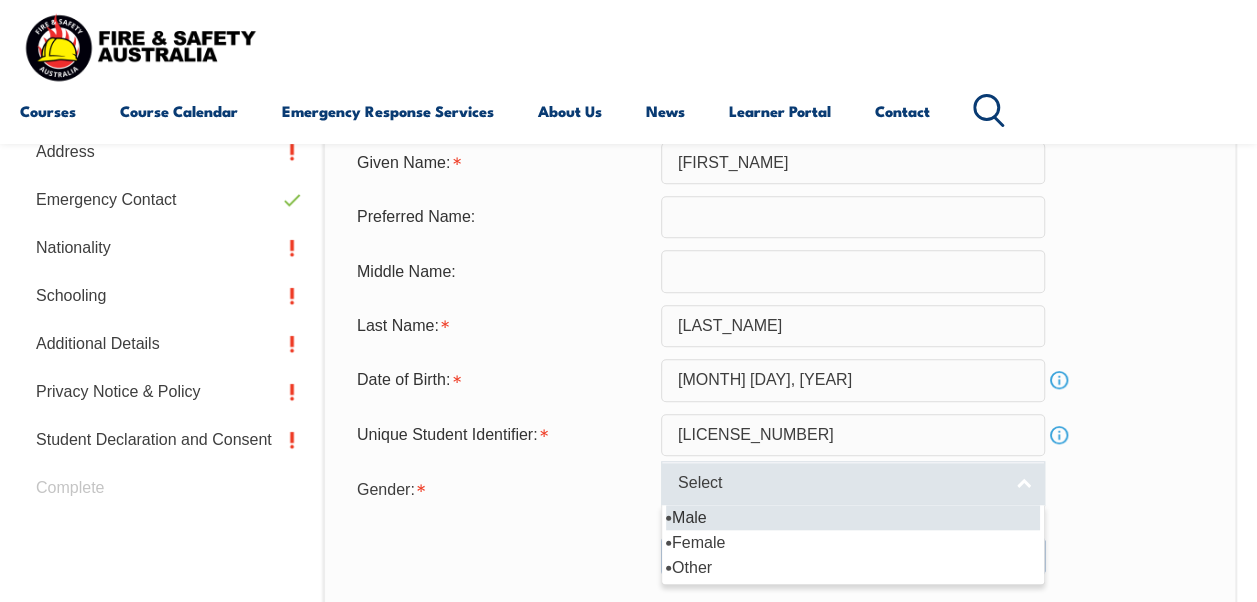 click on "Select" at bounding box center (853, 483) 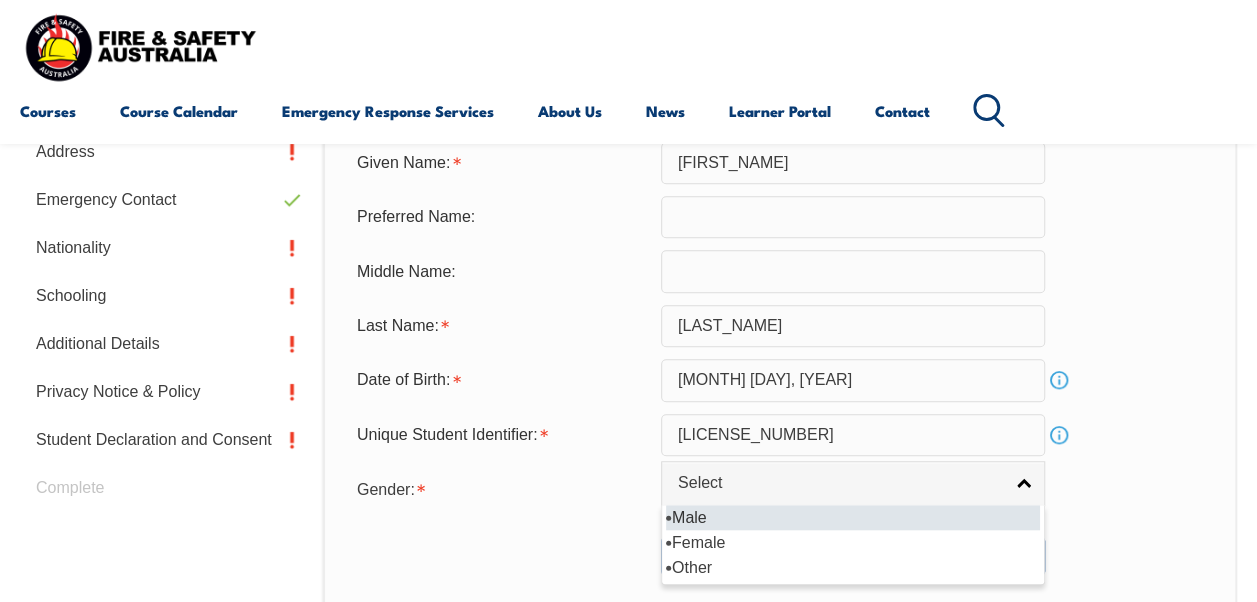 click on "Male" at bounding box center (853, 517) 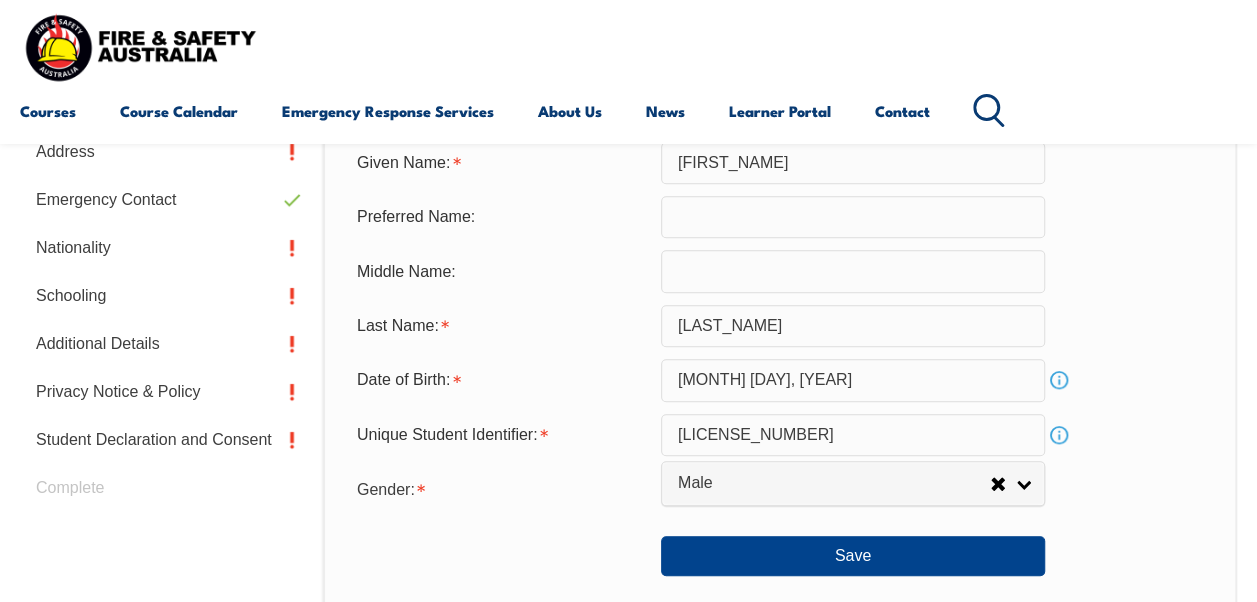 click on "Save" at bounding box center (780, 548) 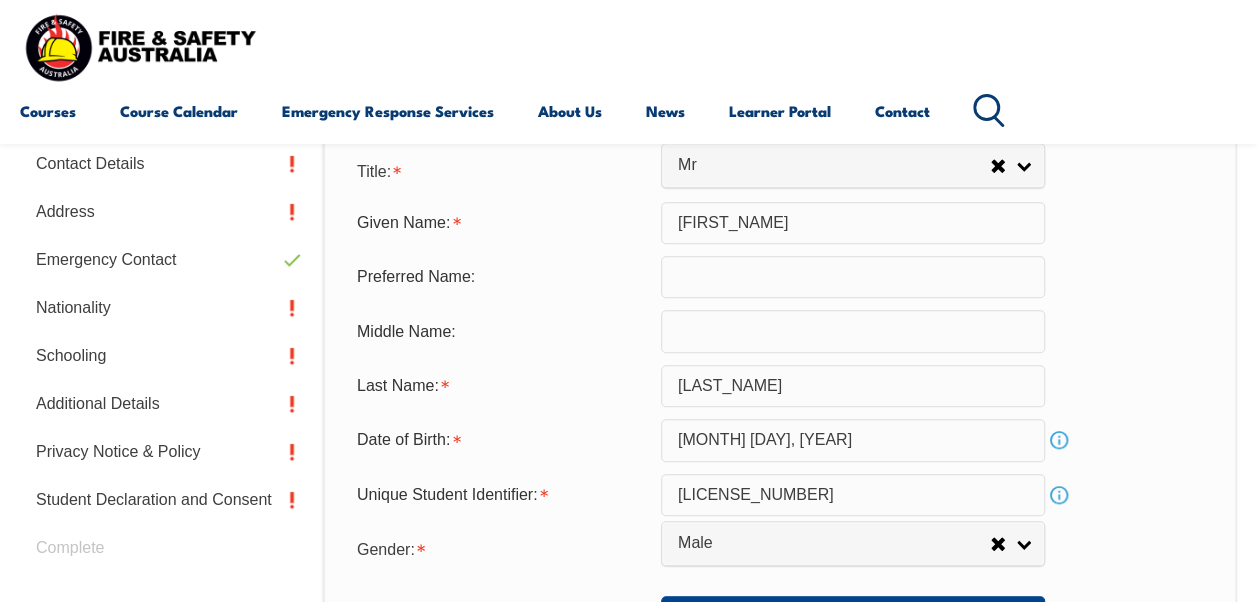 scroll, scrollTop: 604, scrollLeft: 0, axis: vertical 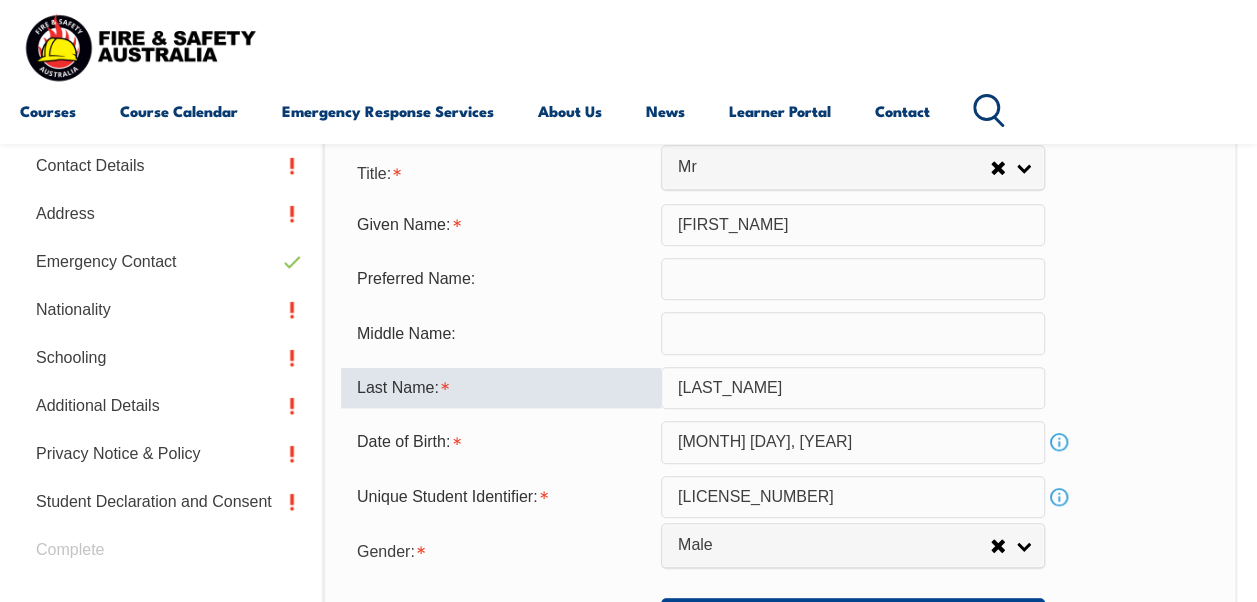 click on "Van Vugt" at bounding box center [853, 388] 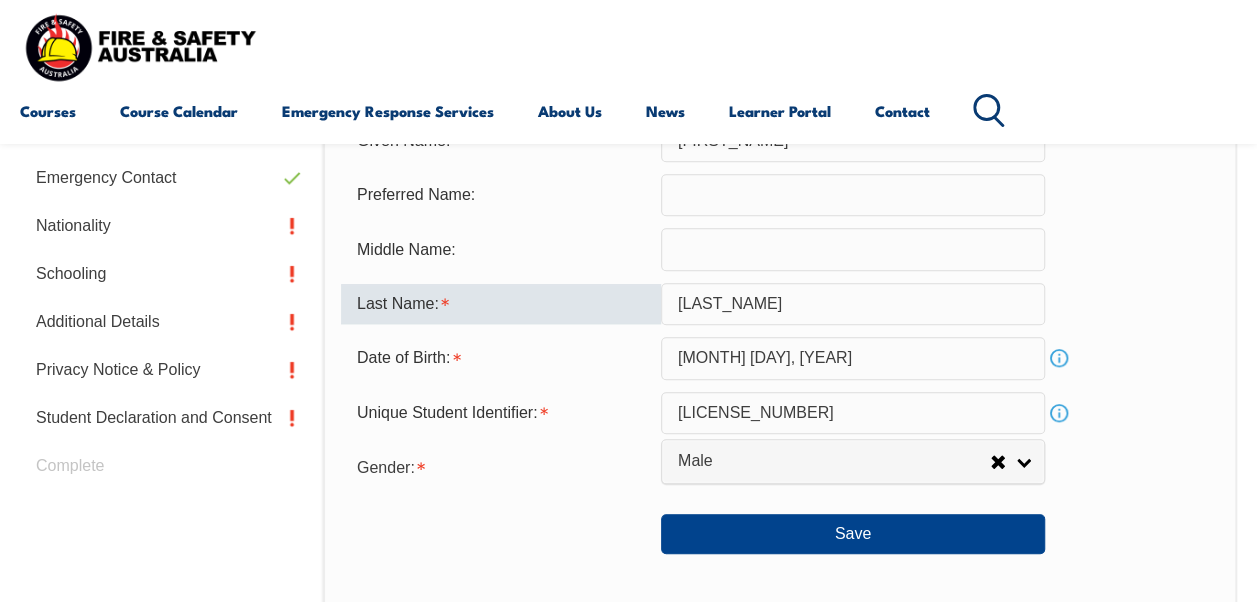 scroll, scrollTop: 689, scrollLeft: 0, axis: vertical 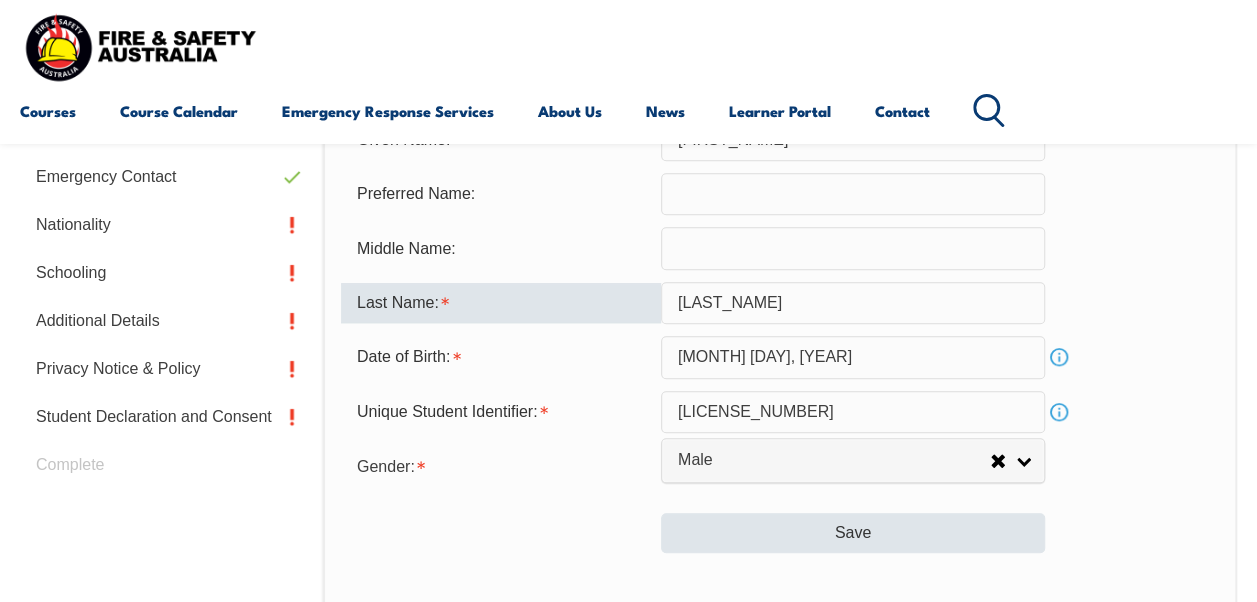 type on "[LAST]" 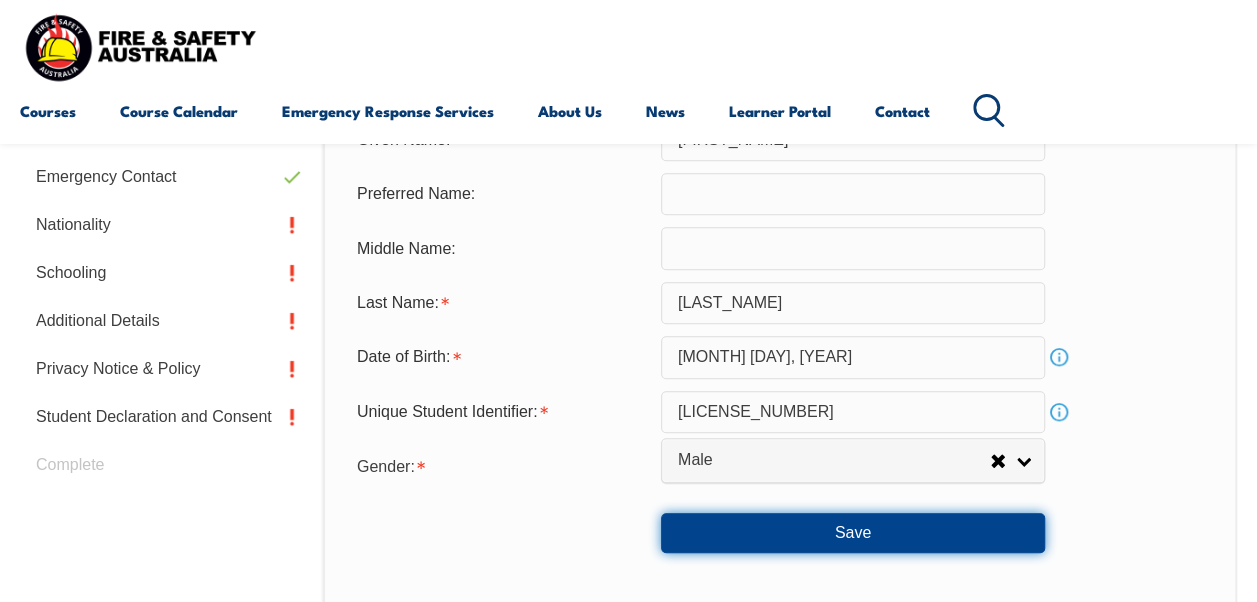 click on "Save" at bounding box center [853, 533] 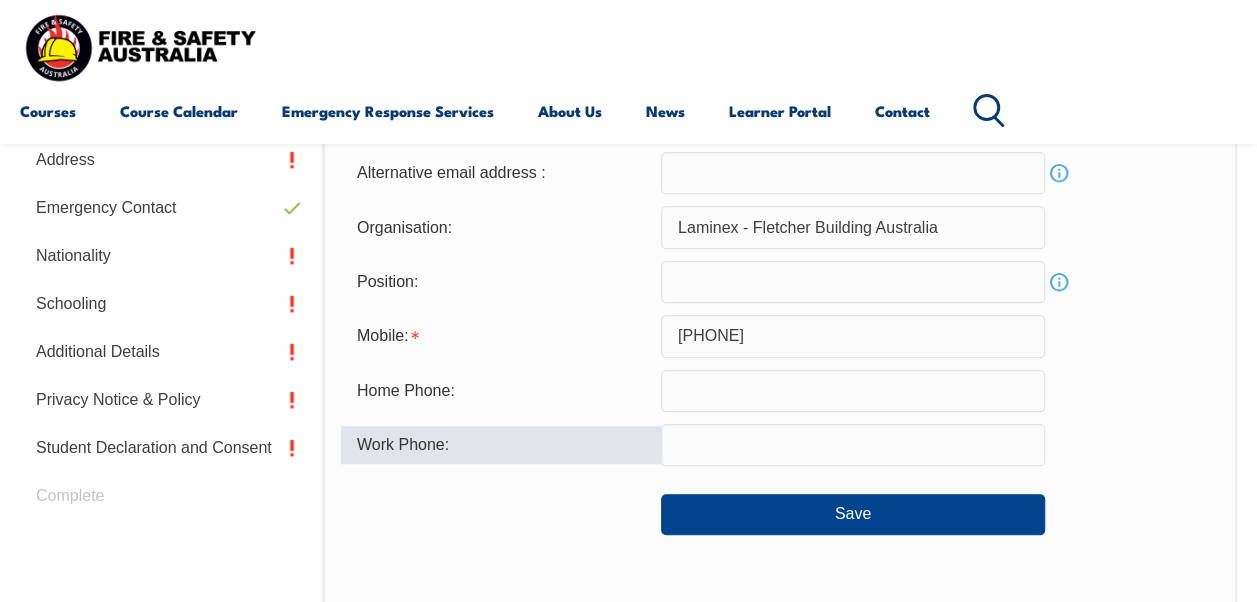 scroll, scrollTop: 686, scrollLeft: 0, axis: vertical 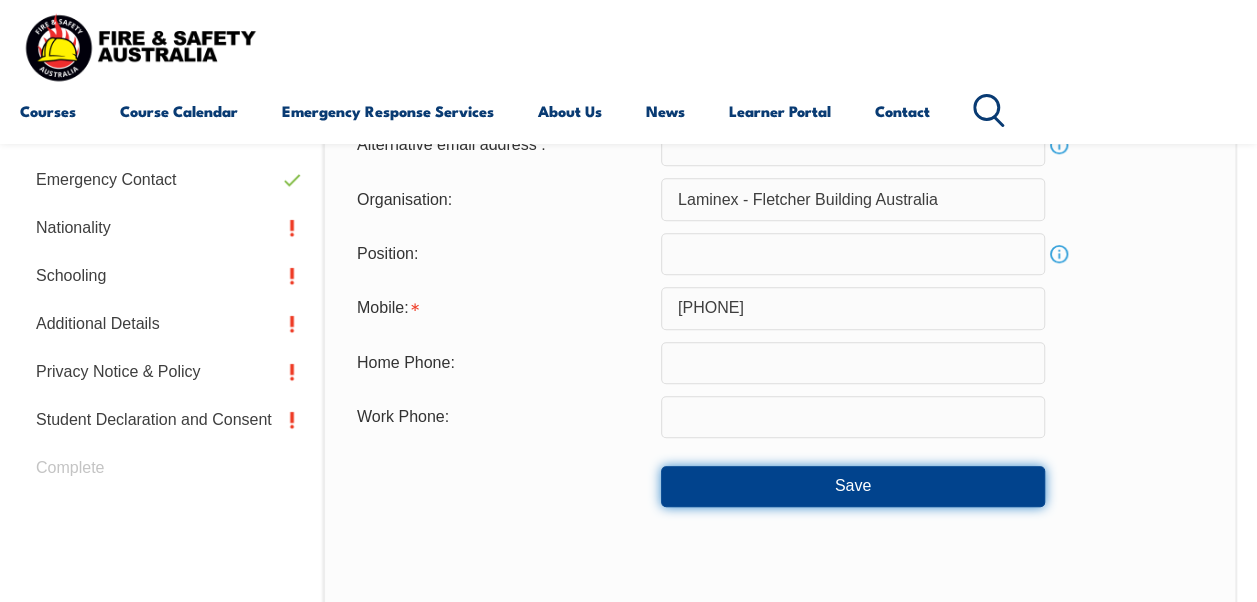 click on "Save" at bounding box center (853, 486) 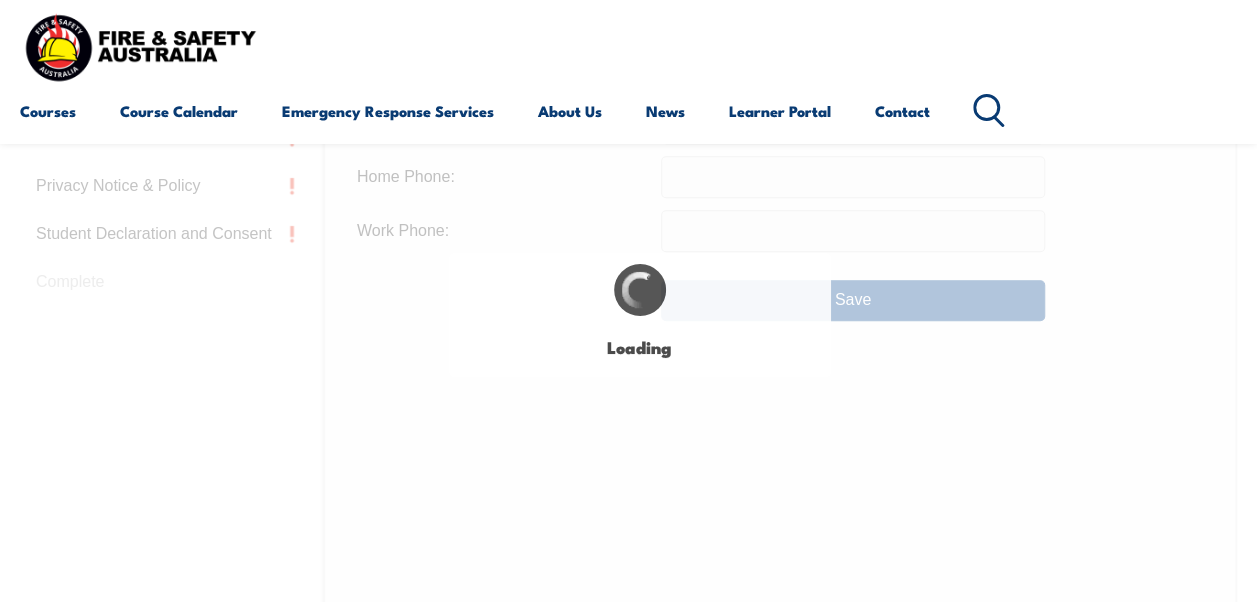 scroll, scrollTop: 872, scrollLeft: 0, axis: vertical 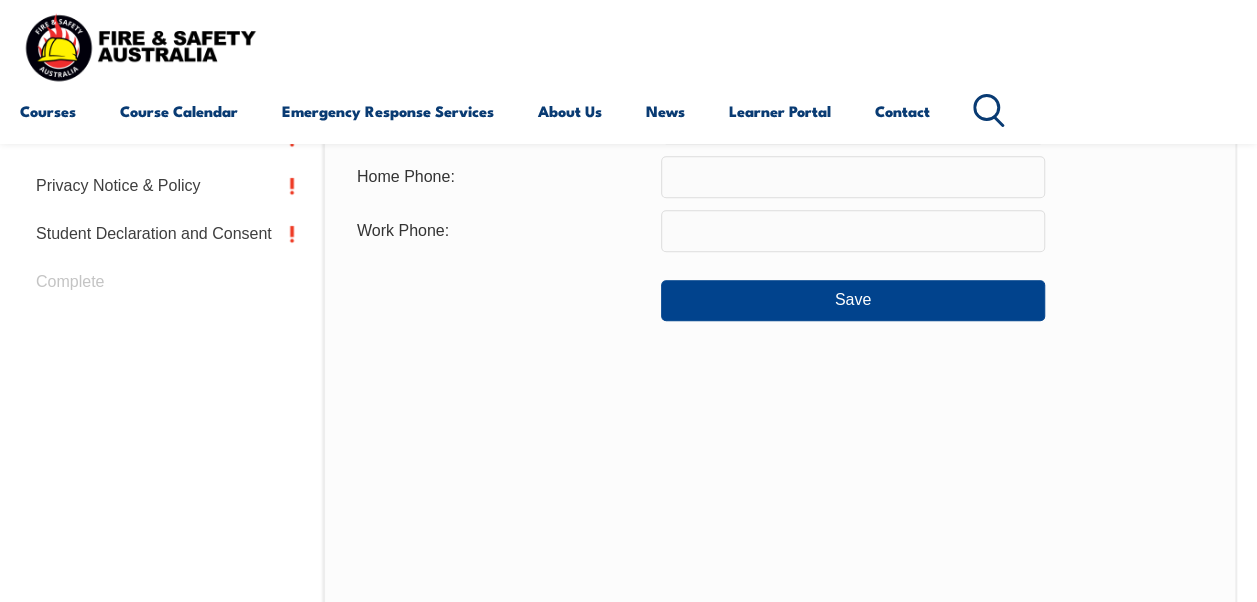 click on "Contact Details Email: brad.vanvugt@laminex.com.au Info Alternative email address : Info Organisation: Laminex - Fletcher Building Australia Position: Info Mobile: 0450 425 055 Home Phone: Work Phone: Save" at bounding box center (780, 192) 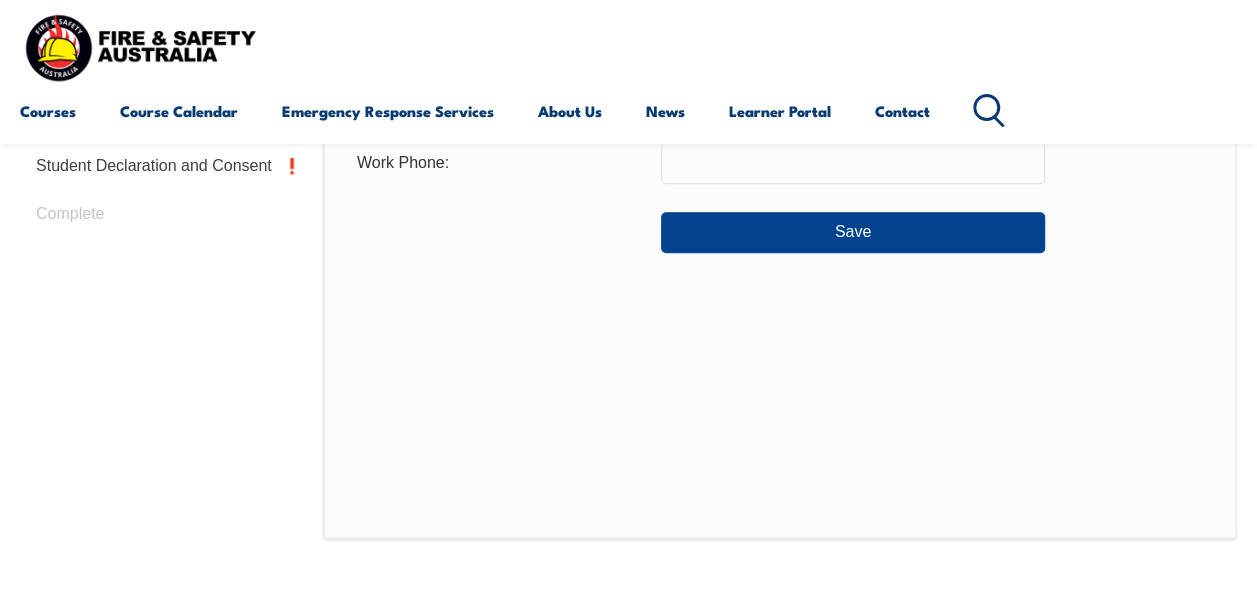 scroll, scrollTop: 938, scrollLeft: 0, axis: vertical 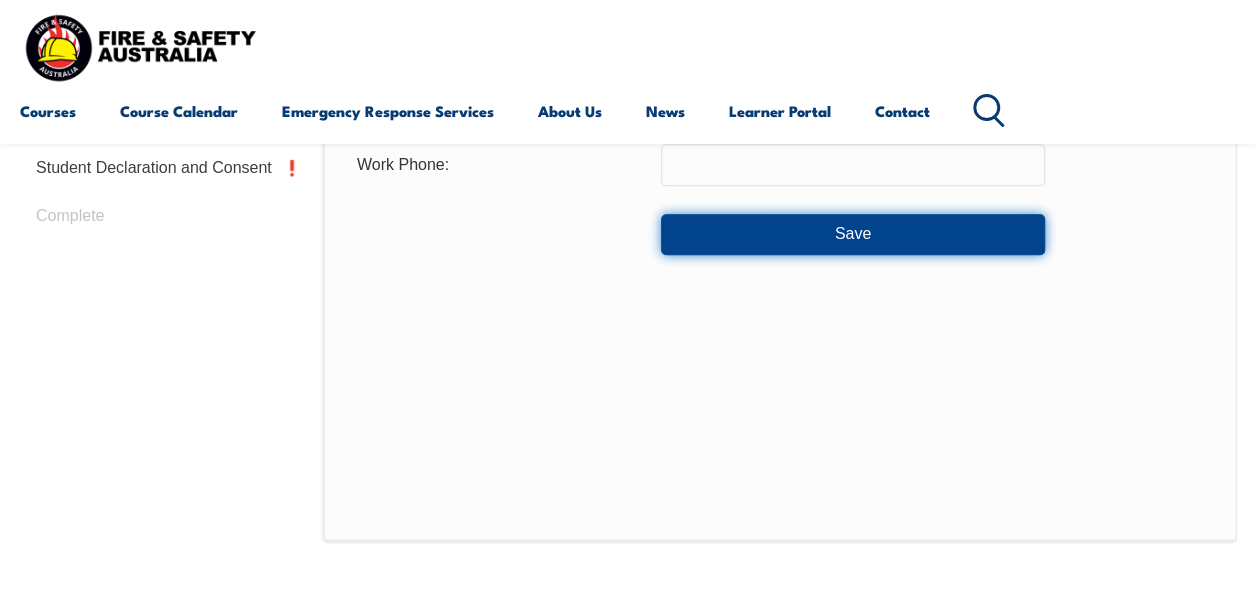 click on "Save" at bounding box center (853, 234) 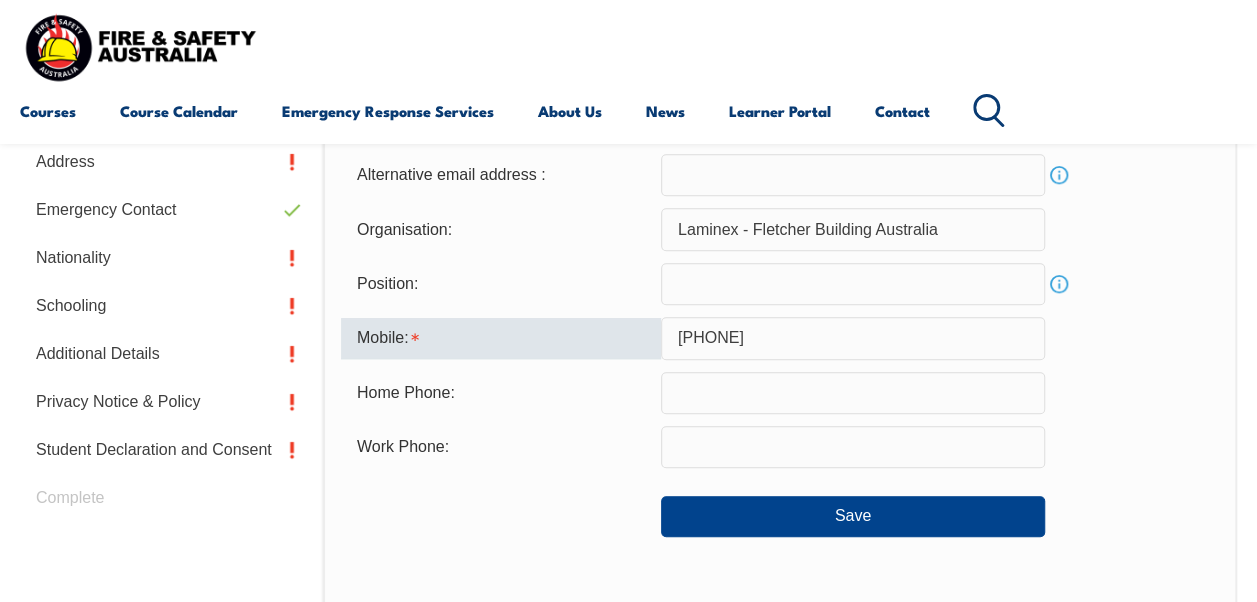 scroll, scrollTop: 656, scrollLeft: 0, axis: vertical 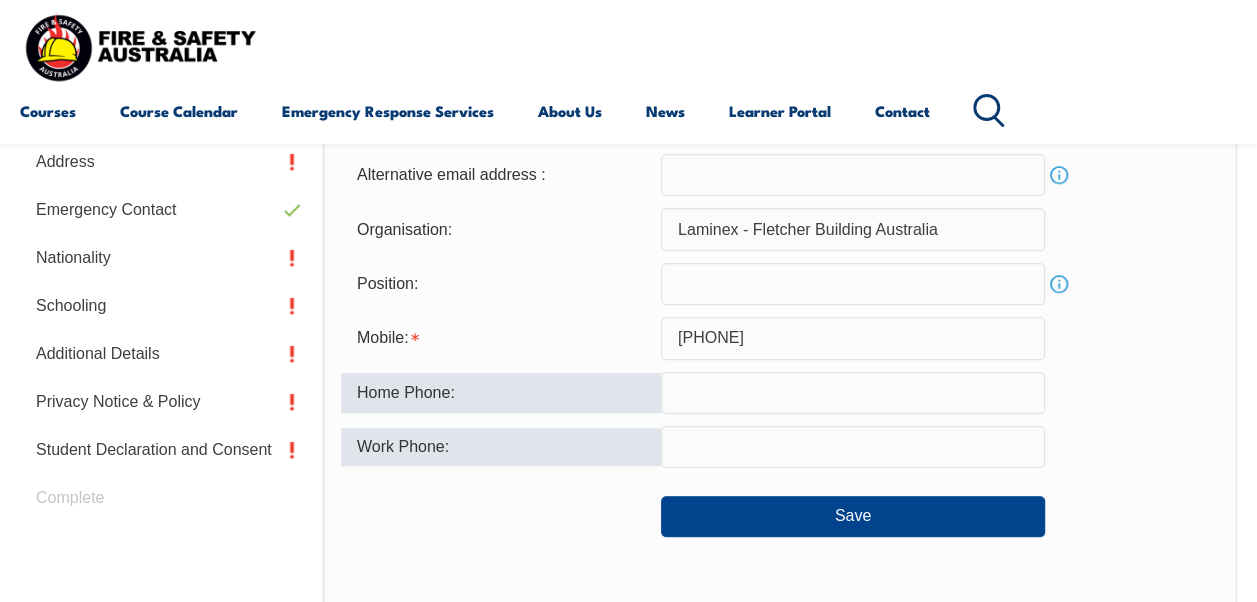 drag, startPoint x: 703, startPoint y: 396, endPoint x: 596, endPoint y: 452, distance: 120.76837 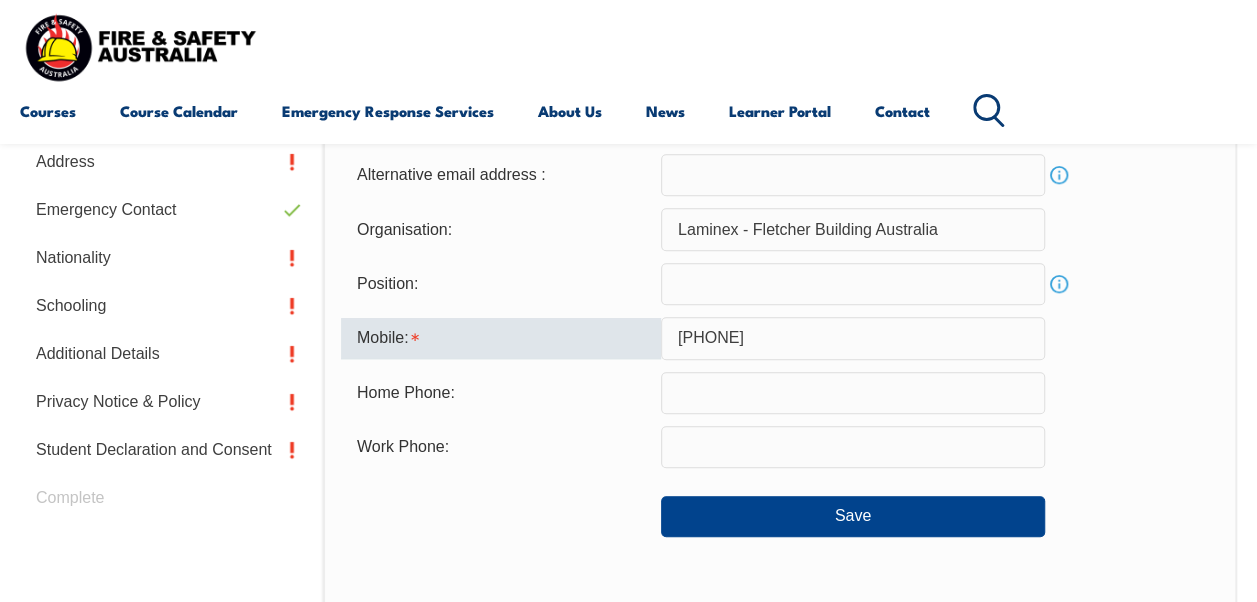 click on "0450 425 055" at bounding box center (853, 338) 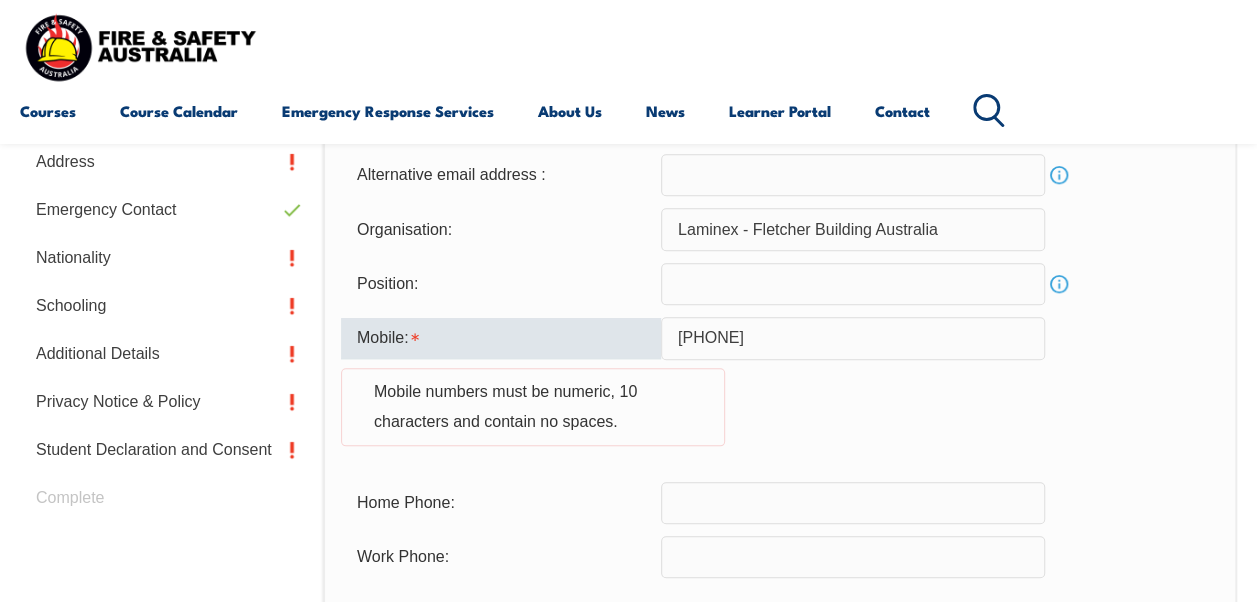 click on "0450425 055" at bounding box center [853, 338] 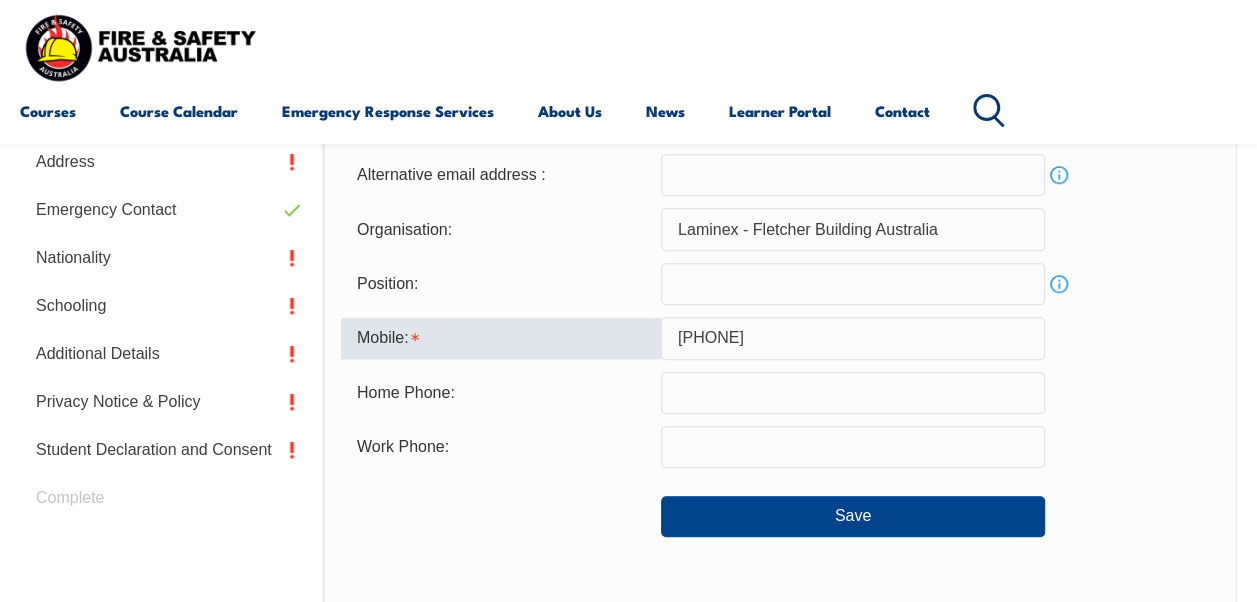 type on "0450425055" 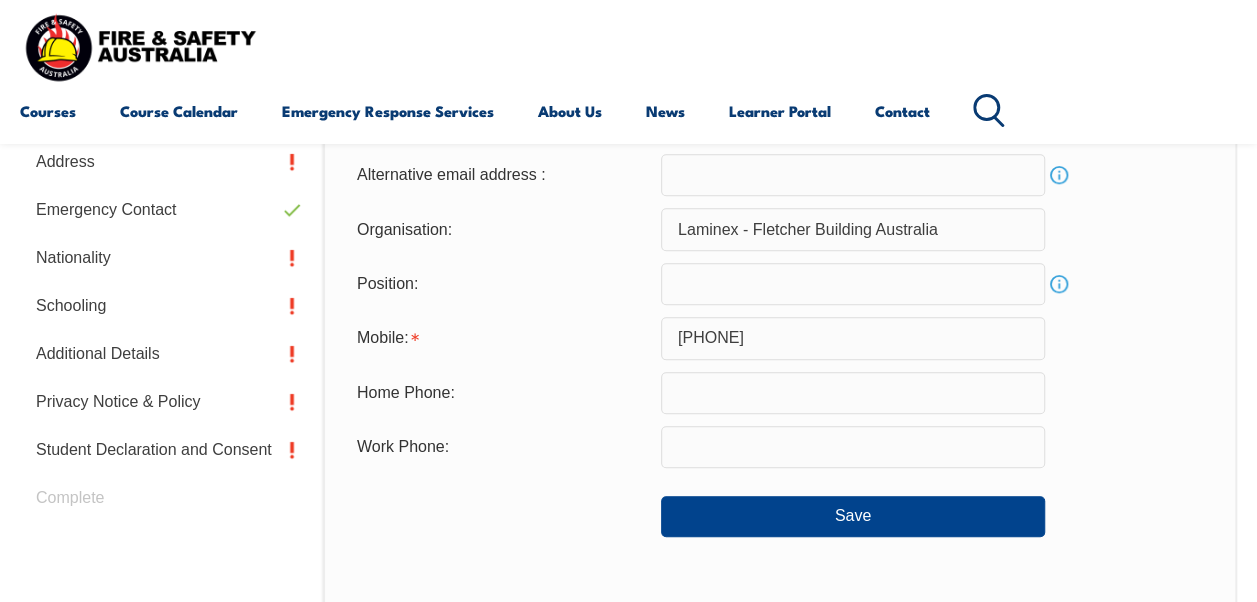 click at bounding box center (501, 508) 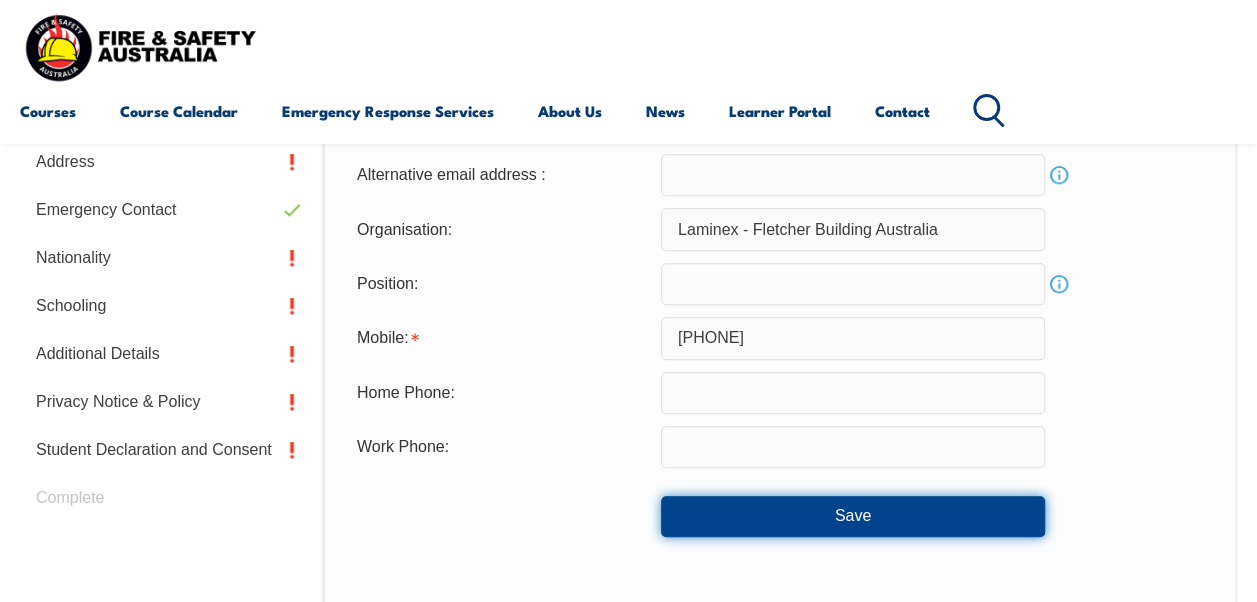 click on "Save" at bounding box center (853, 516) 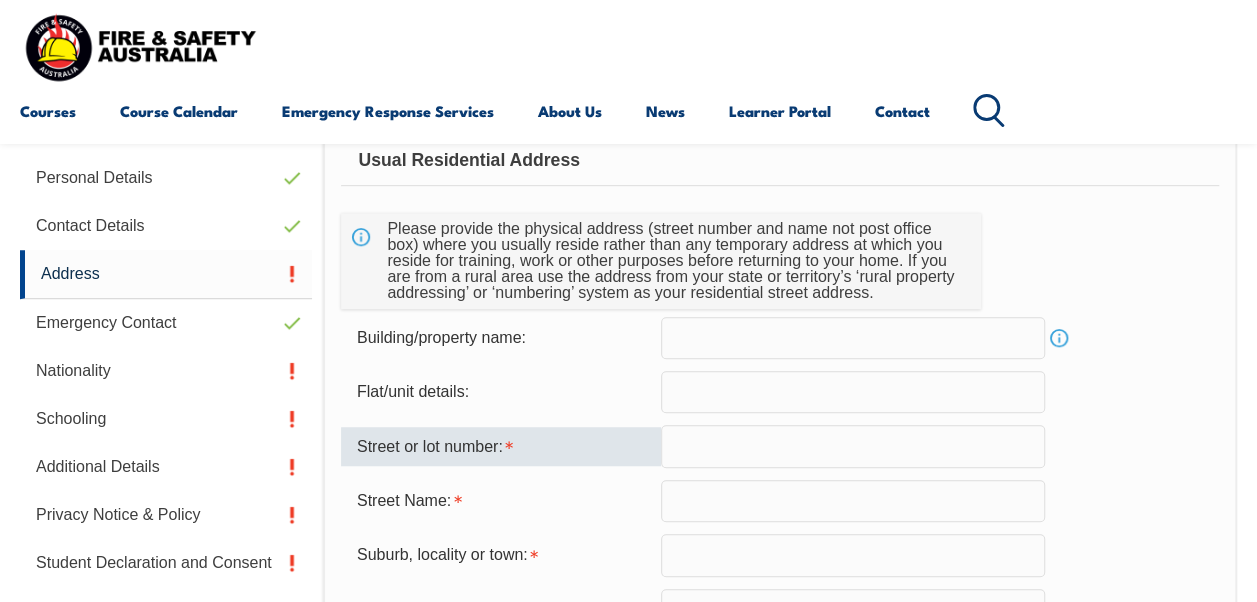 scroll, scrollTop: 553, scrollLeft: 0, axis: vertical 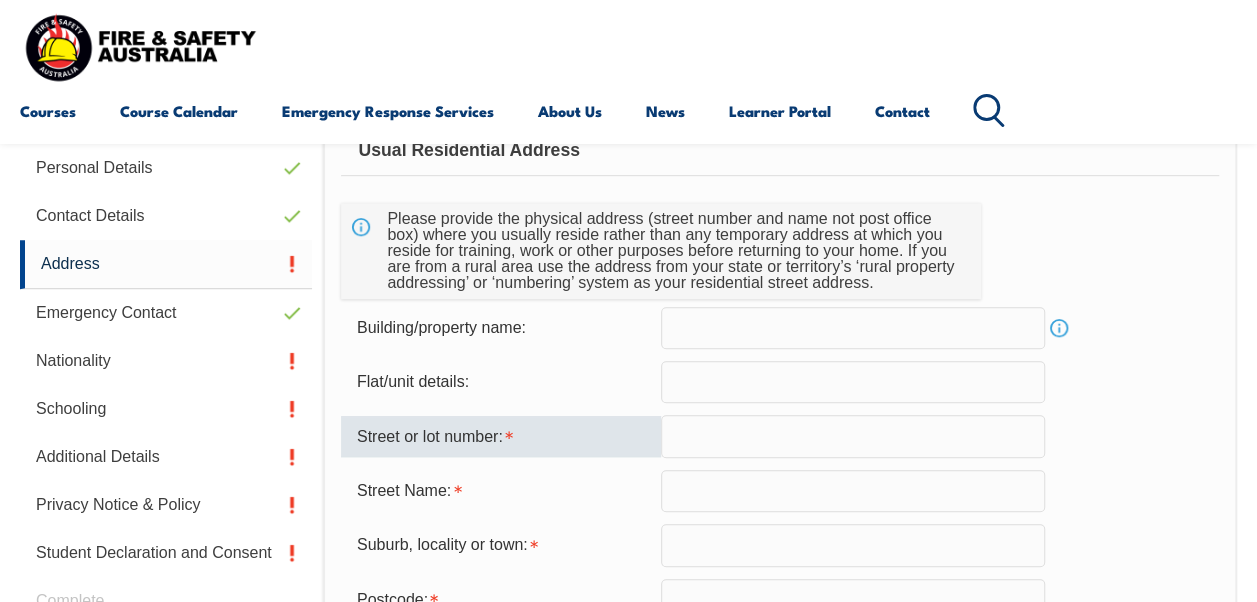 click at bounding box center (853, 436) 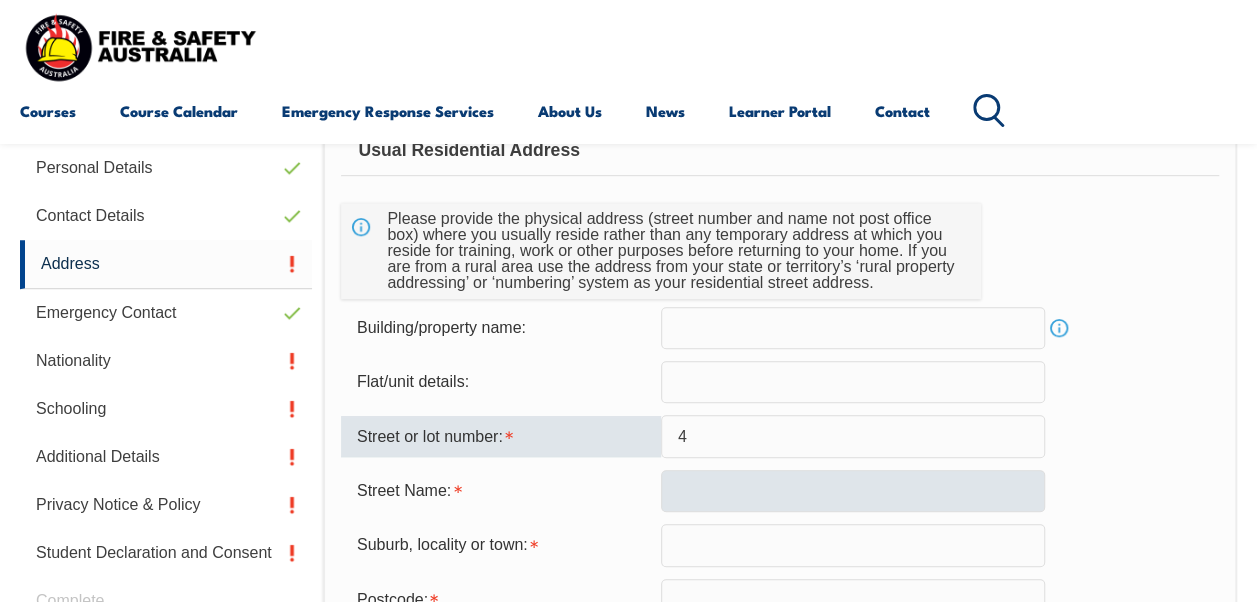 type on "4" 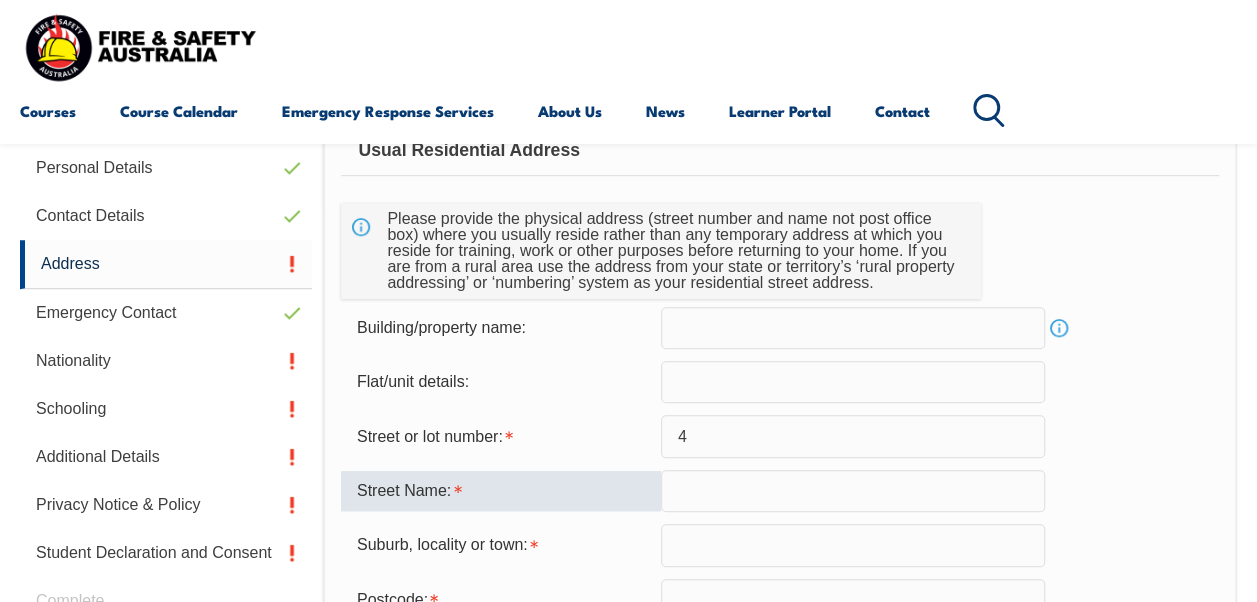 click at bounding box center [853, 491] 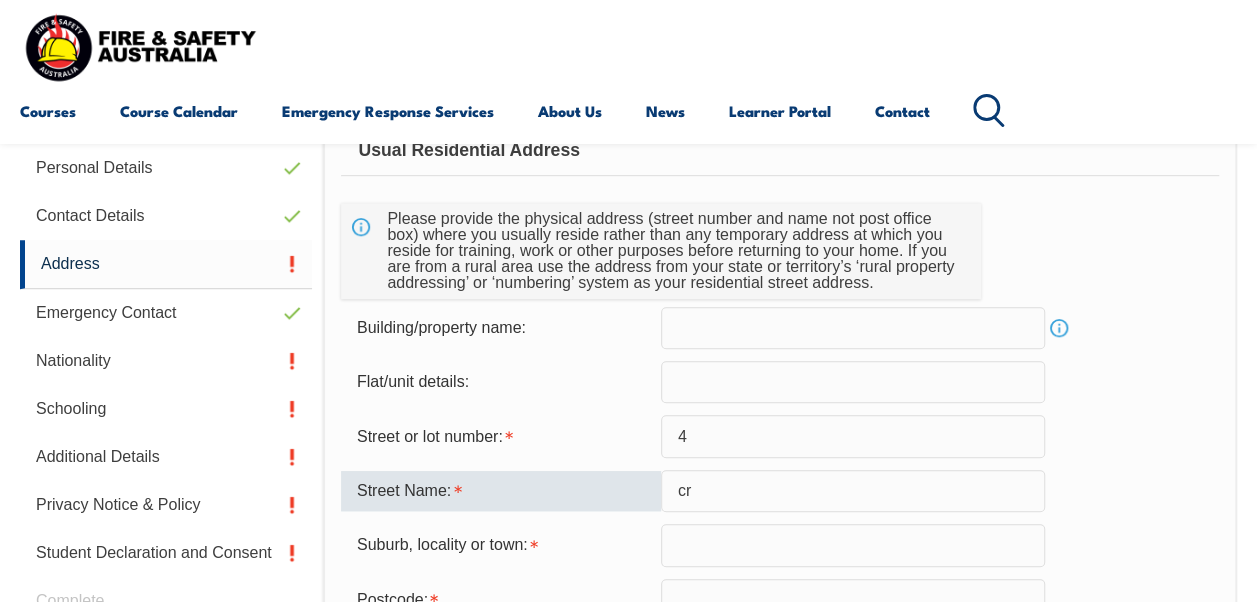 type on "c" 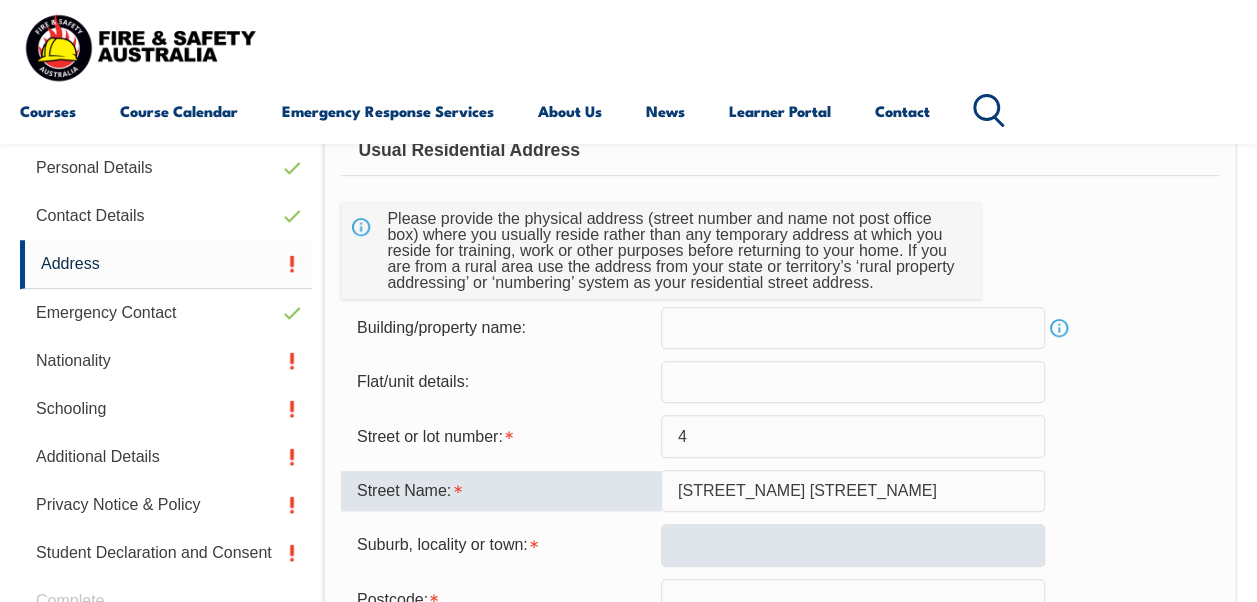 type on "Cromer Court" 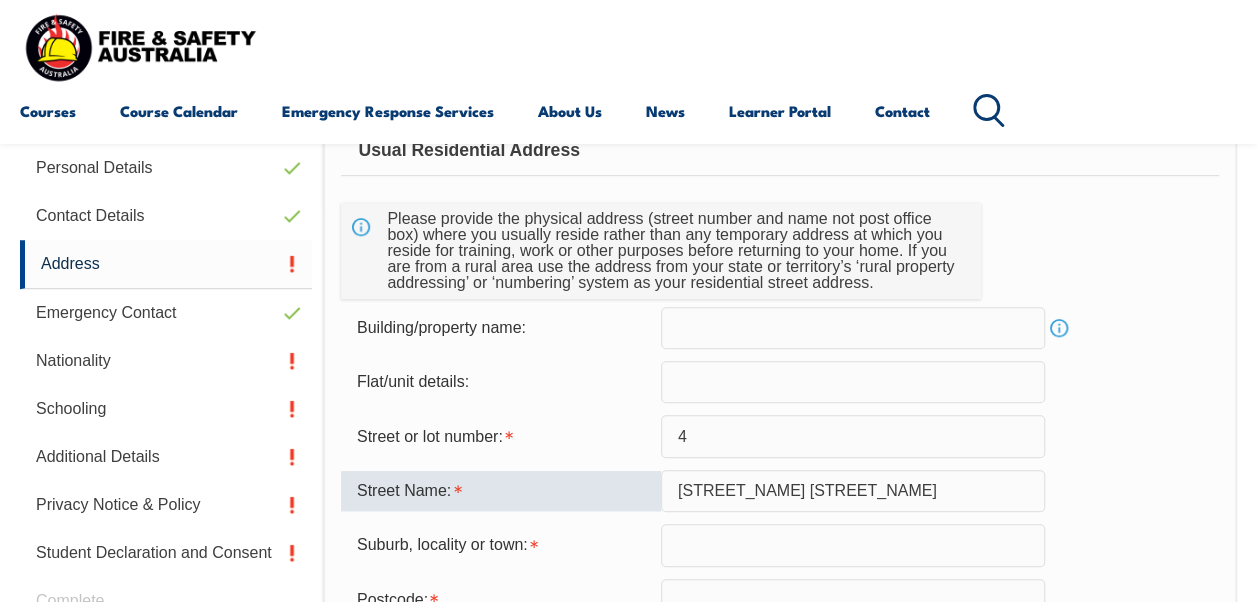 click at bounding box center (853, 545) 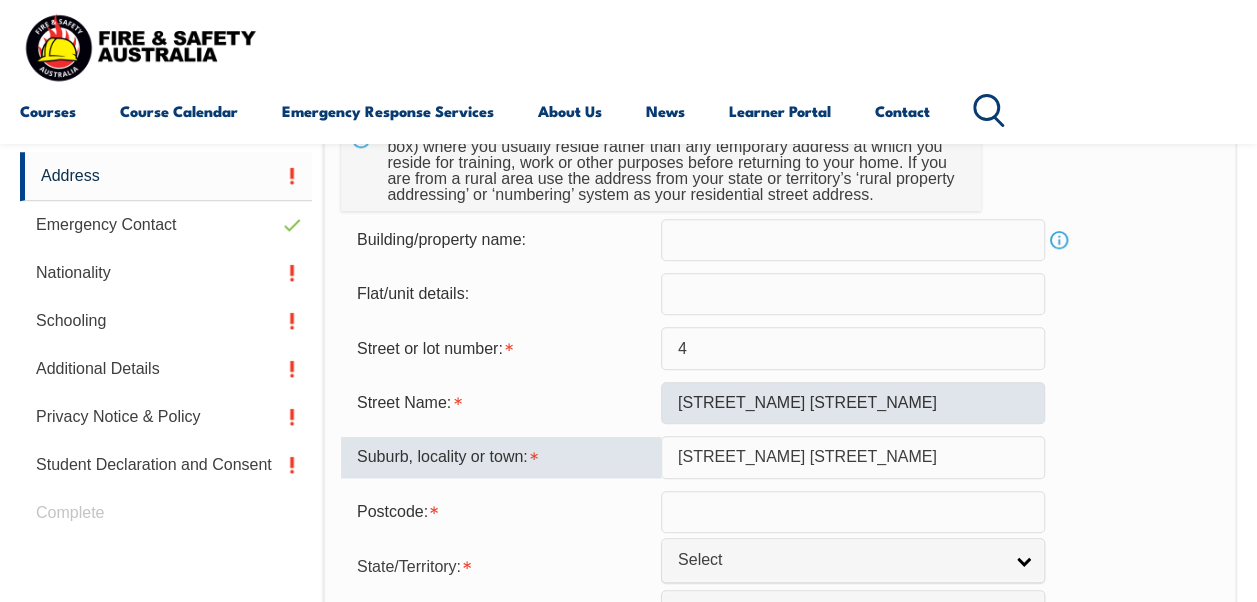 scroll, scrollTop: 642, scrollLeft: 0, axis: vertical 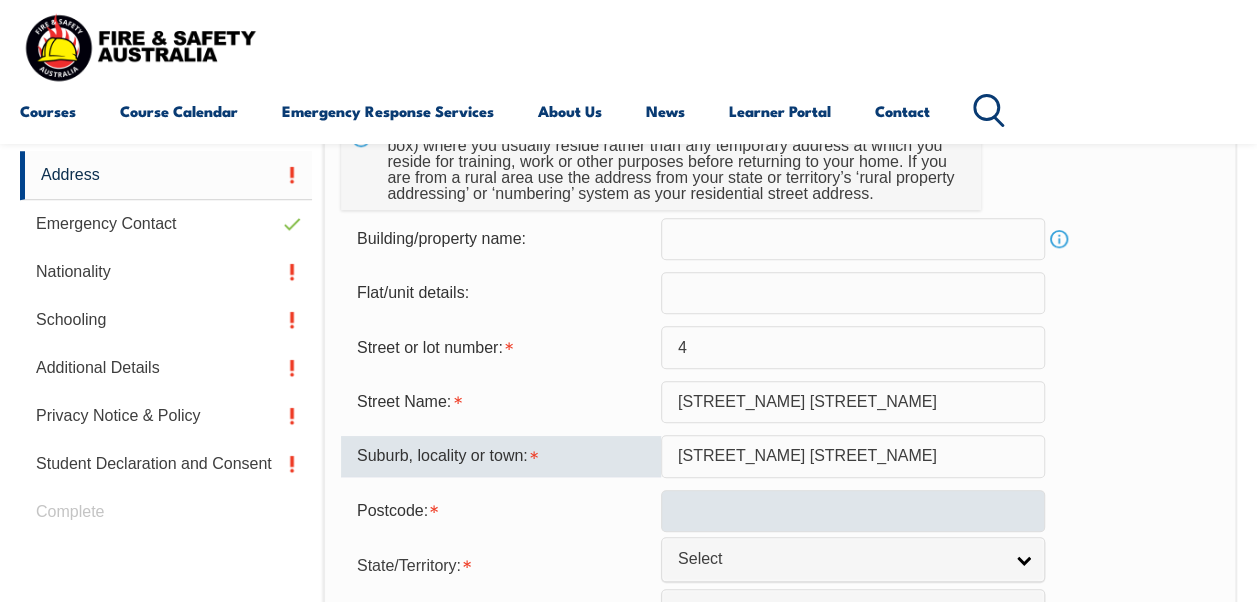 type on "Winter Valley" 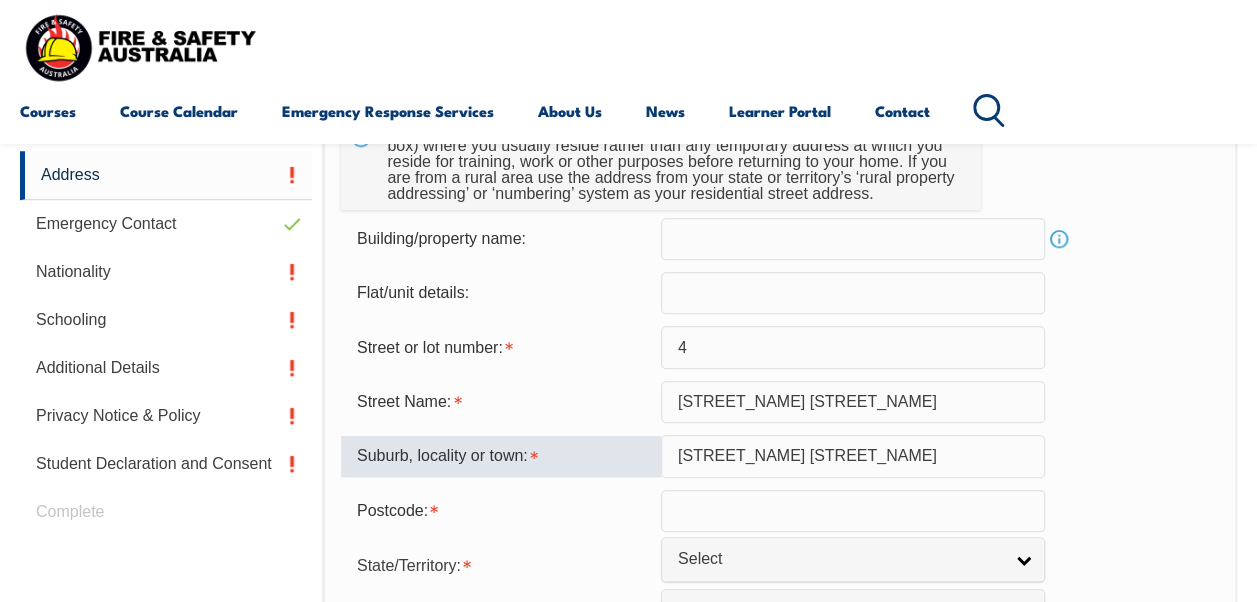 click at bounding box center (853, 511) 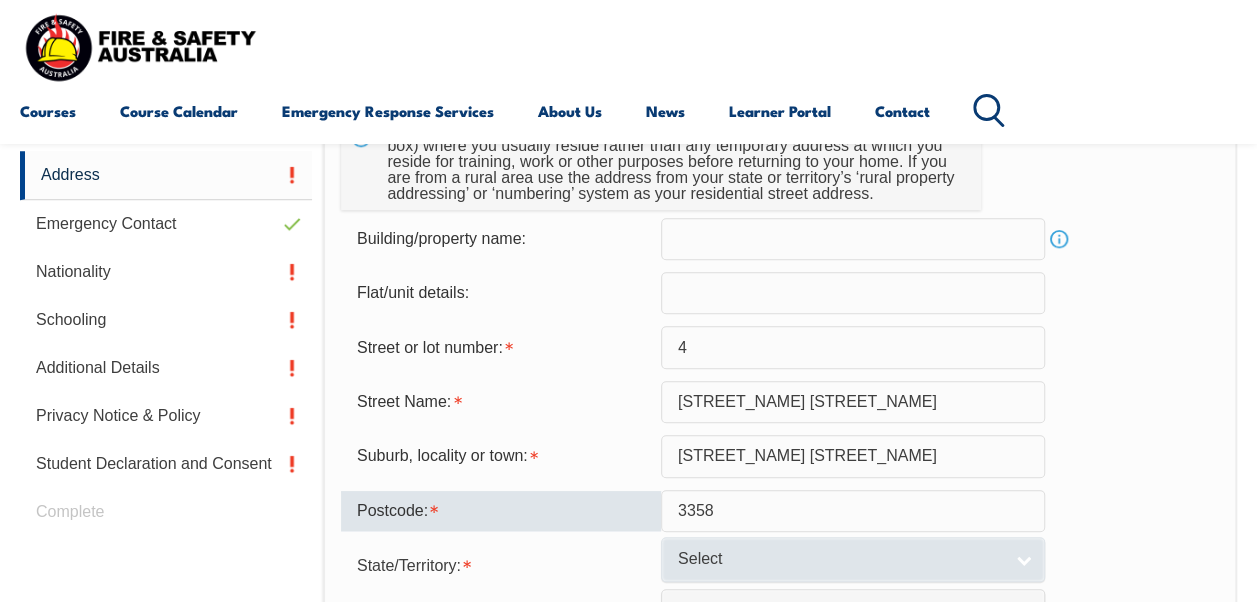 type on "3358" 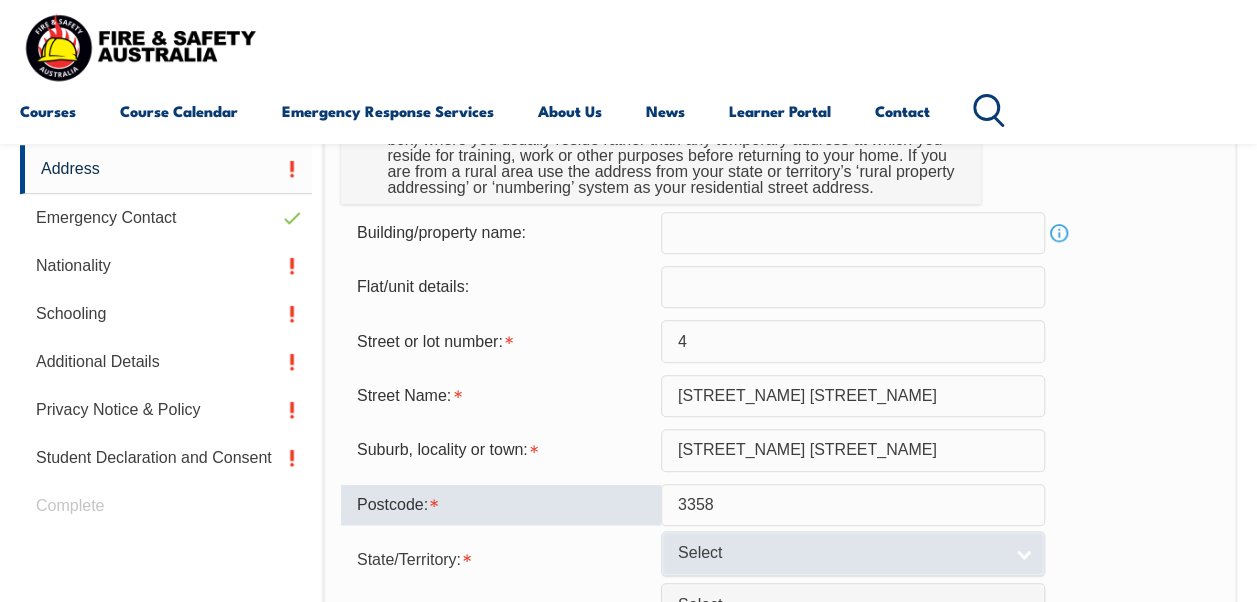 click on "Select" at bounding box center [853, 553] 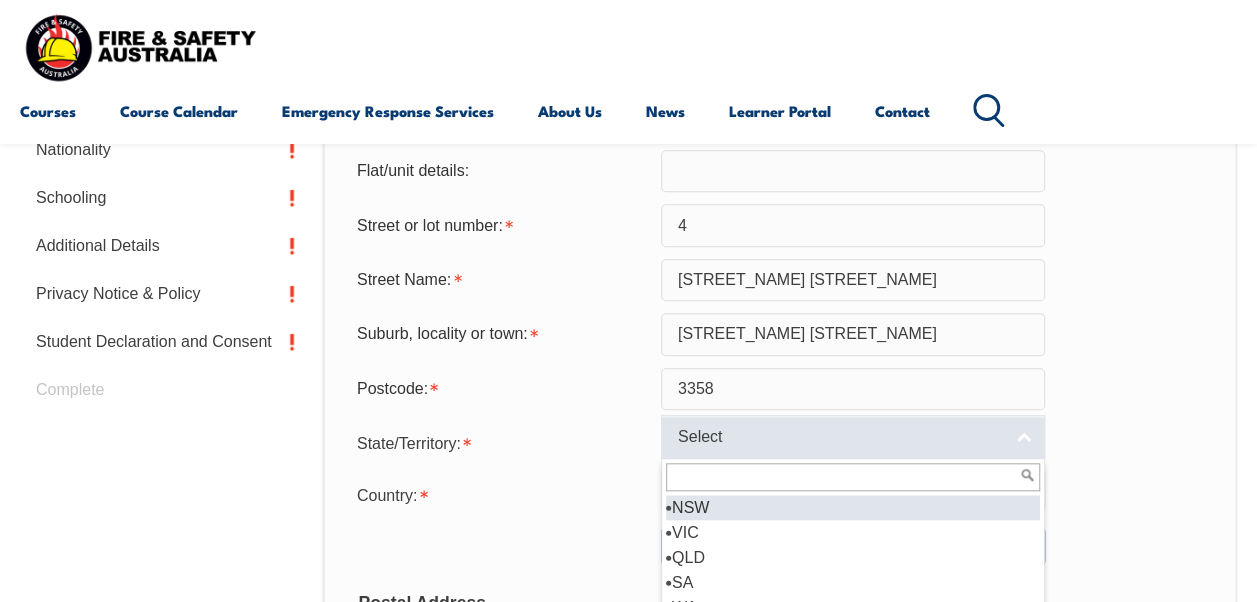 scroll, scrollTop: 766, scrollLeft: 0, axis: vertical 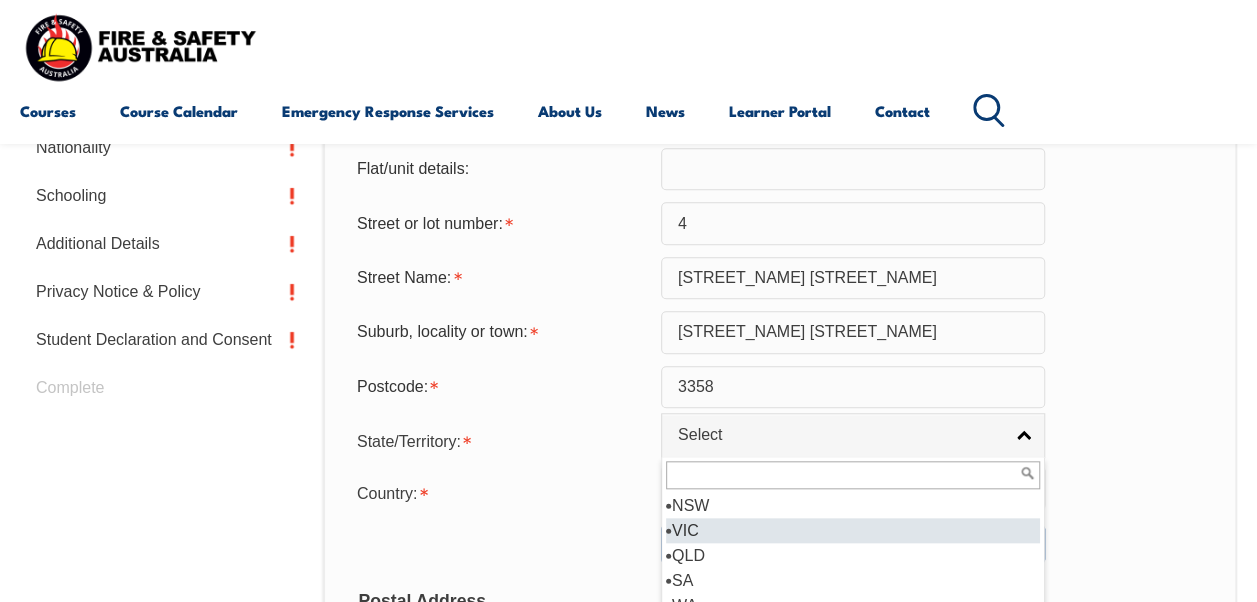 click on "VIC" at bounding box center (853, 530) 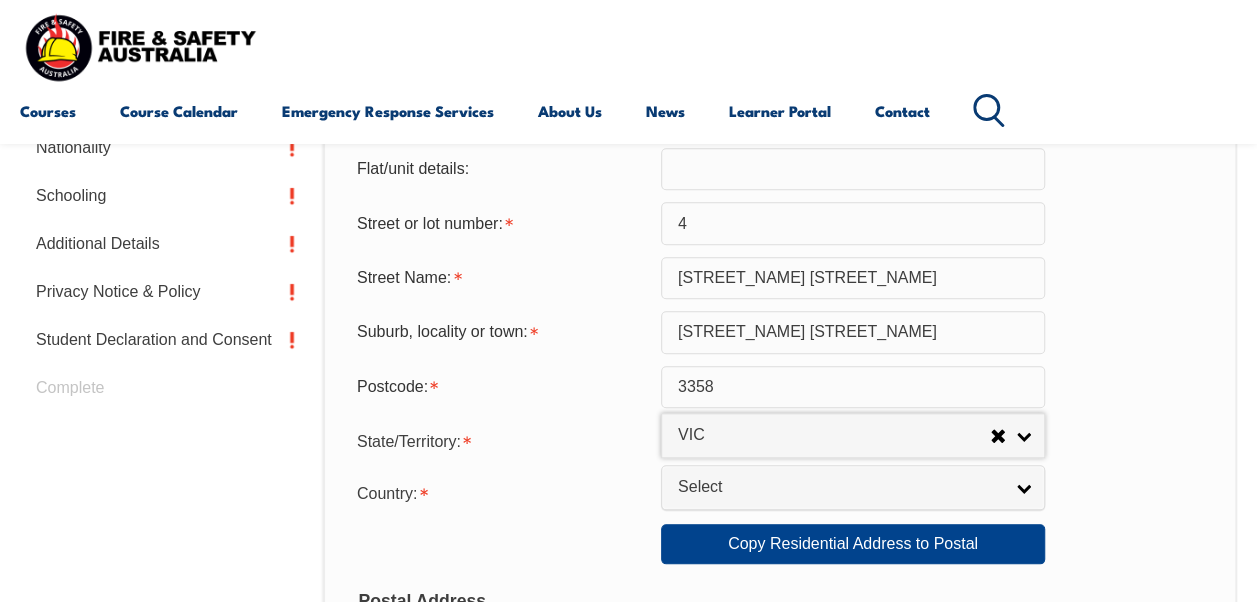 click on "Copy Residential Address to Postal:" at bounding box center [501, 544] 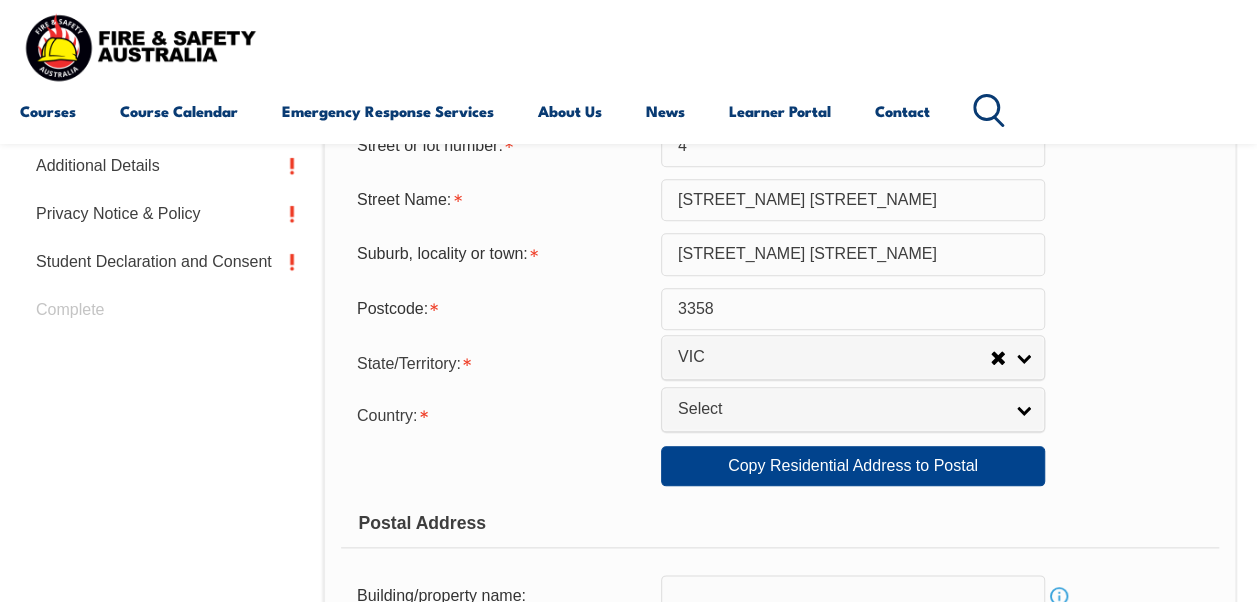 scroll, scrollTop: 844, scrollLeft: 0, axis: vertical 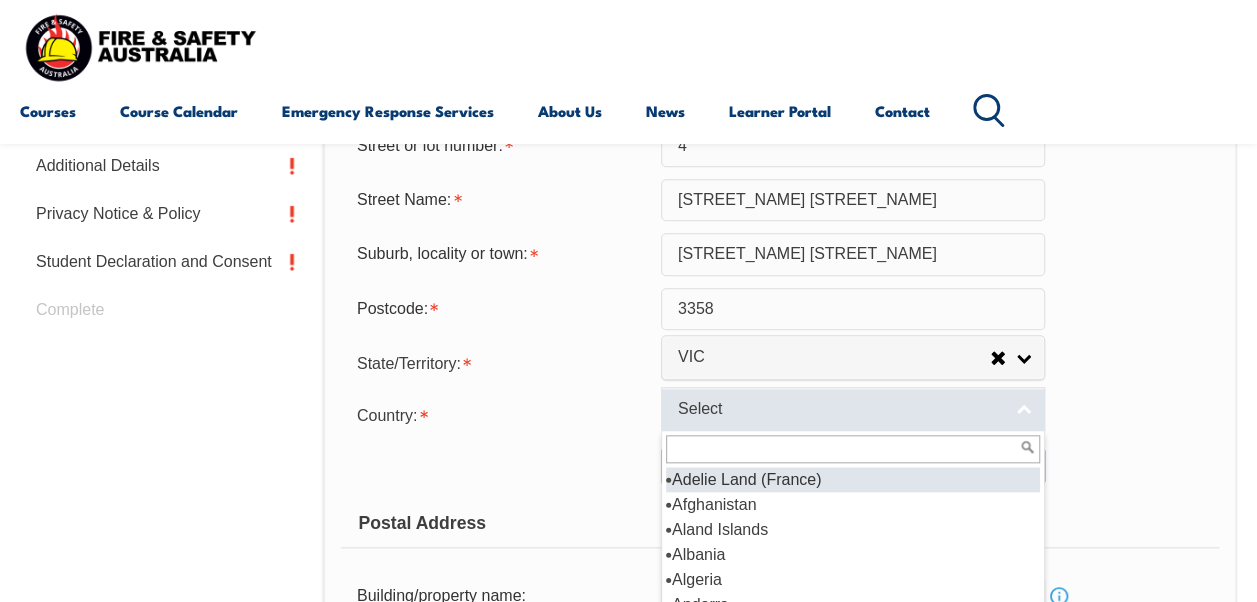 click on "Select" at bounding box center (853, 409) 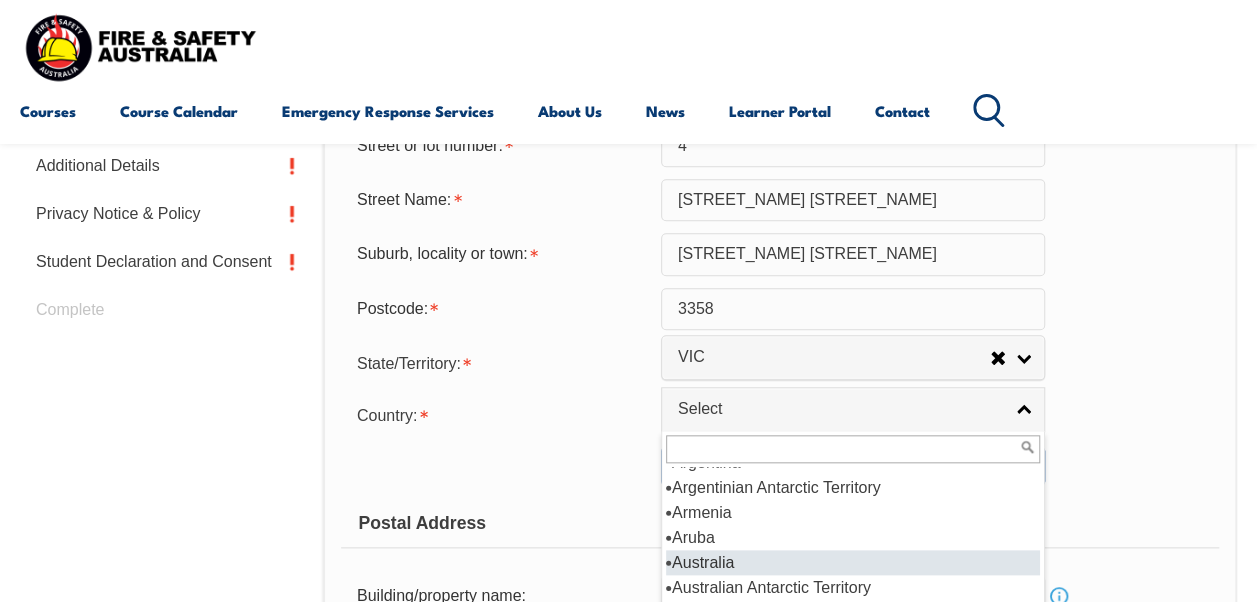 scroll, scrollTop: 243, scrollLeft: 0, axis: vertical 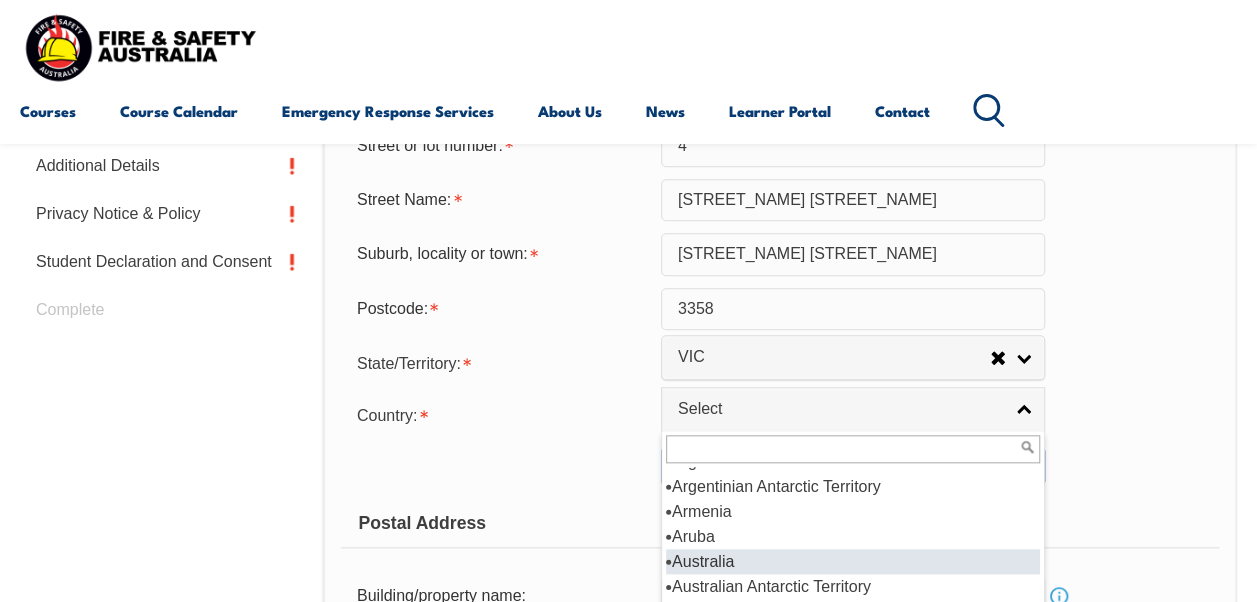click on "Australia" at bounding box center (853, 561) 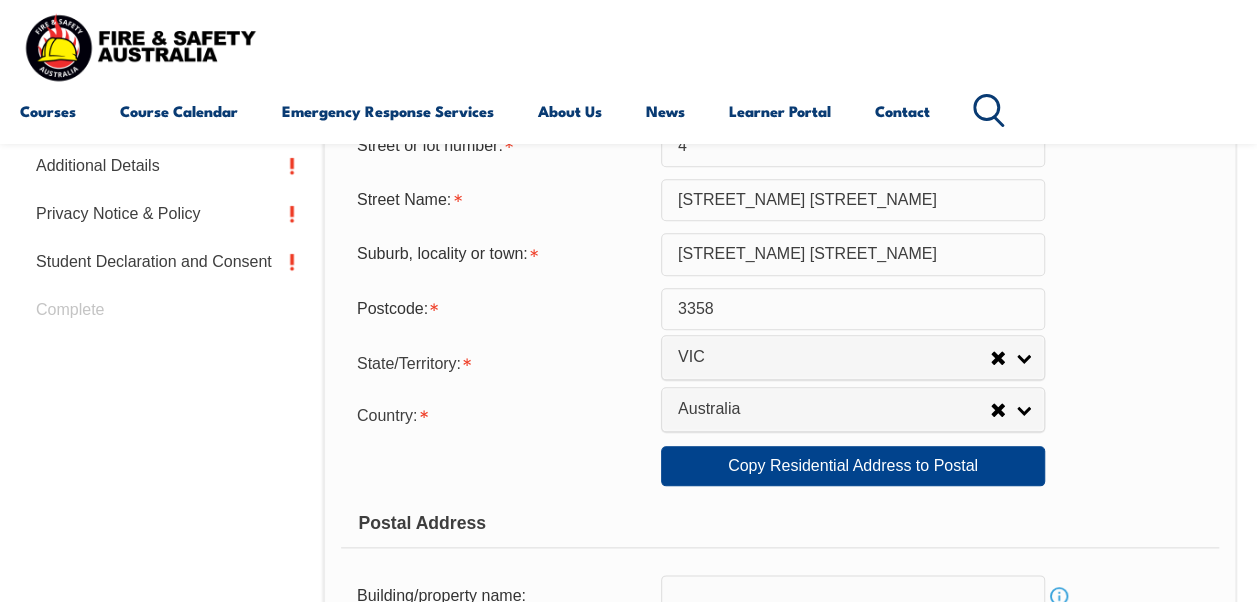 drag, startPoint x: 822, startPoint y: 520, endPoint x: 758, endPoint y: 520, distance: 64 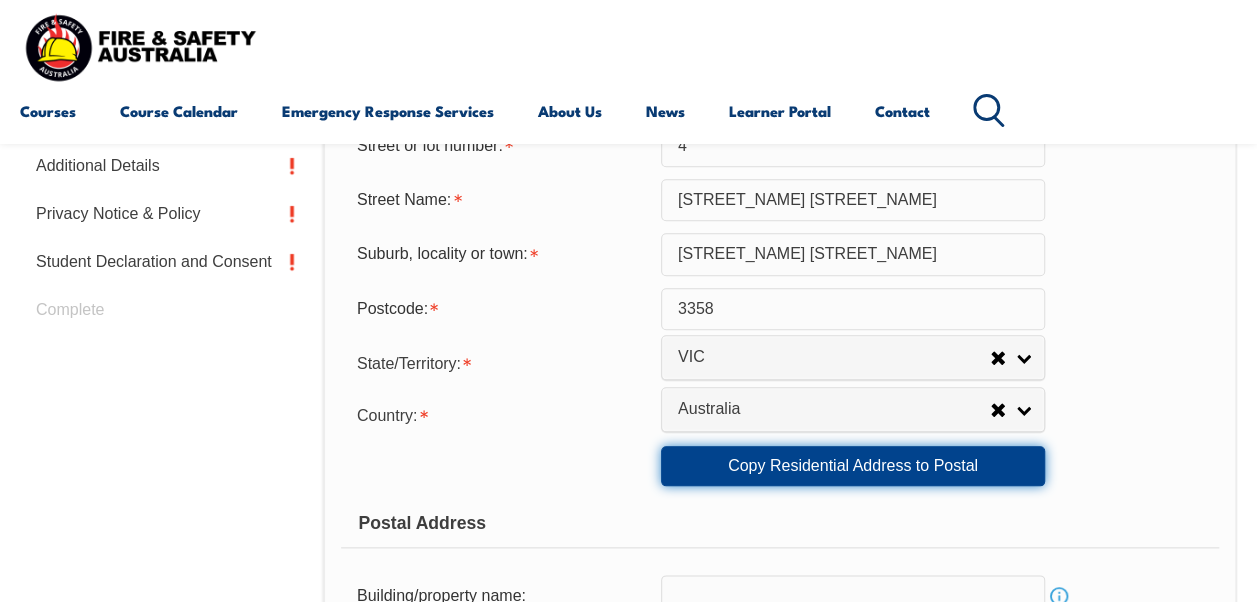 click on "Copy Residential Address to Postal" at bounding box center (853, 466) 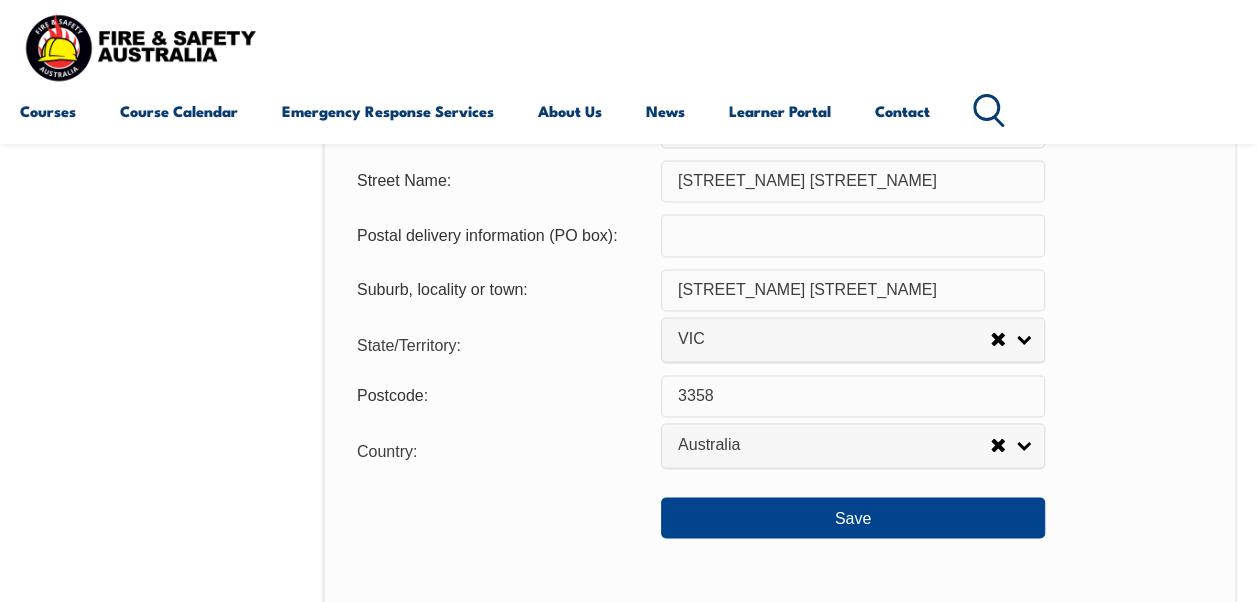 scroll, scrollTop: 1422, scrollLeft: 0, axis: vertical 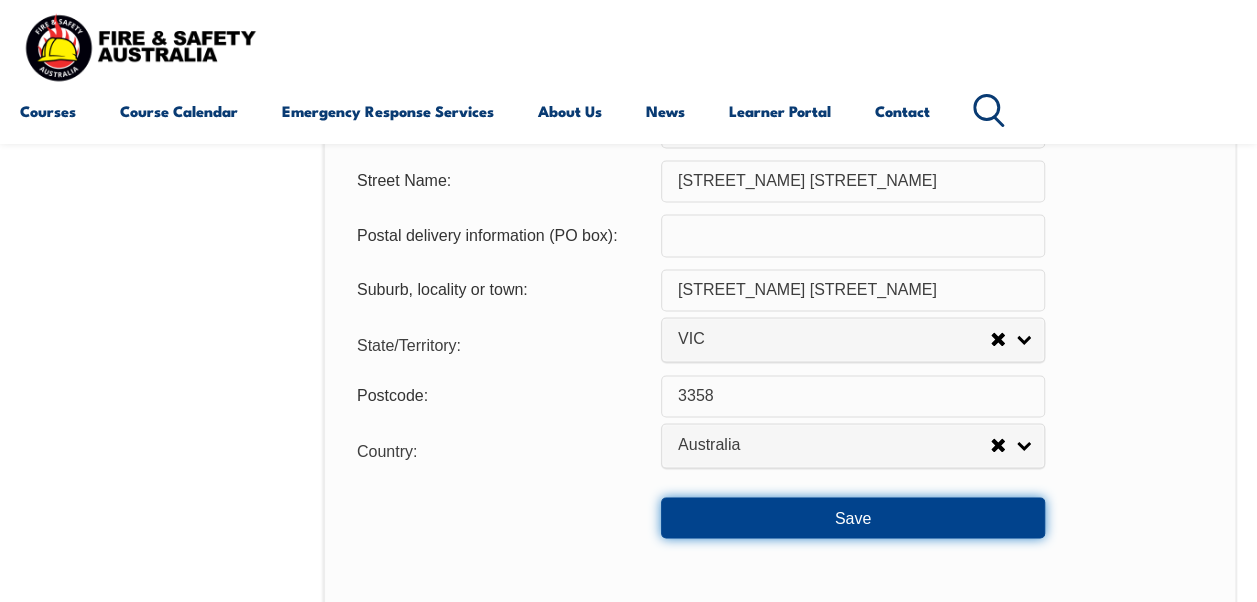 click on "Save" at bounding box center (853, 517) 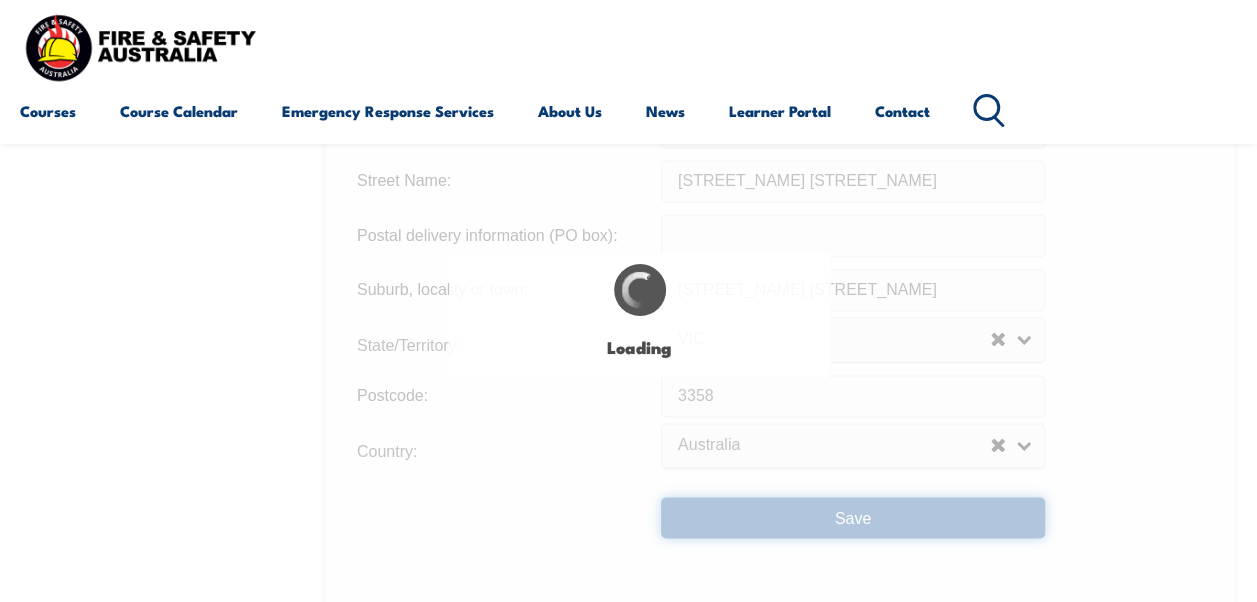 scroll, scrollTop: 0, scrollLeft: 0, axis: both 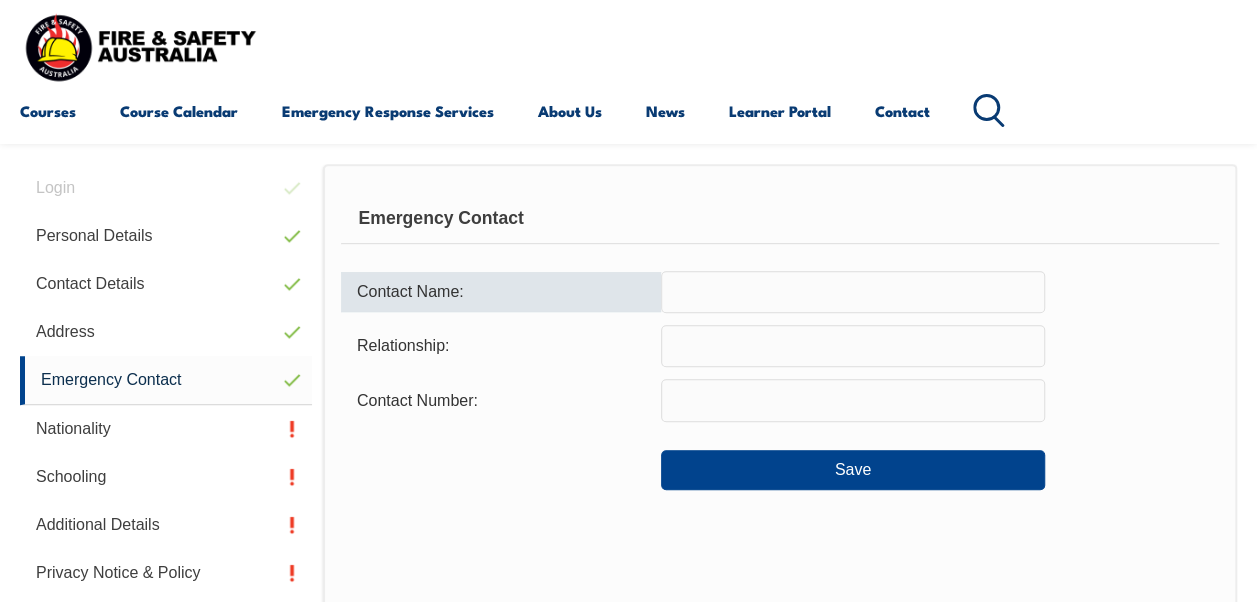 click at bounding box center [853, 292] 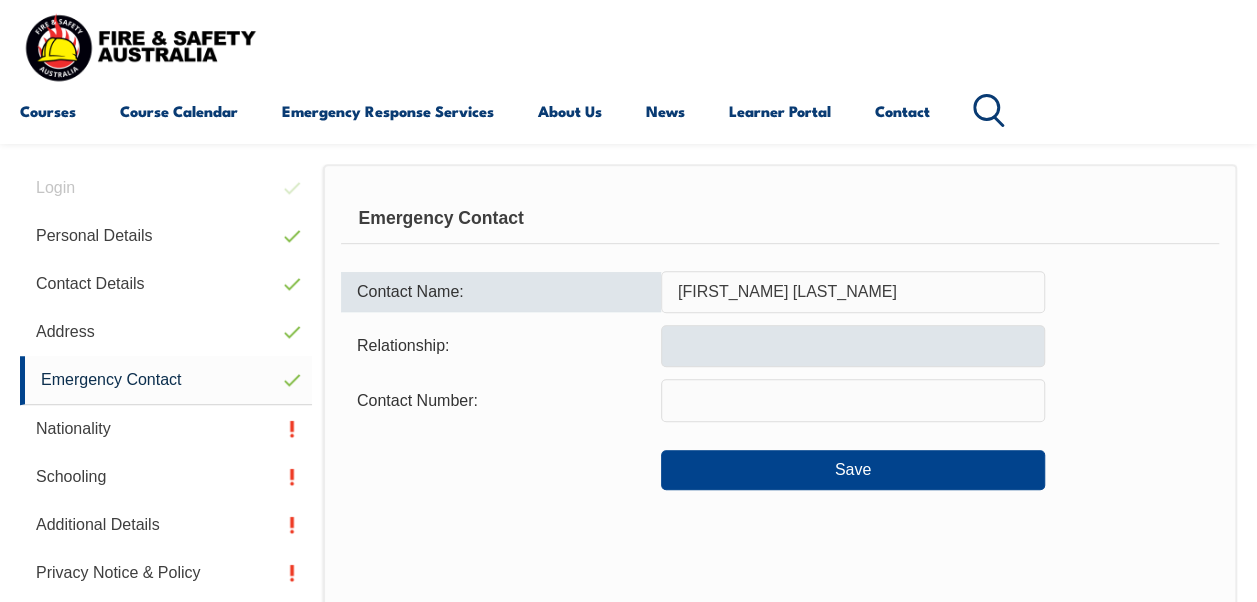 type on "Stacy Ebeyer" 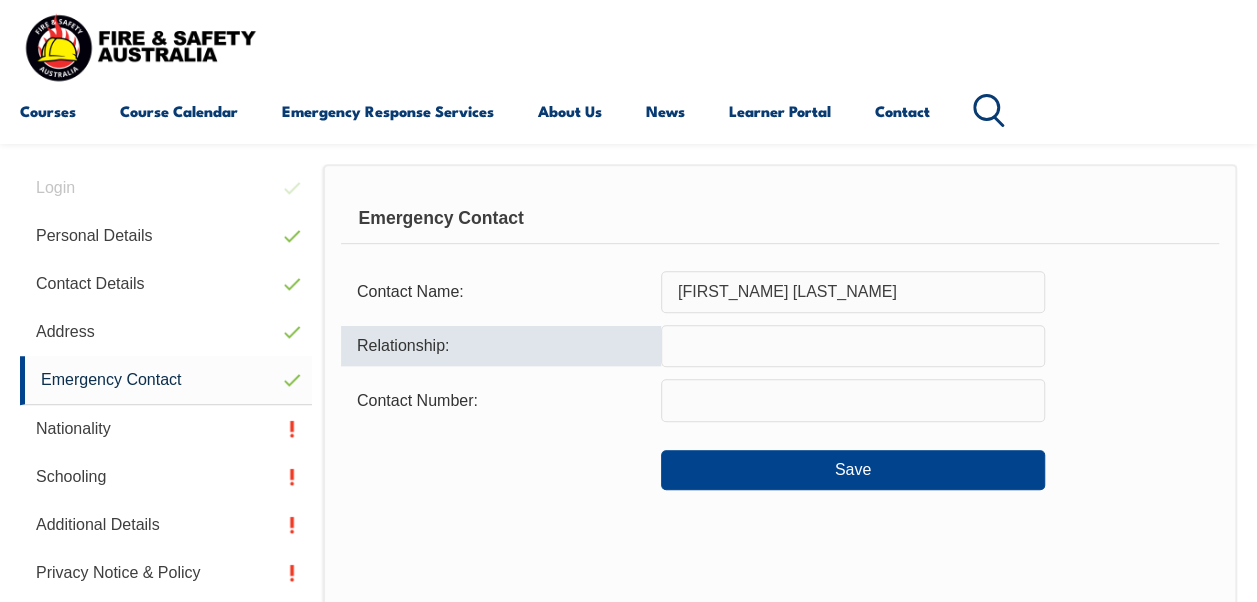 click at bounding box center [853, 346] 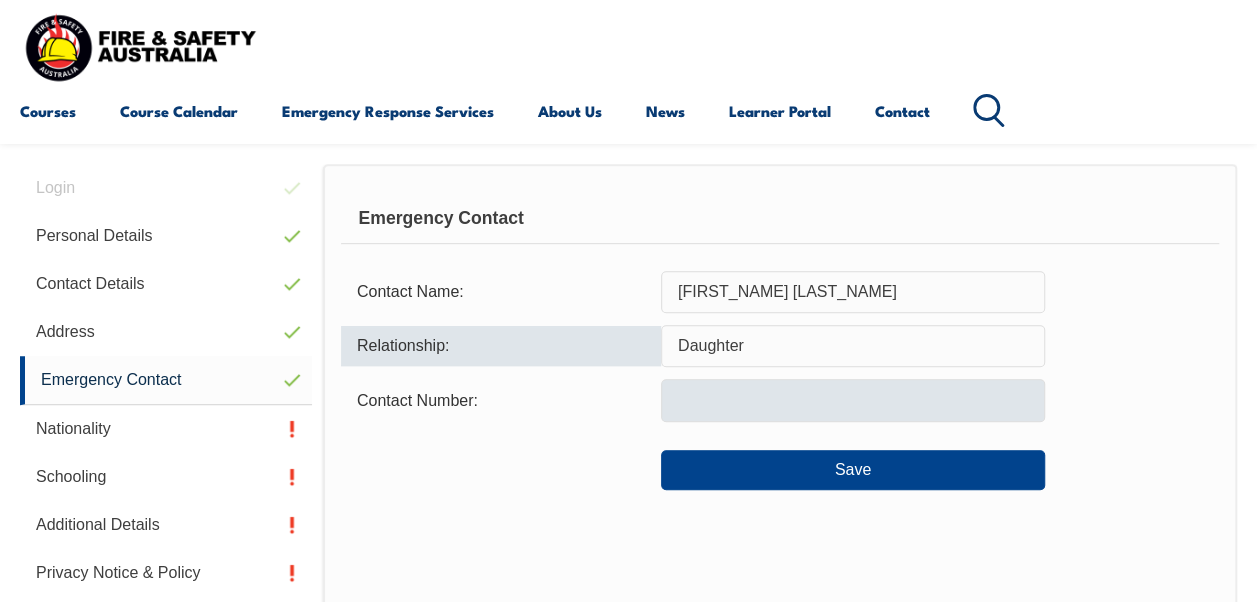 type on "Daughter" 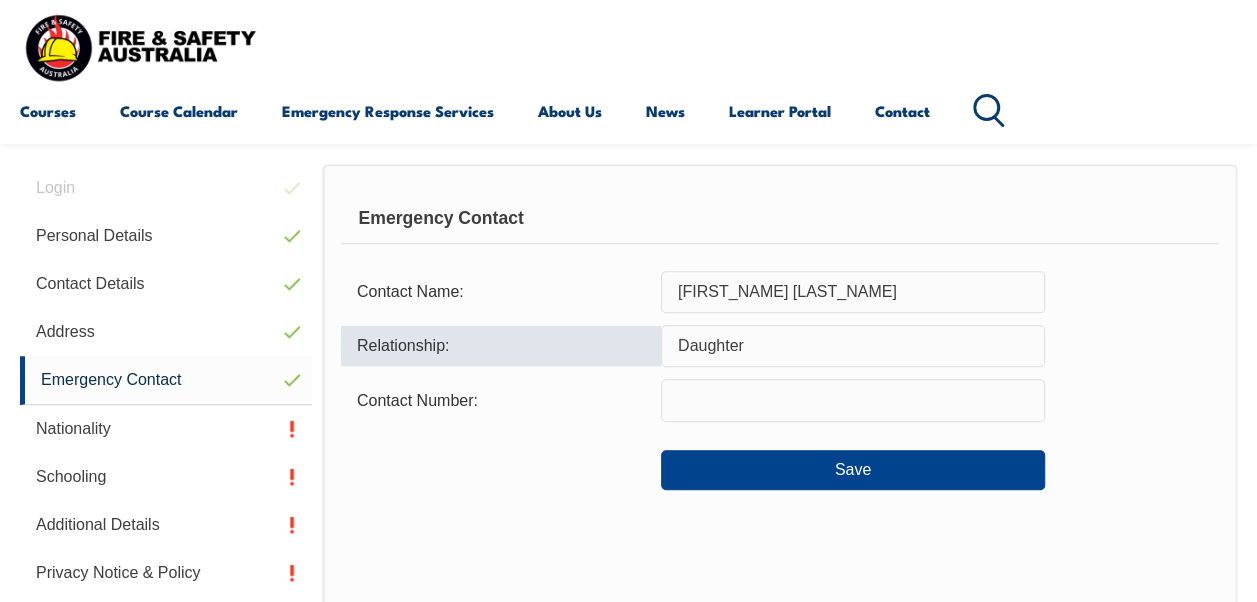 click at bounding box center (853, 400) 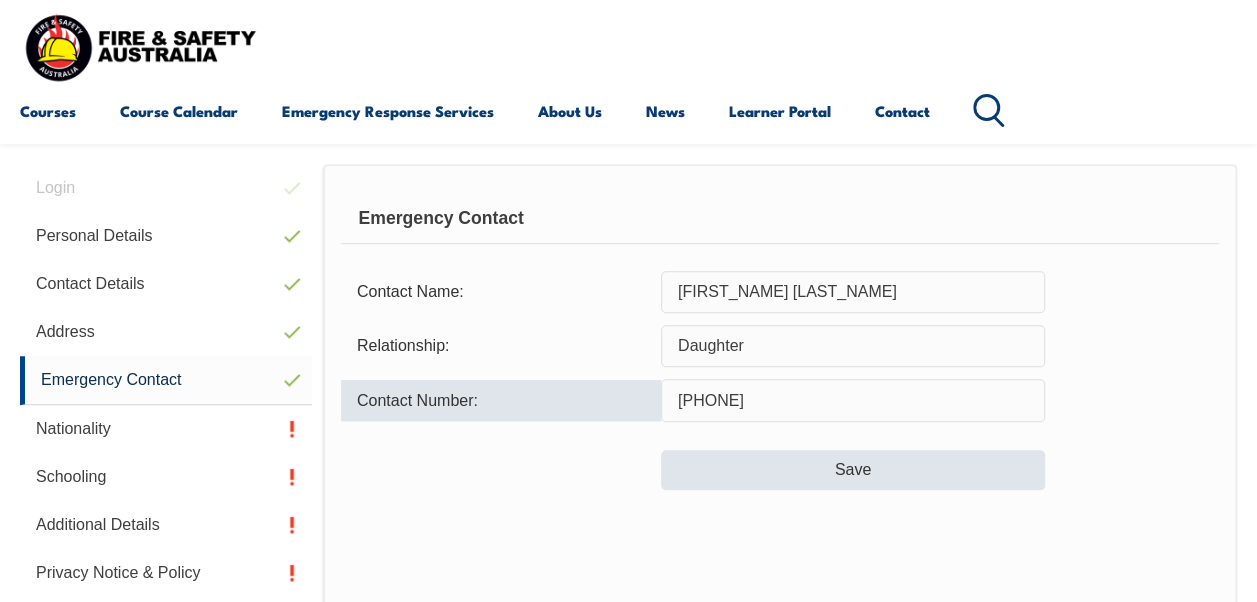 type on "0438583842" 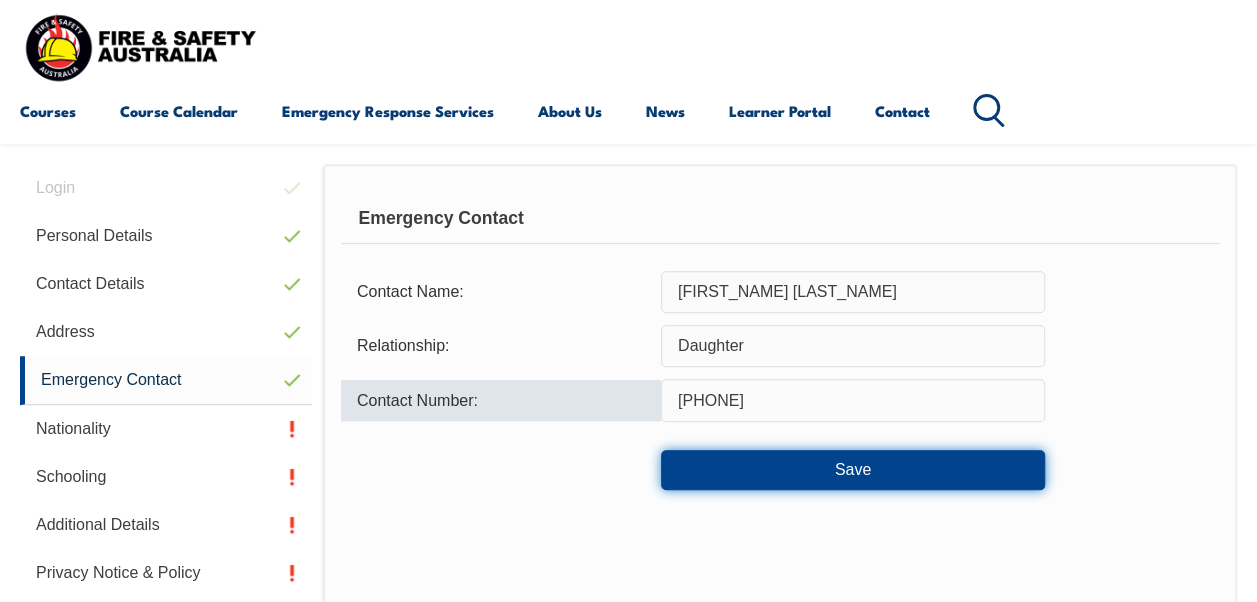 click on "Save" at bounding box center [853, 470] 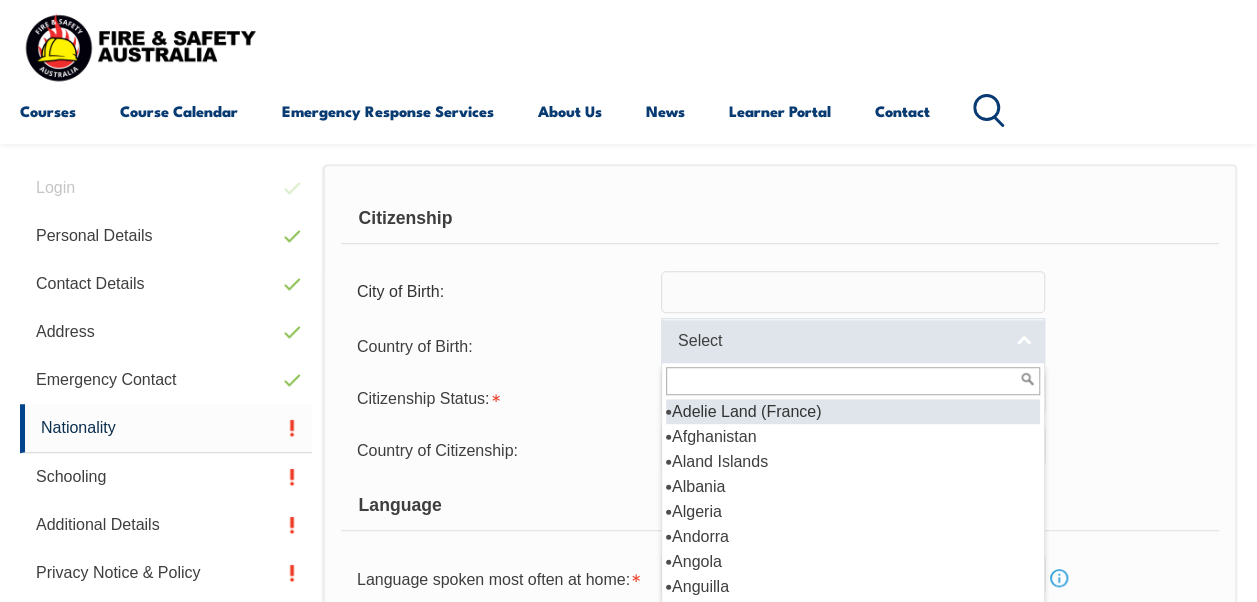 click on "Select" at bounding box center [853, 340] 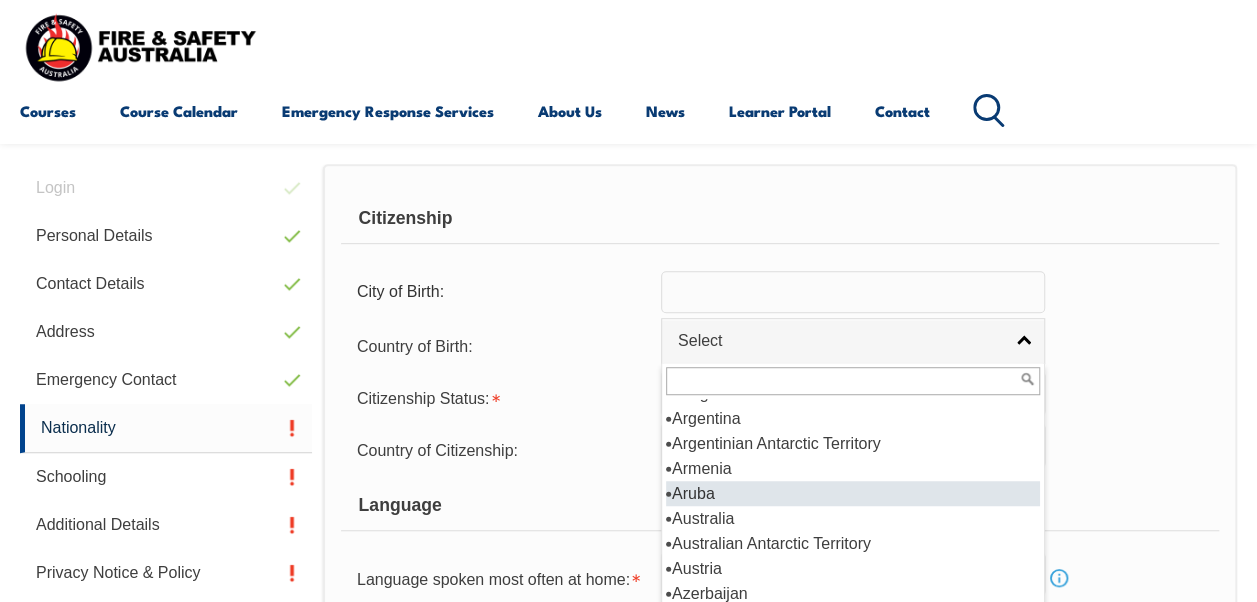 scroll, scrollTop: 219, scrollLeft: 0, axis: vertical 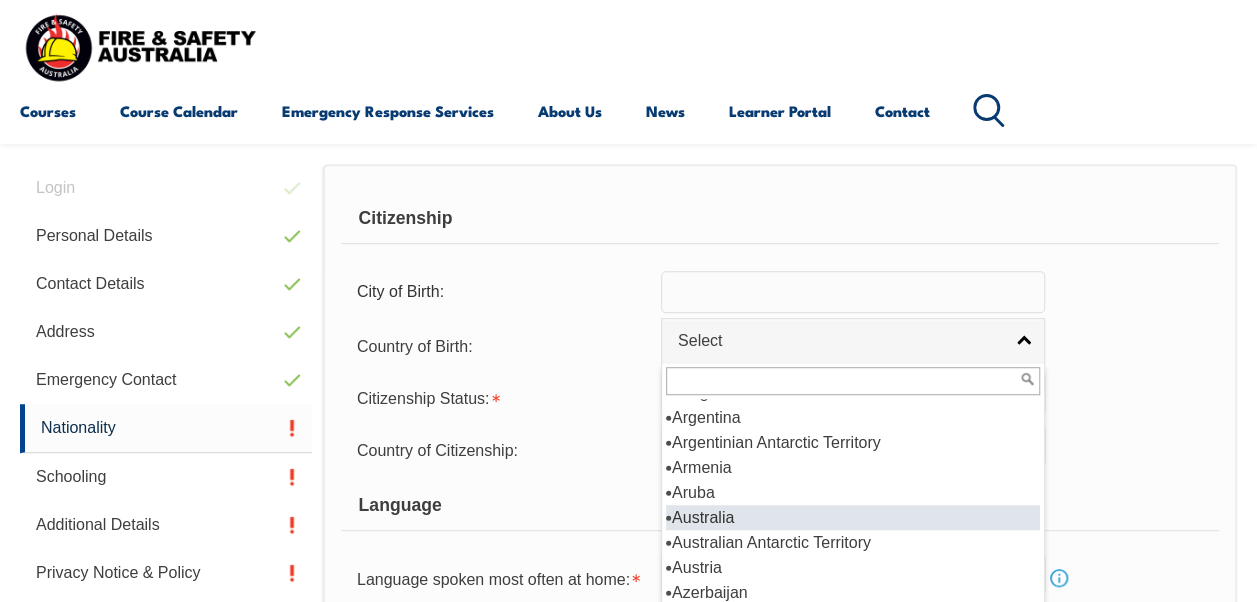 click on "Australia" at bounding box center [853, 517] 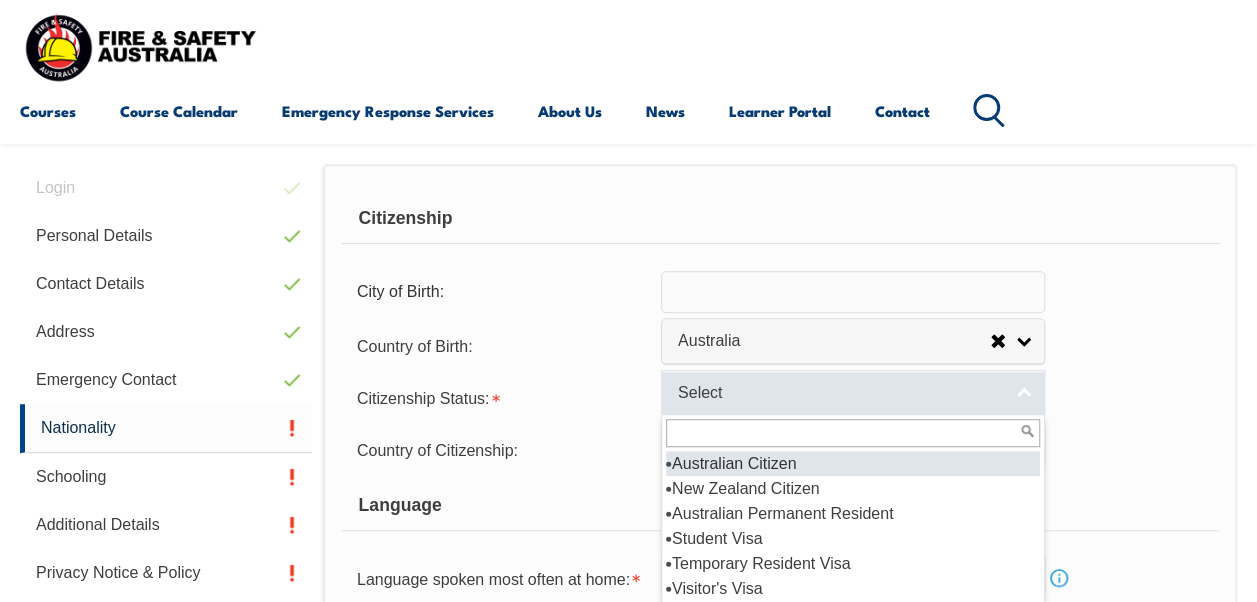 click on "Select" at bounding box center (853, 392) 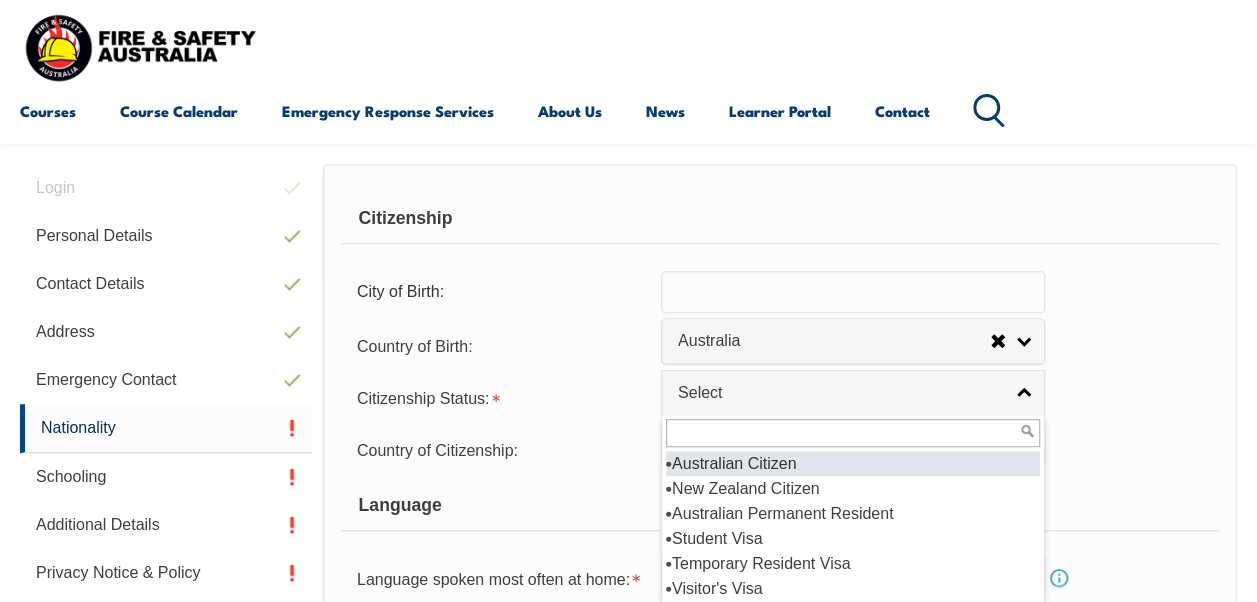 click on "Australian Citizen" at bounding box center [853, 463] 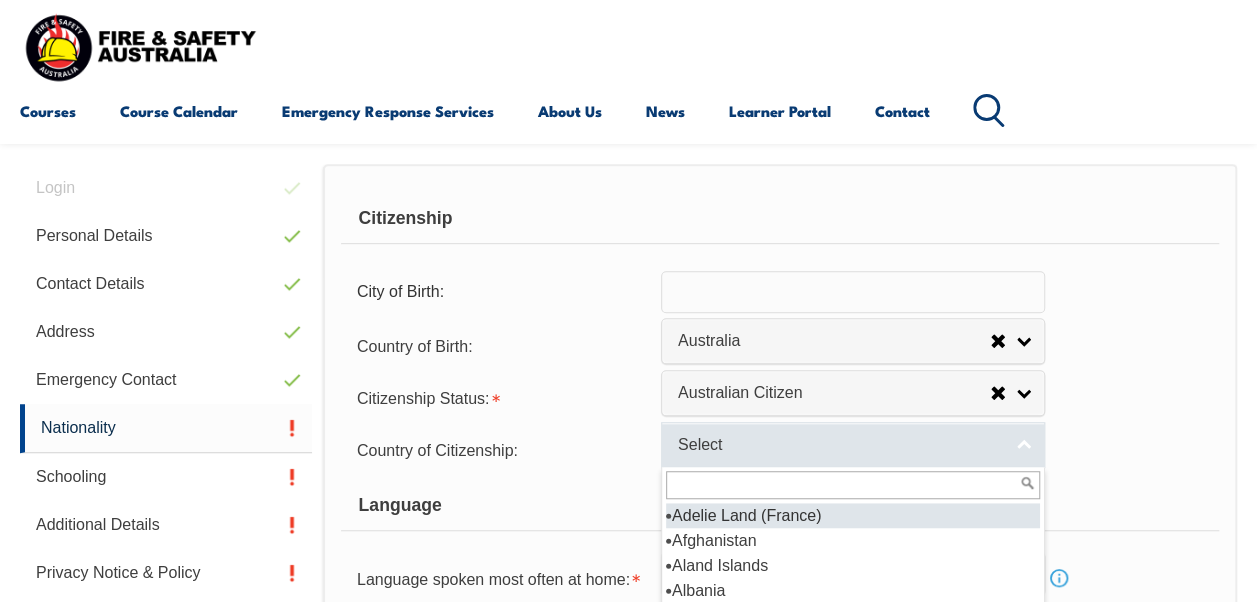 click on "Select" at bounding box center (853, 444) 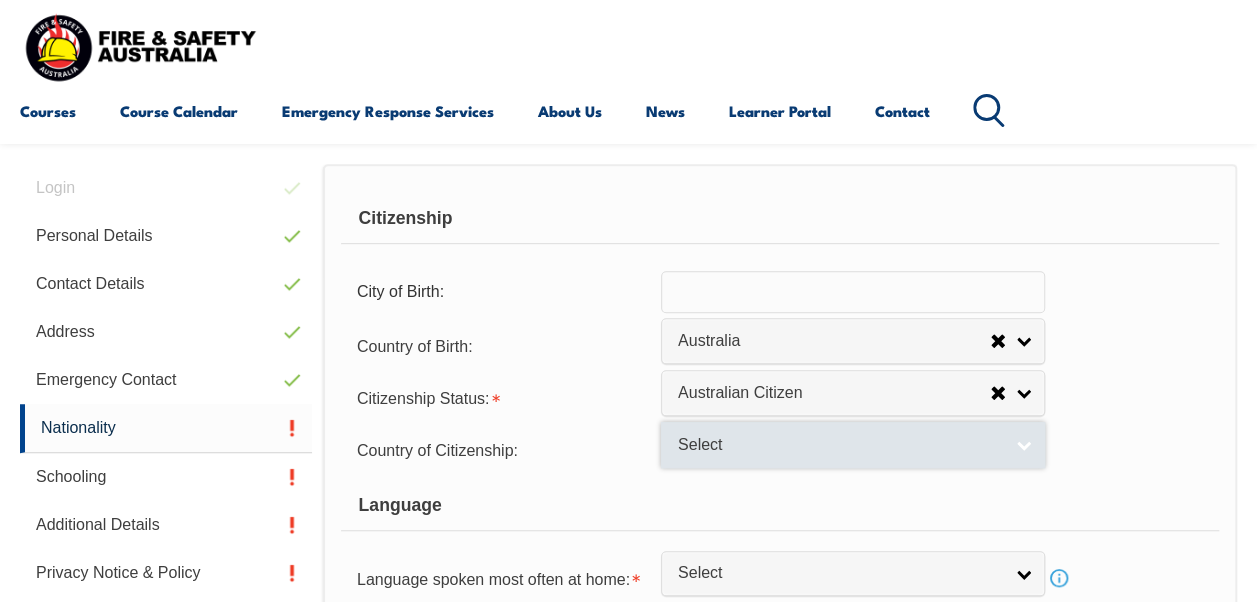 drag, startPoint x: 1028, startPoint y: 442, endPoint x: 1007, endPoint y: 458, distance: 26.400757 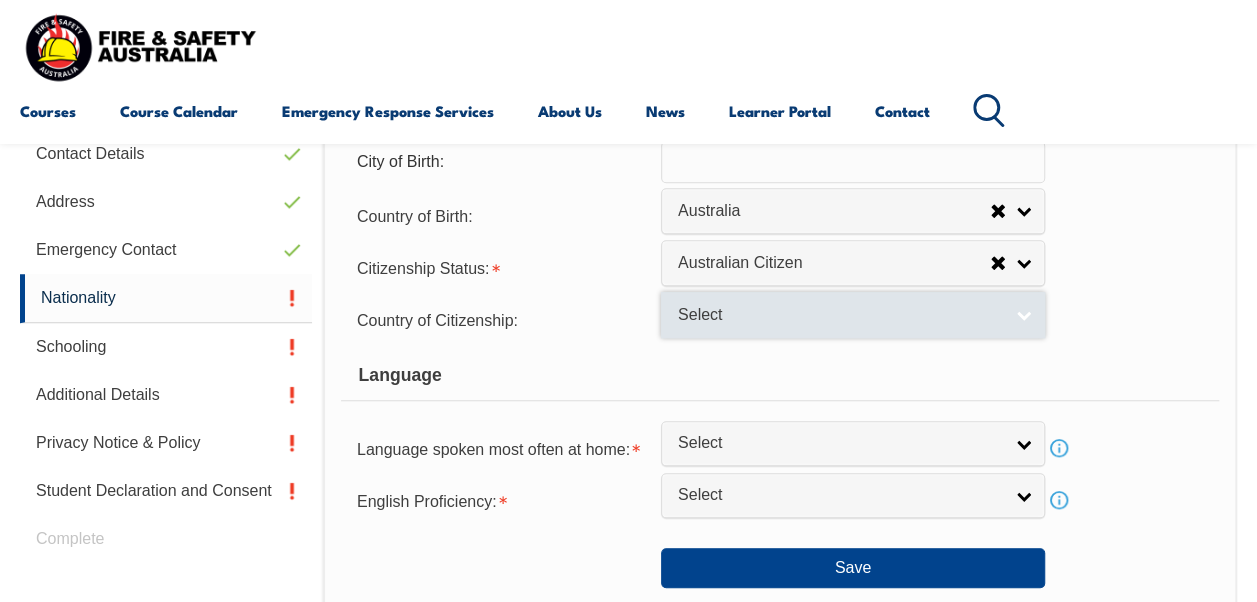 scroll, scrollTop: 616, scrollLeft: 0, axis: vertical 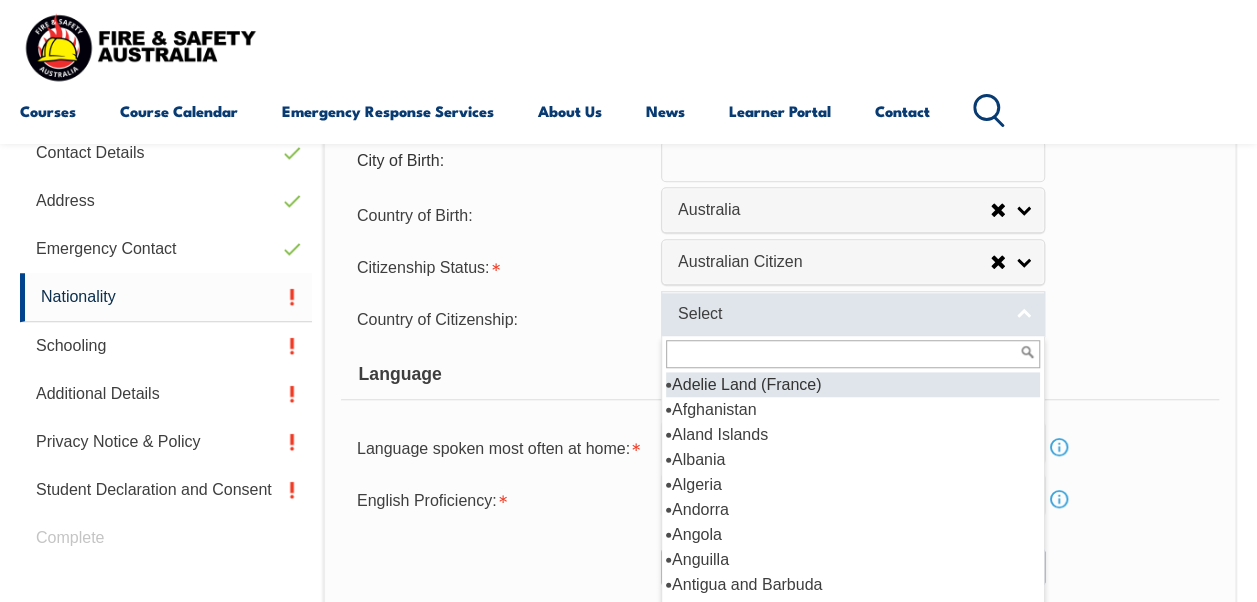 click on "Select" at bounding box center [853, 313] 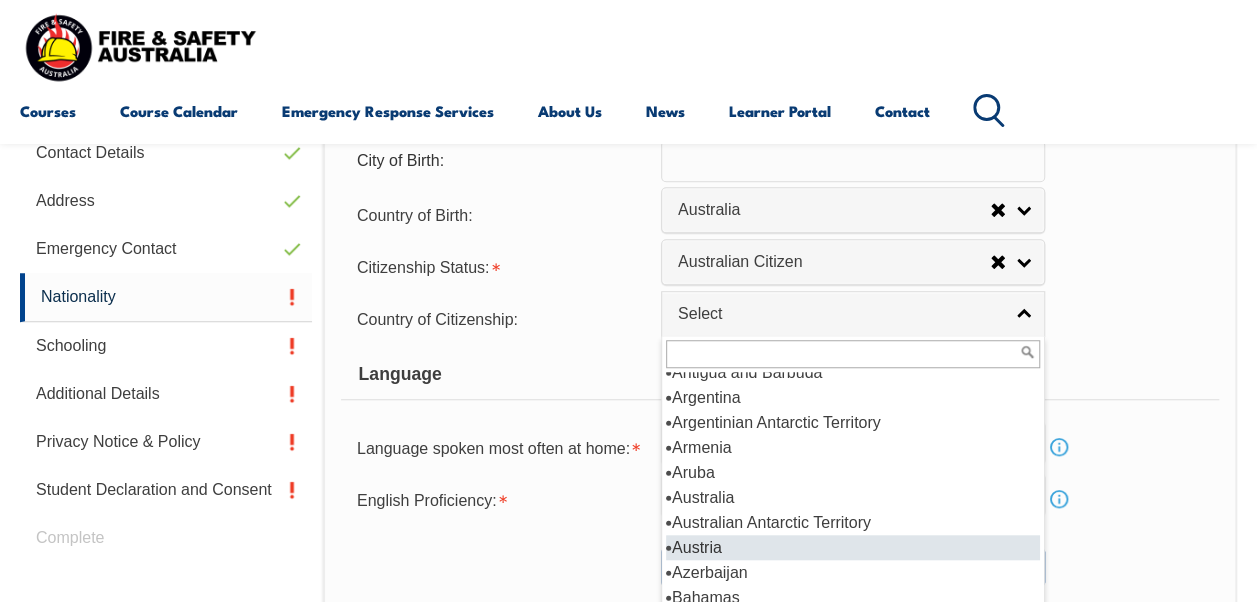 scroll, scrollTop: 214, scrollLeft: 0, axis: vertical 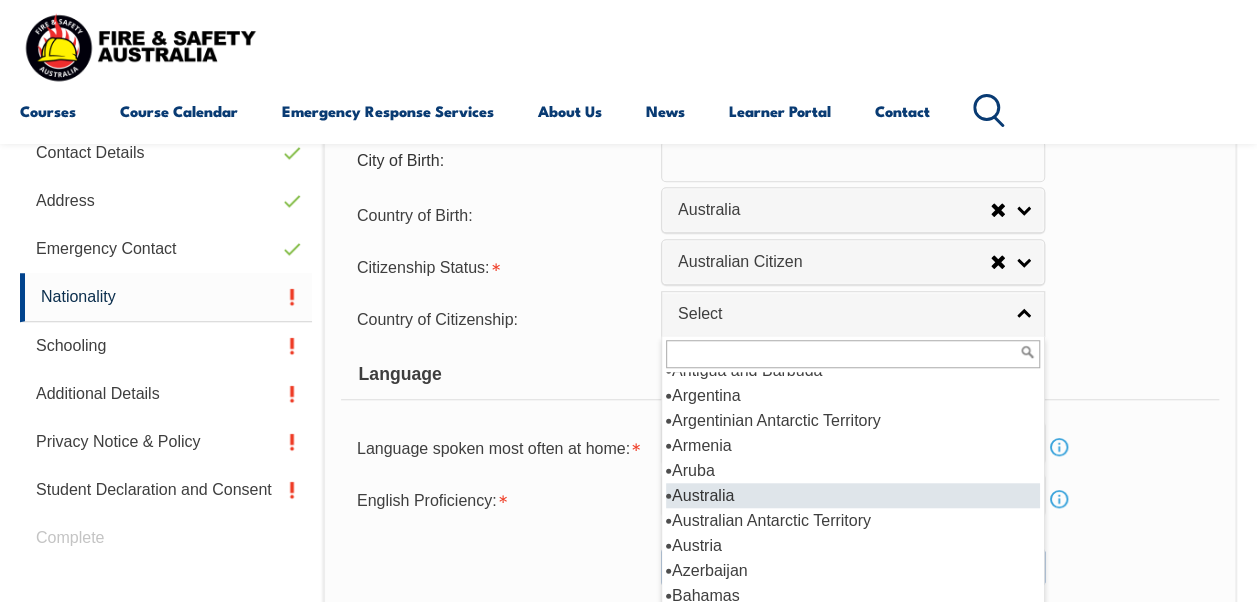 click on "Australia" at bounding box center [853, 495] 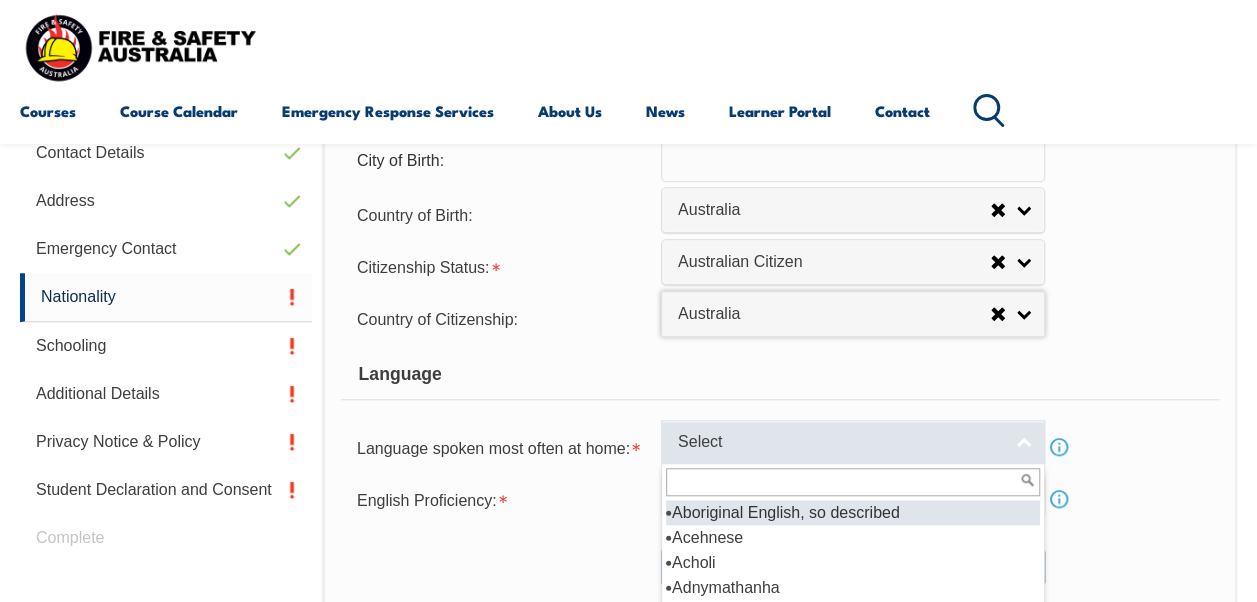 click on "Select" at bounding box center [853, 442] 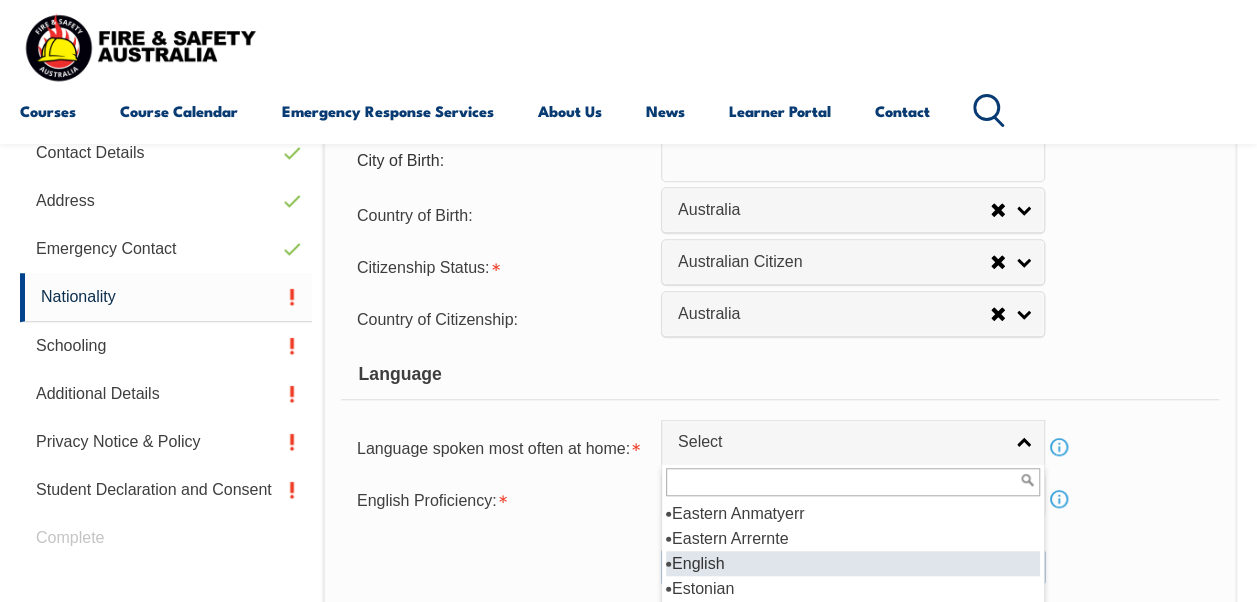 scroll, scrollTop: 2466, scrollLeft: 0, axis: vertical 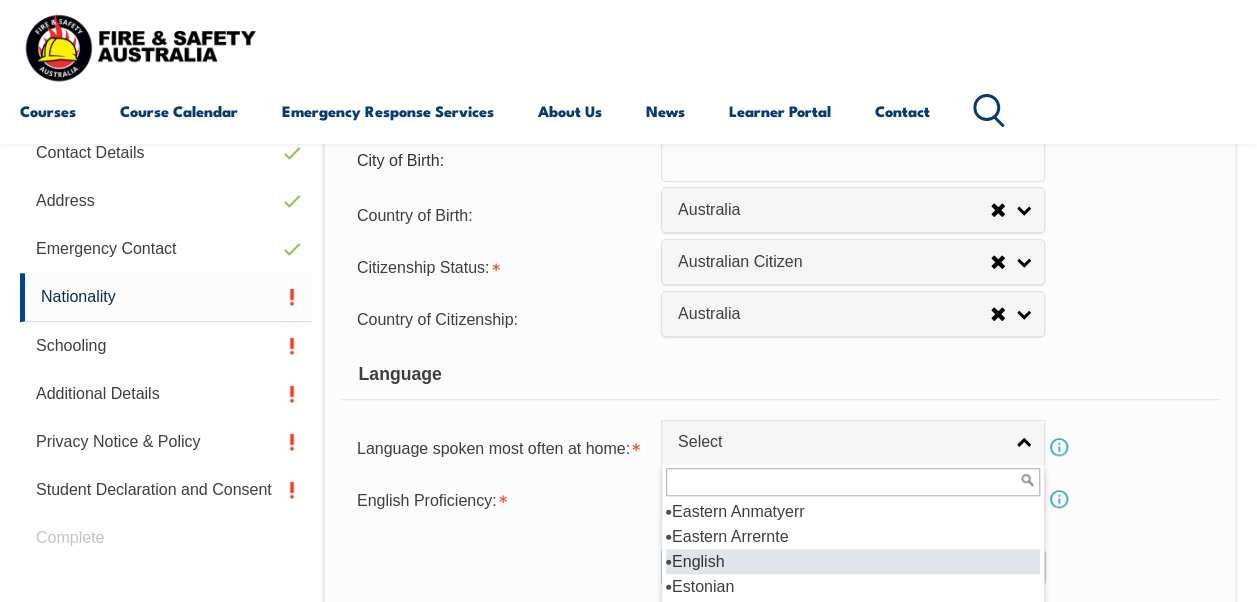 click on "English" at bounding box center [853, 561] 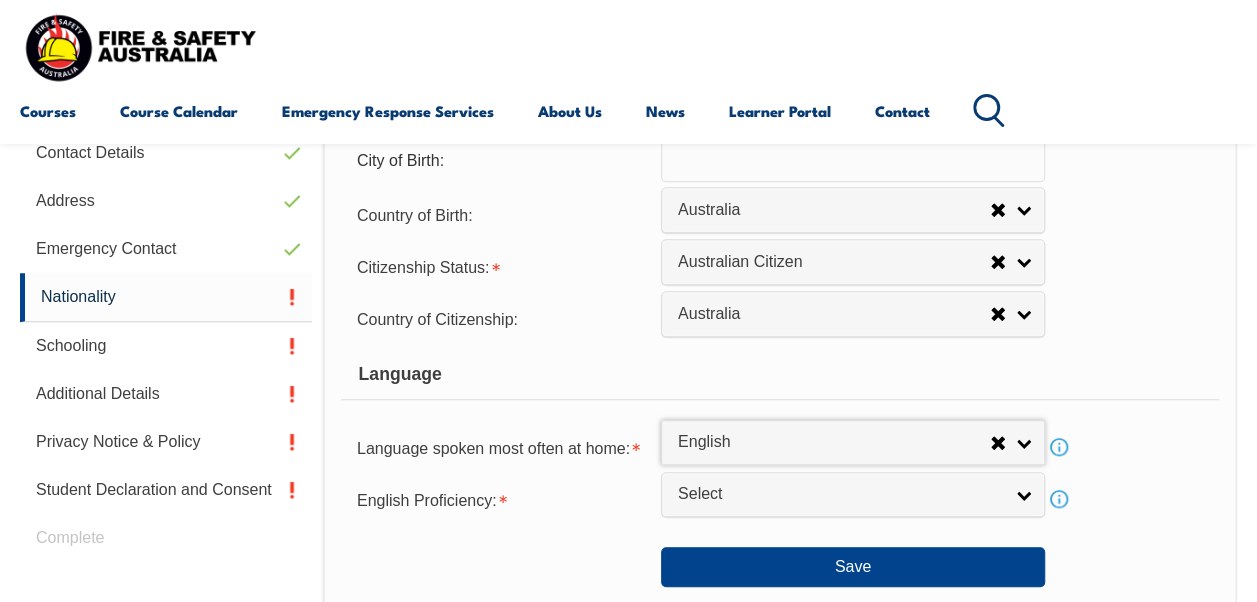 click at bounding box center (501, 559) 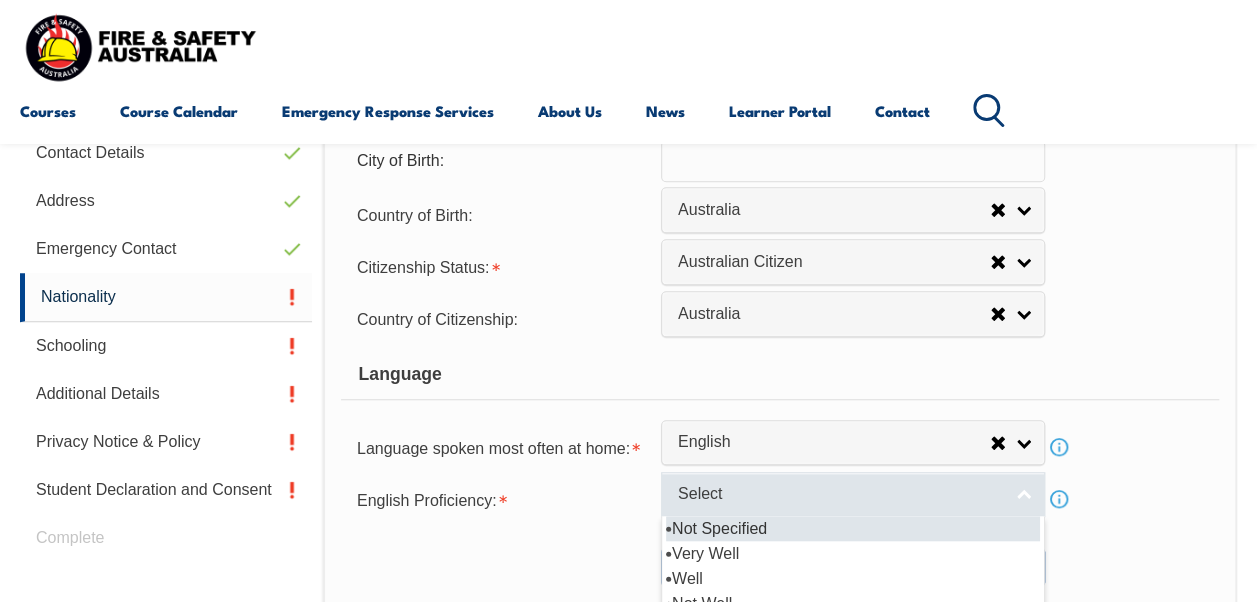 click on "Select" at bounding box center (853, 494) 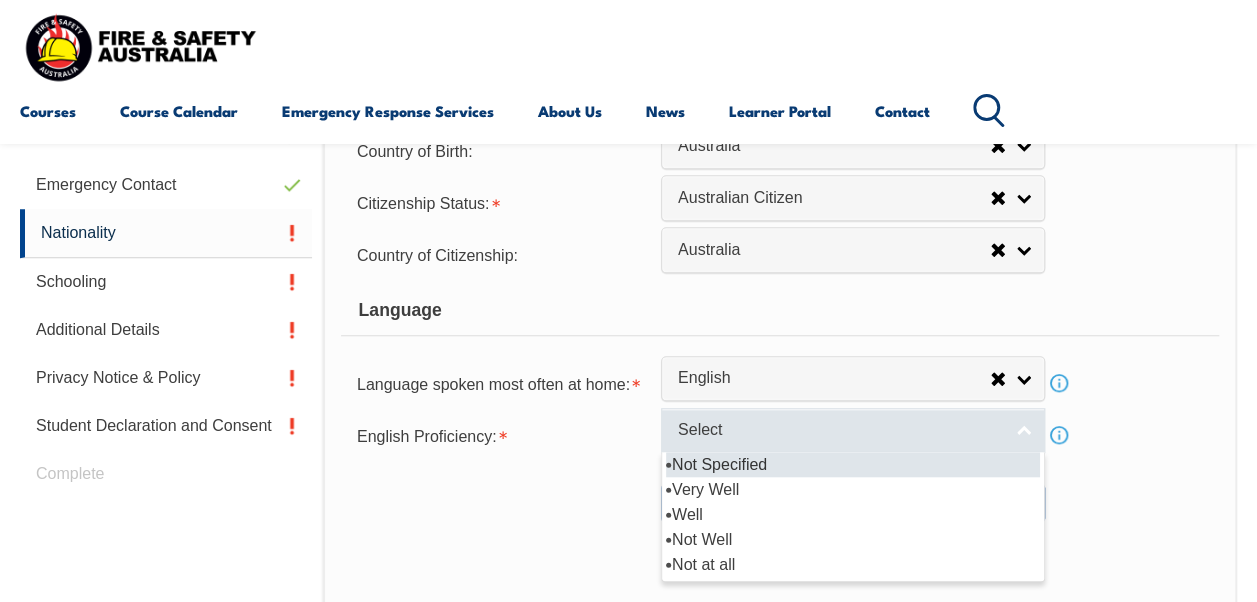 scroll, scrollTop: 681, scrollLeft: 0, axis: vertical 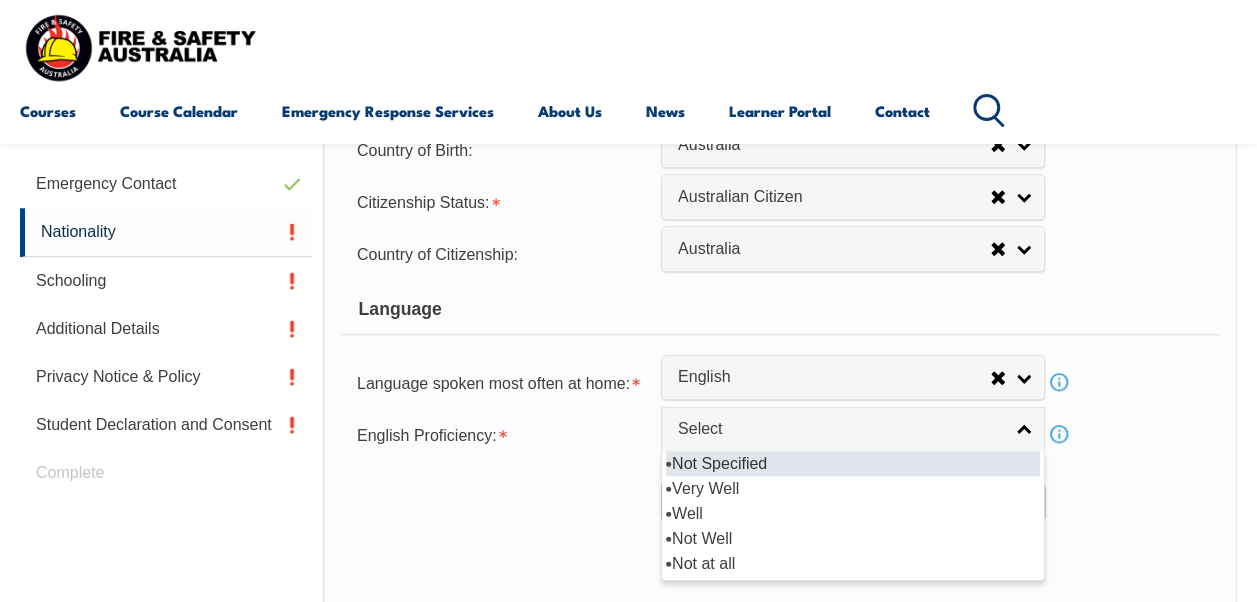 click on "Not Specified" at bounding box center [853, 463] 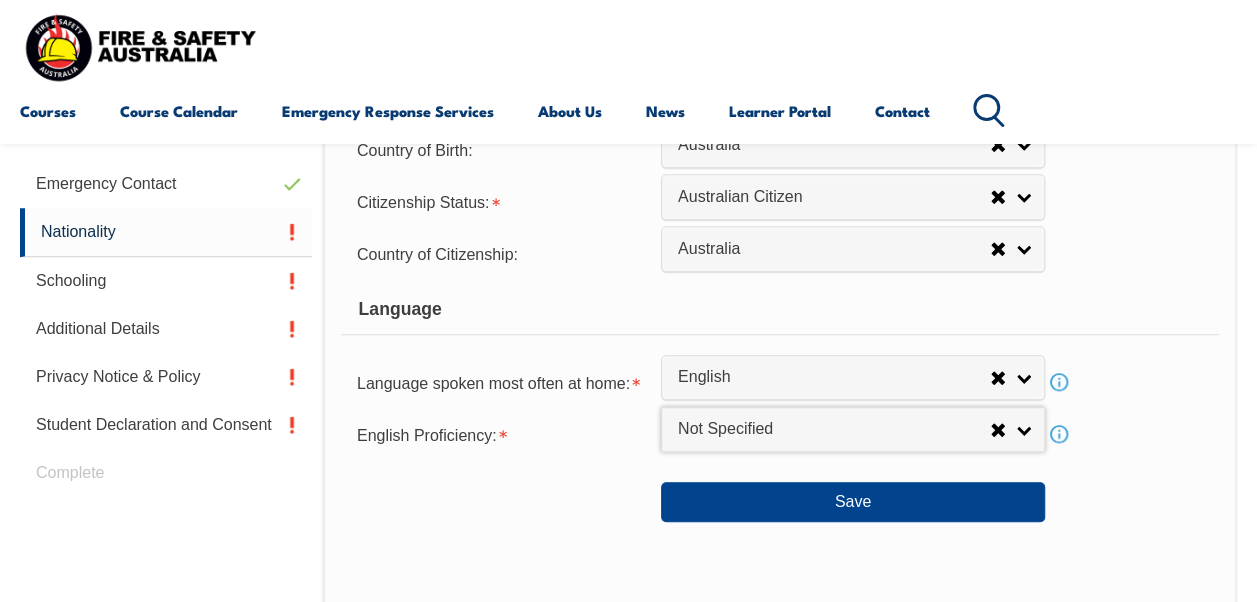click on "Citizenship City of Birth: Country of Birth: Adelie Land (France) Afghanistan Aland Islands Albania Algeria Andorra Angola Anguilla Antigua and Barbuda Argentina Argentinian Antarctic Territory Armenia Aruba Australia Australian Antarctic Territory Austria Azerbaijan Bahamas Bahrain Bangladesh Barbados Belarus Belgium Belize Benin Bermuda Bhutan Bolivia Bonaire, Sint Eustatius and Saba Bosnia and Herzegovina Botswana Brazil British Antarctic Territory Brunei Darussalam Bulgaria Burkina Faso Burundi Cambodia Cameroon Canada Cape Verde Cayman Islands Central African Republic Chad Chile Chilean Antarctic Territory China (excludes SARs and Taiwan) Colombia Comoros Congo, Democratic Republic of Congo, Republic of Cook Islands Costa Rica Cote d'Ivoire Croatia Cuba Curacao Cyprus Czechia Denmark Djibouti Dominica Dominican Republic Ecuador Egypt El Salvador England Equatorial Guinea Eritrea Estonia Eswatini Ethiopia Falkland Islands Faroe Islands Fiji Finland France French Guiana French Polynesia Gabon Gambia Ghana" at bounding box center (780, 388) 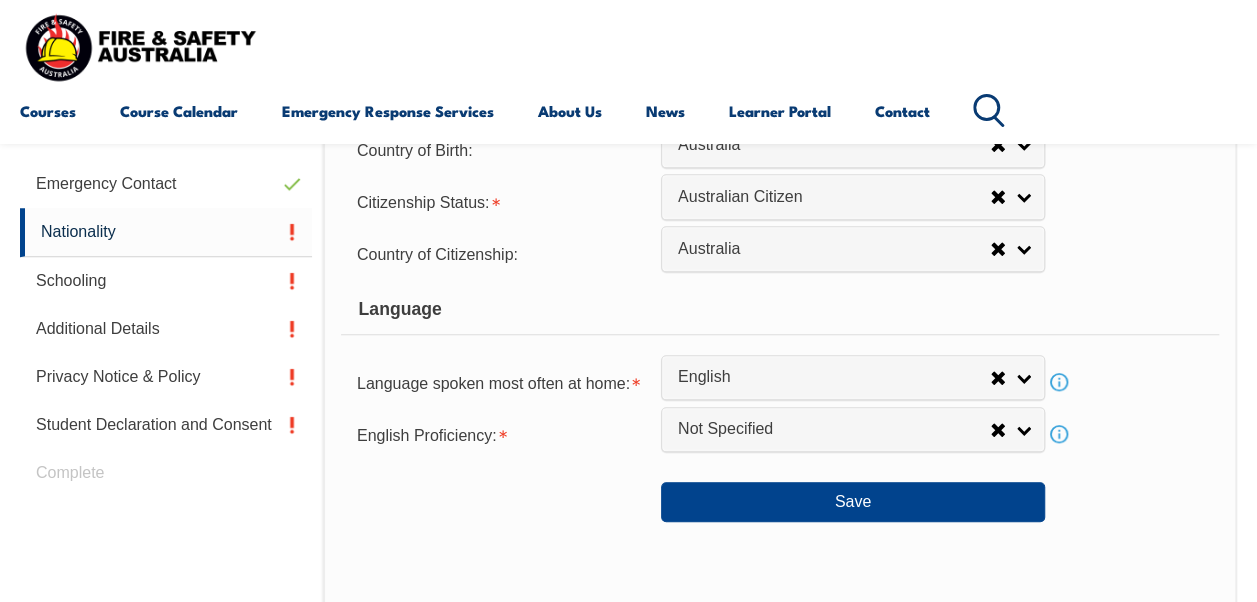 click on "Citizenship City of Birth: Country of Birth: Adelie Land (France) Afghanistan Aland Islands Albania Algeria Andorra Angola Anguilla Antigua and Barbuda Argentina Argentinian Antarctic Territory Armenia Aruba Australia Australian Antarctic Territory Austria Azerbaijan Bahamas Bahrain Bangladesh Barbados Belarus Belgium Belize Benin Bermuda Bhutan Bolivia Bonaire, Sint Eustatius and Saba Bosnia and Herzegovina Botswana Brazil British Antarctic Territory Brunei Darussalam Bulgaria Burkina Faso Burundi Cambodia Cameroon Canada Cape Verde Cayman Islands Central African Republic Chad Chile Chilean Antarctic Territory China (excludes SARs and Taiwan) Colombia Comoros Congo, Democratic Republic of Congo, Republic of Cook Islands Costa Rica Cote d'Ivoire Croatia Cuba Curacao Cyprus Czechia Denmark Djibouti Dominica Dominican Republic Ecuador Egypt El Salvador England Equatorial Guinea Eritrea Estonia Eswatini Ethiopia Falkland Islands Faroe Islands Fiji Finland France French Guiana French Polynesia Gabon Gambia Ghana" at bounding box center (780, 388) 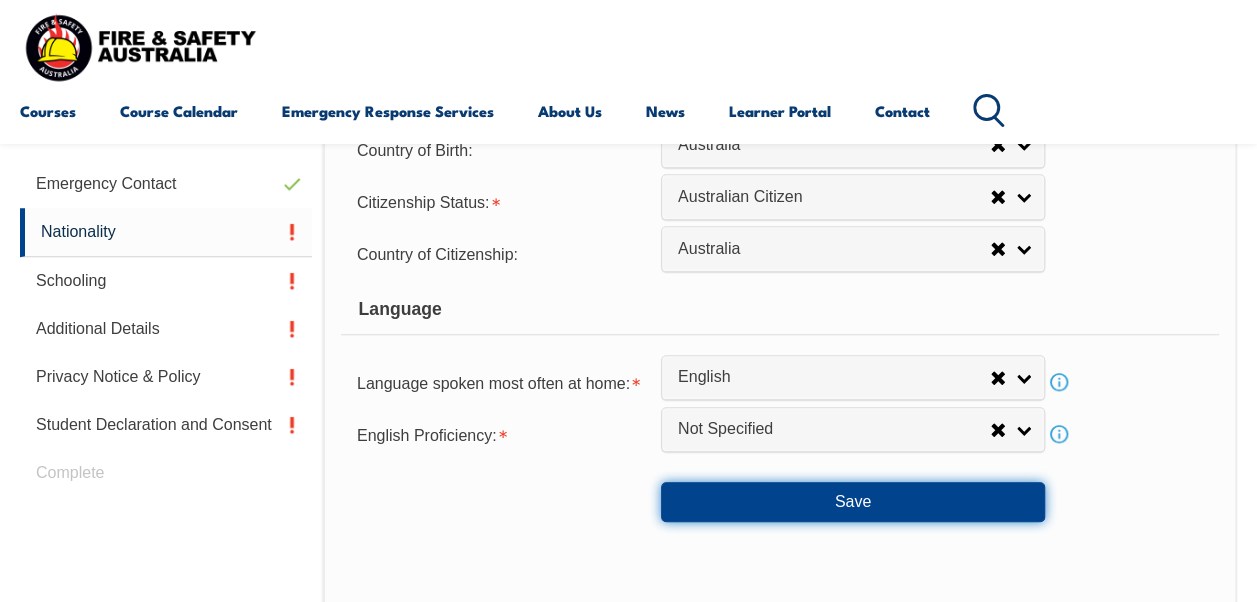 click on "Save" at bounding box center [853, 502] 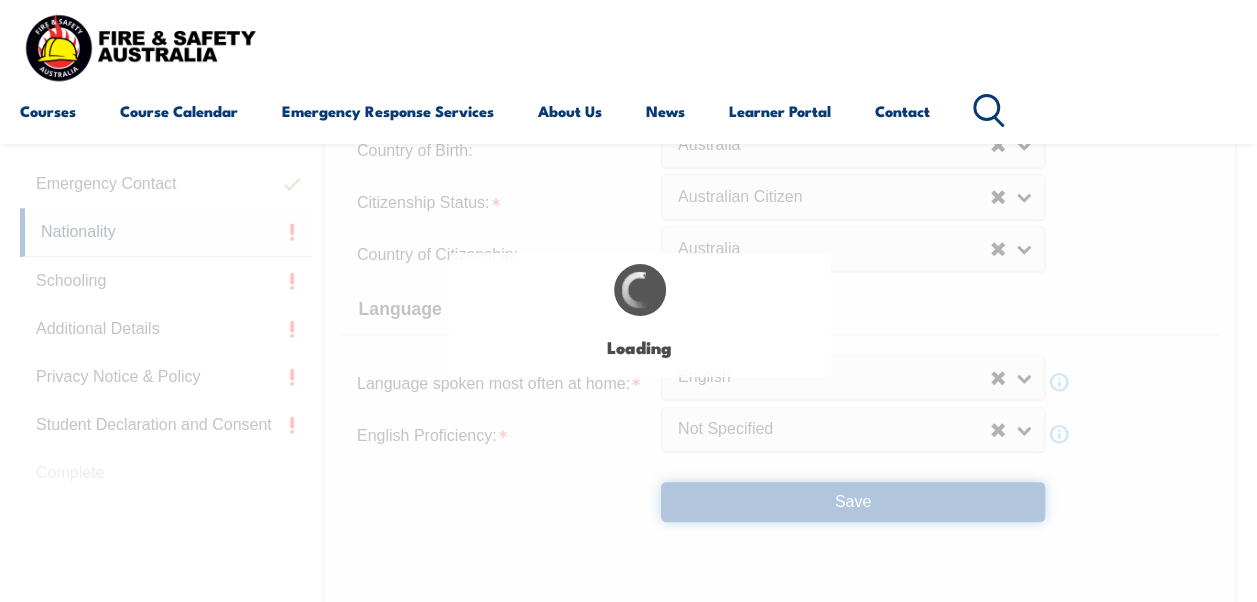 scroll, scrollTop: 0, scrollLeft: 0, axis: both 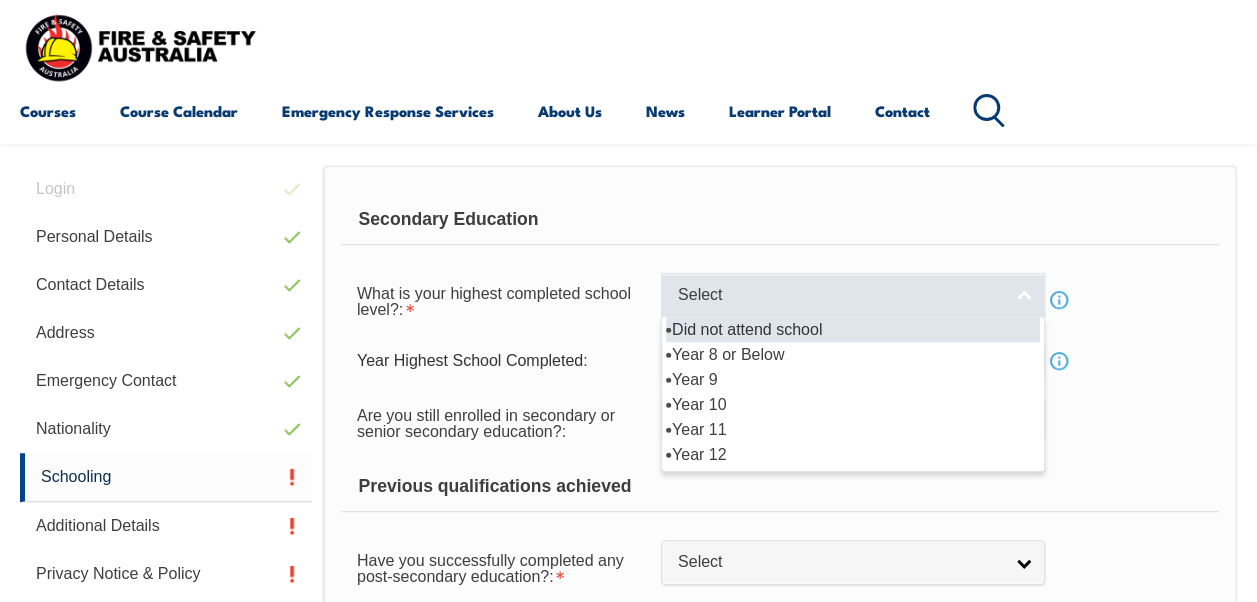 click on "Select" at bounding box center (853, 295) 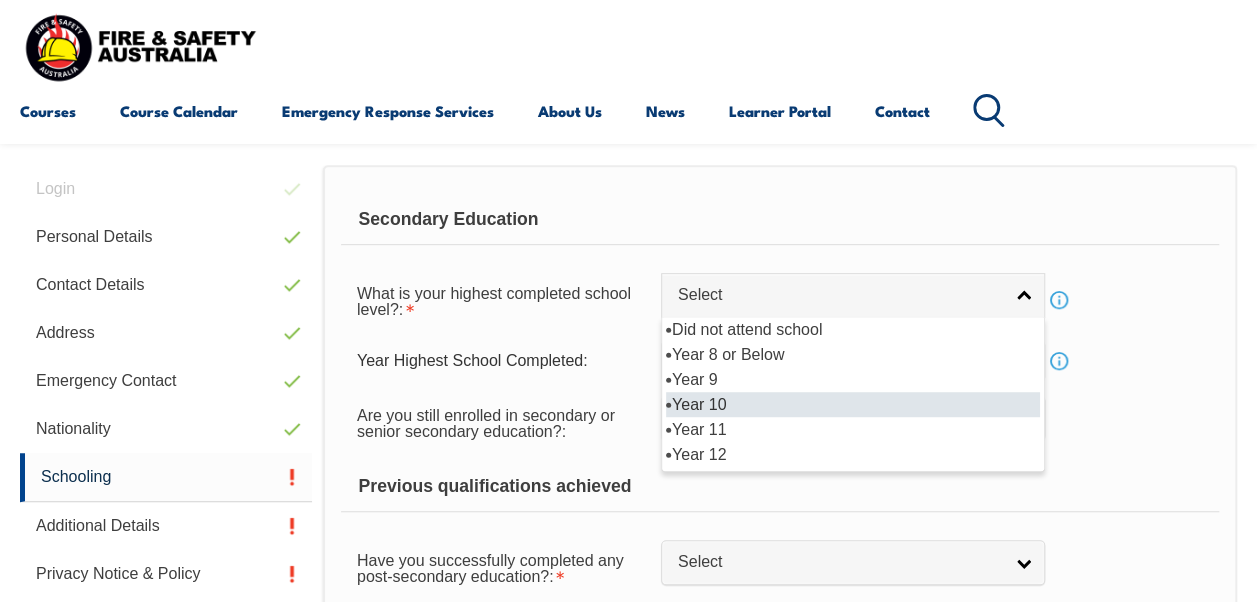 click on "Year 10" at bounding box center [853, 404] 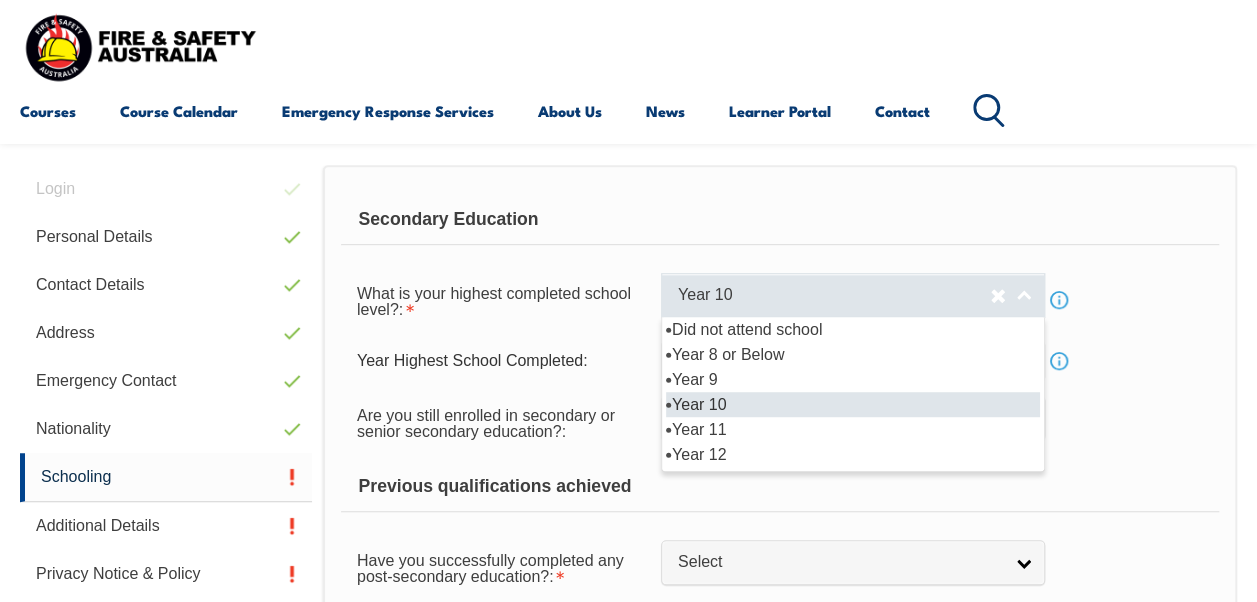 click on "Year 10" at bounding box center (853, 295) 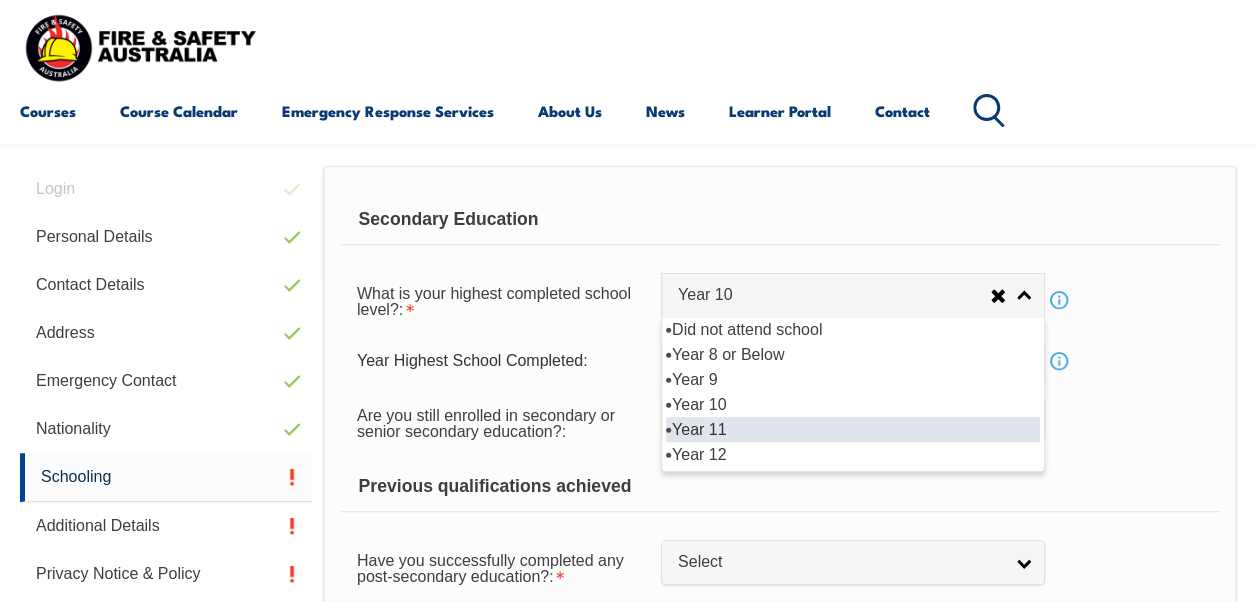 click on "Year 11" at bounding box center (853, 429) 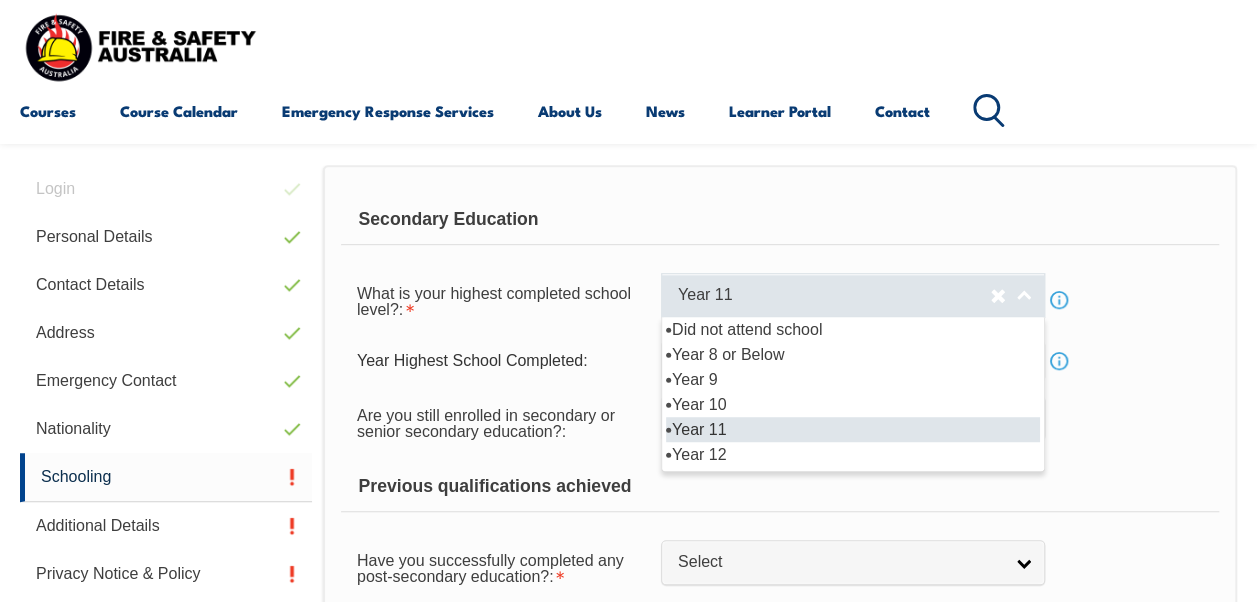 click on "Year 11" at bounding box center [853, 295] 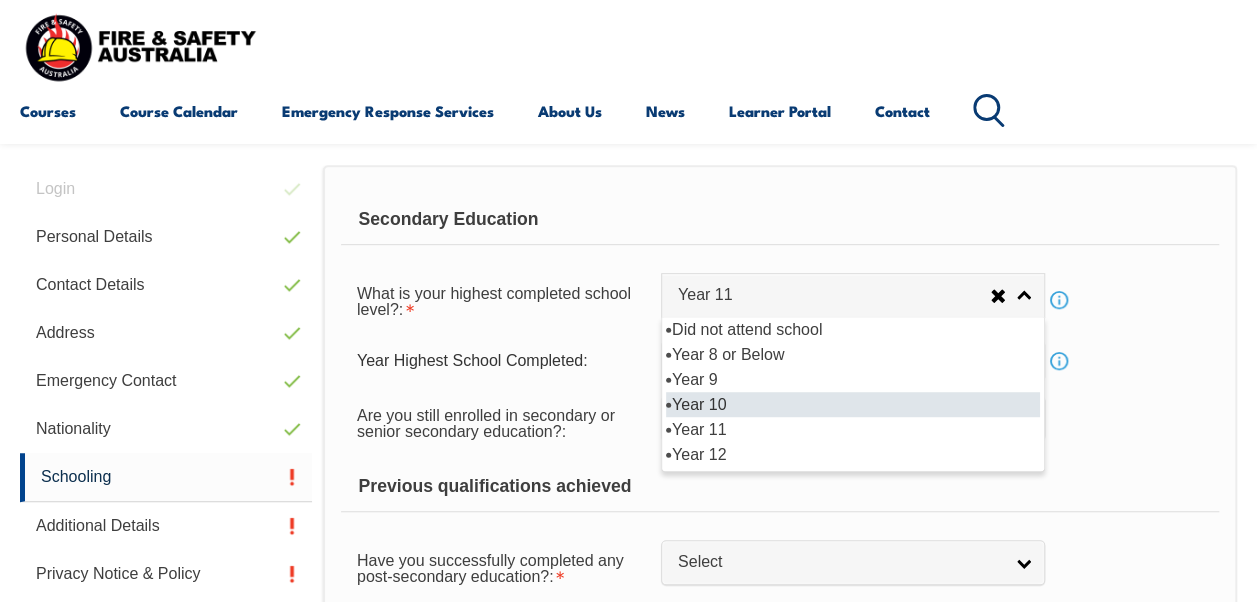 click on "Year 10" at bounding box center [853, 404] 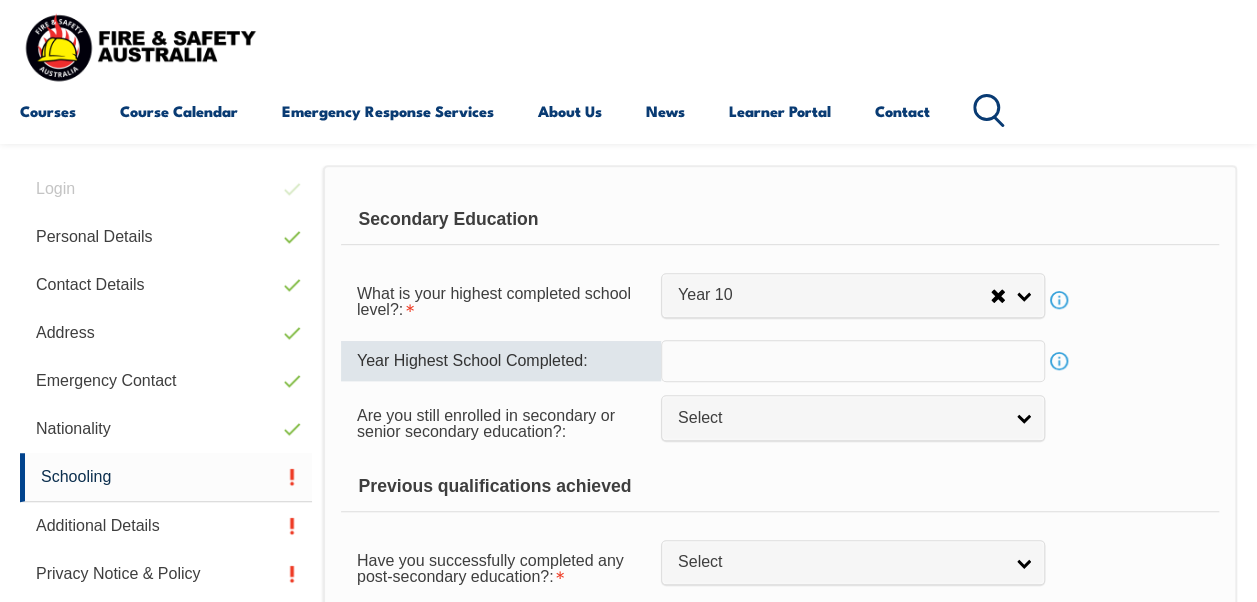 click at bounding box center (853, 361) 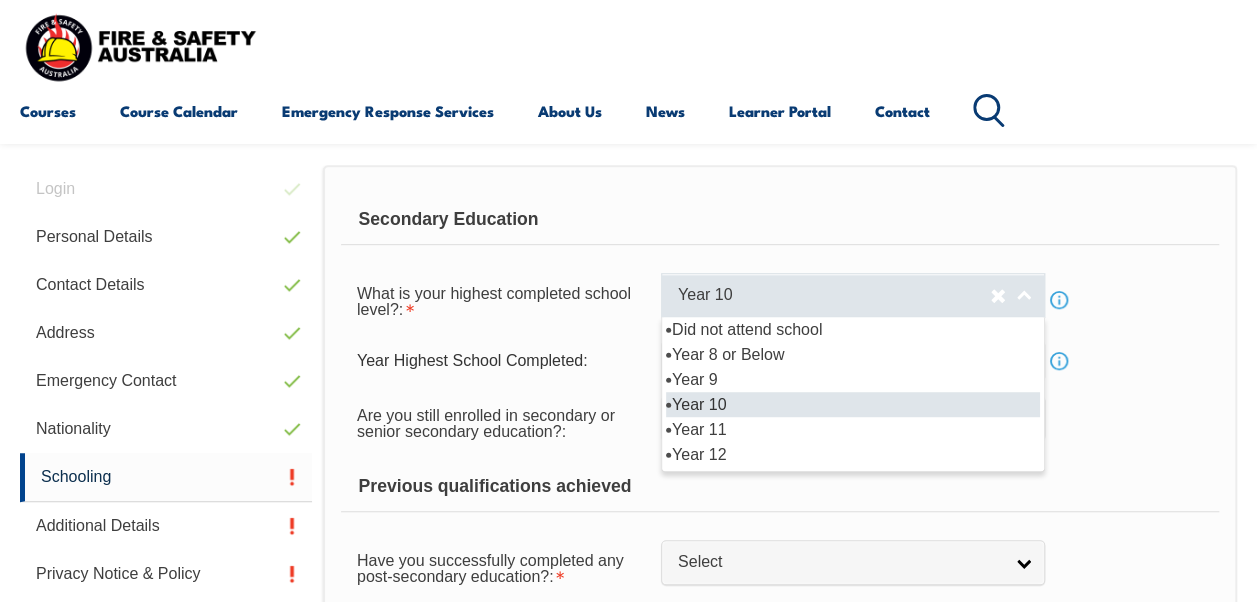 click on "Year 10" at bounding box center (853, 295) 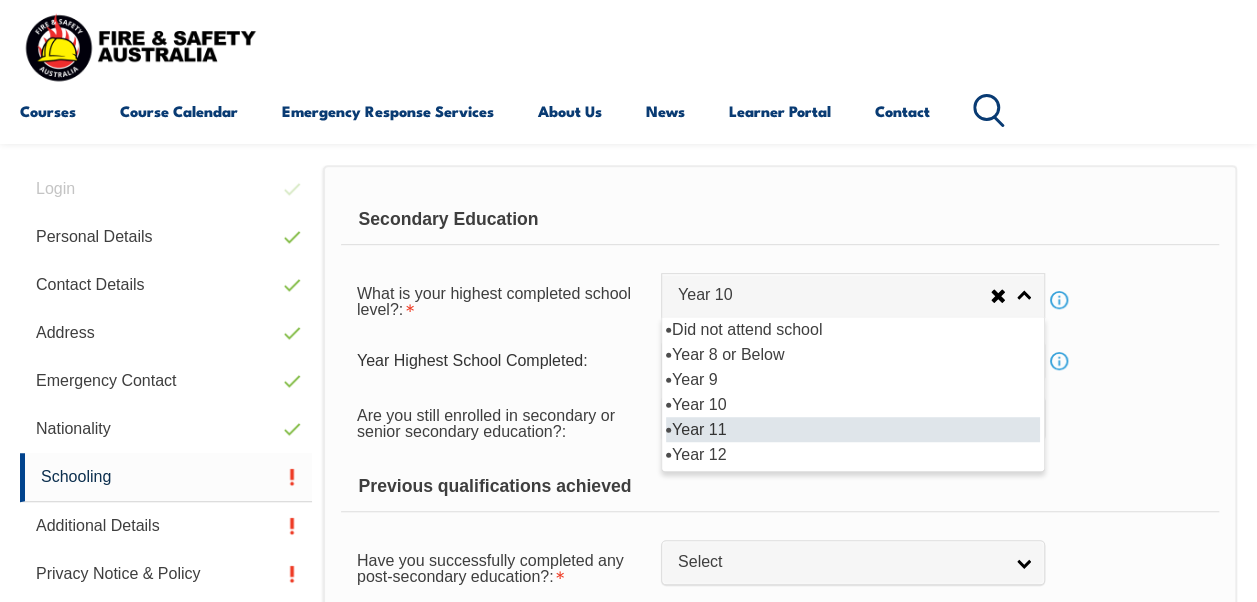 click on "Year 11" at bounding box center [853, 429] 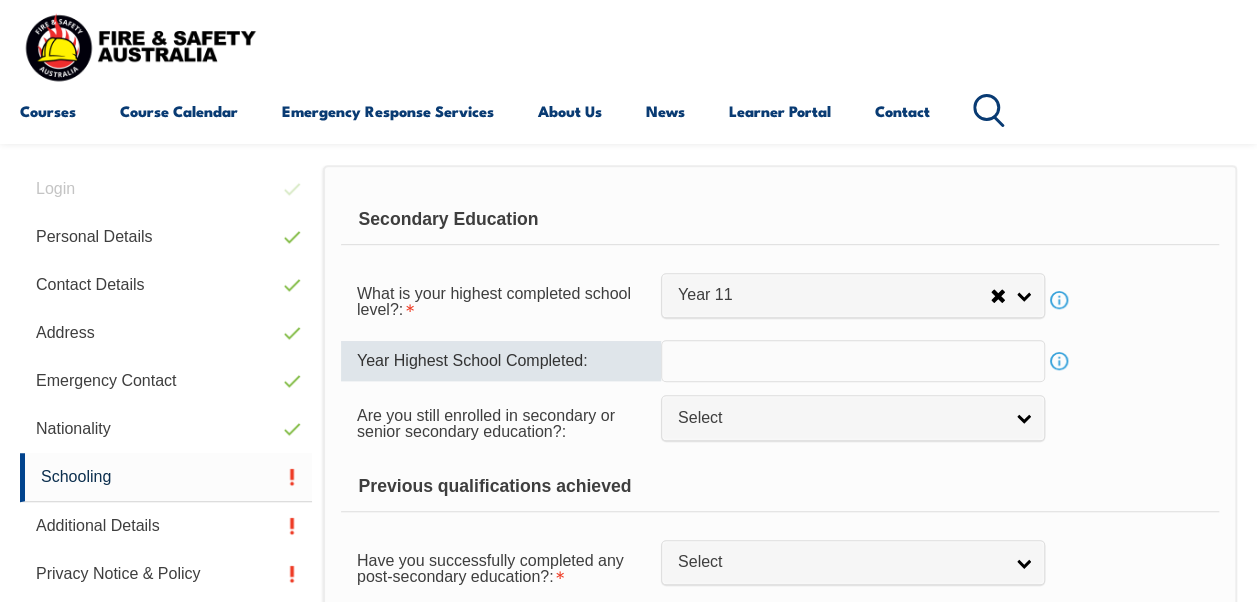 click at bounding box center (853, 361) 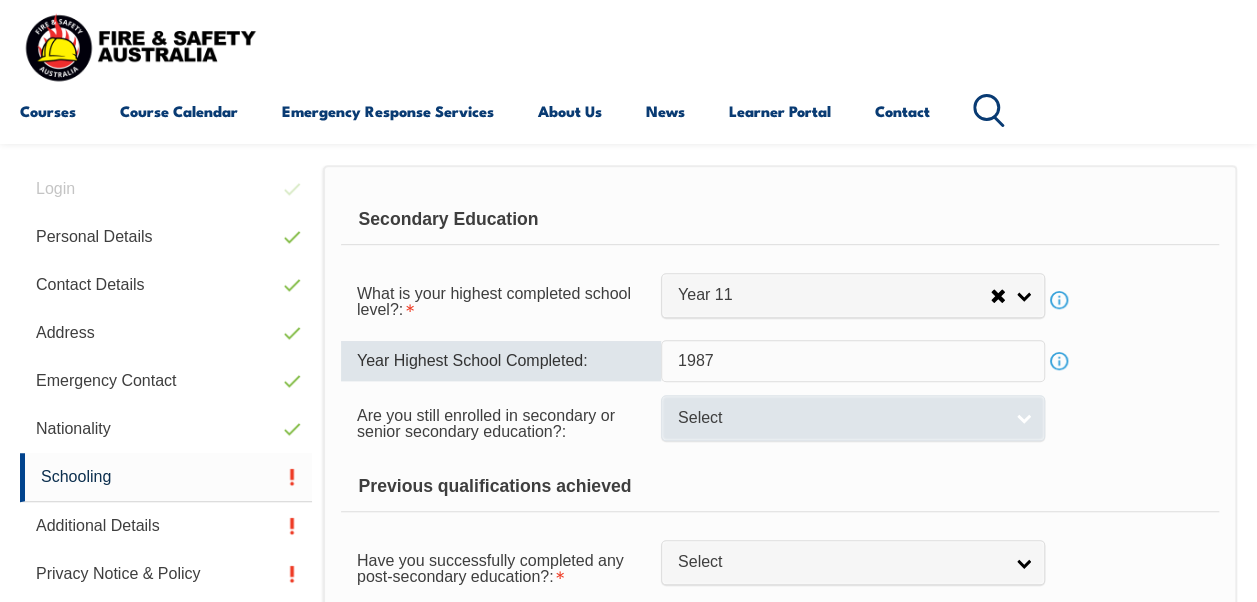 type on "1987" 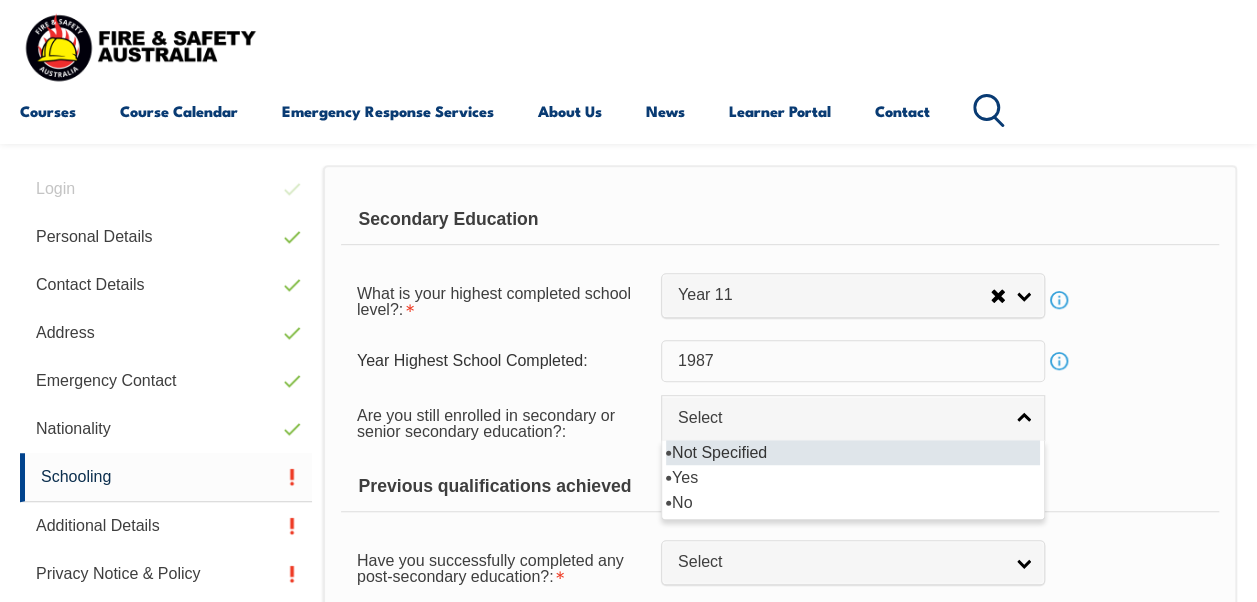 drag, startPoint x: 1028, startPoint y: 416, endPoint x: 936, endPoint y: 504, distance: 127.310646 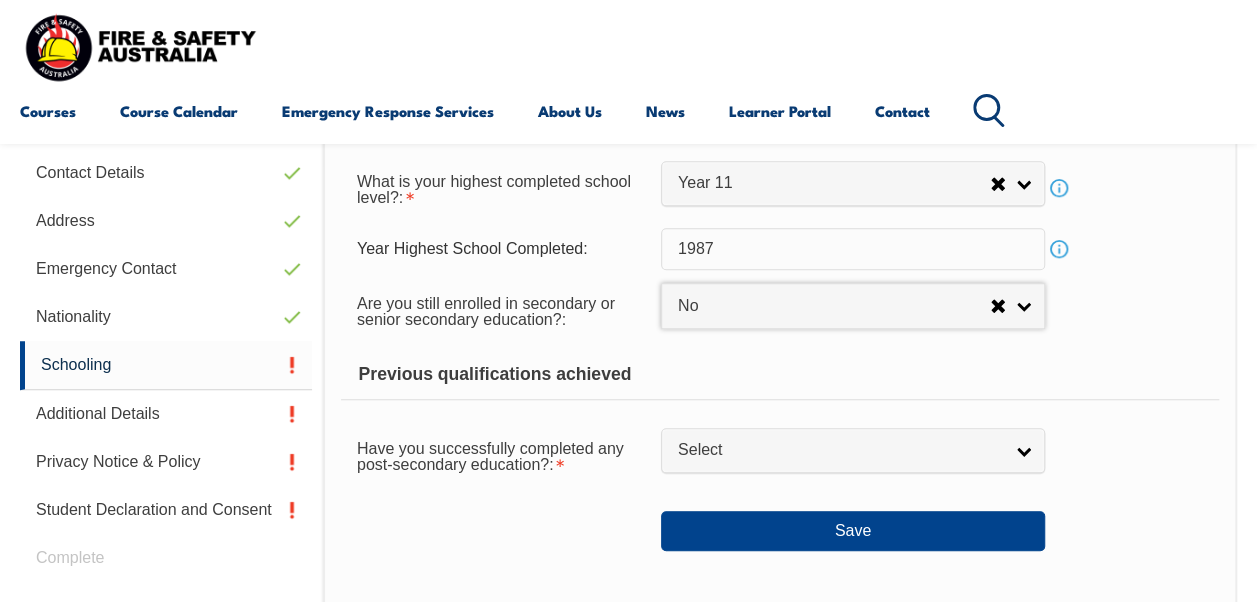 scroll, scrollTop: 602, scrollLeft: 0, axis: vertical 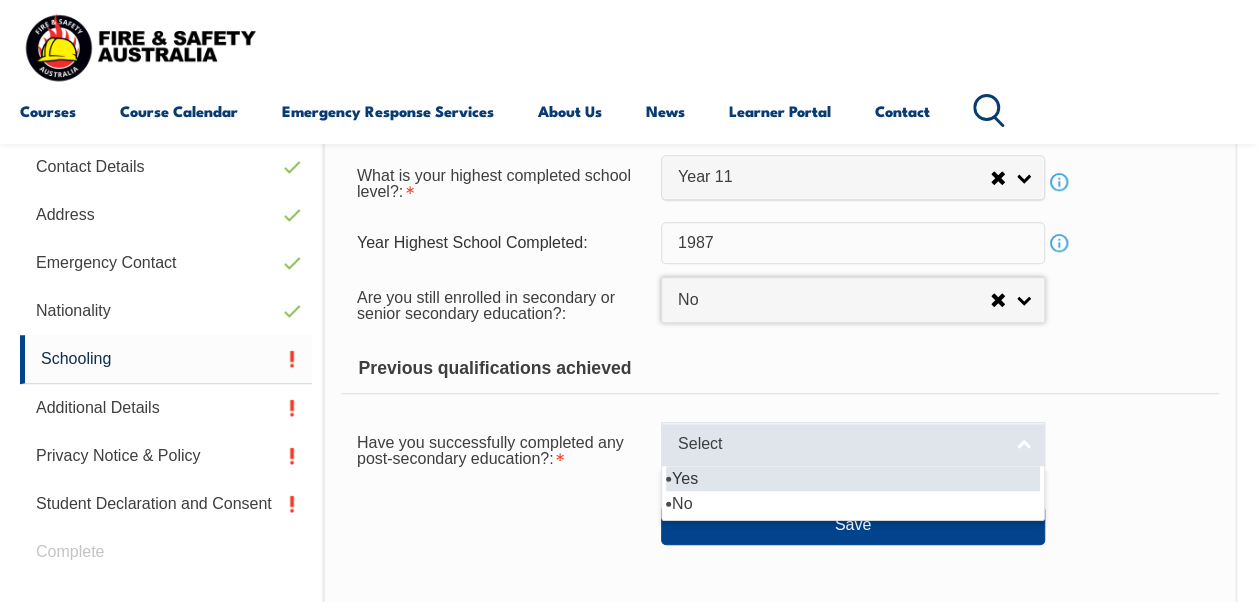 click on "Select" at bounding box center (853, 444) 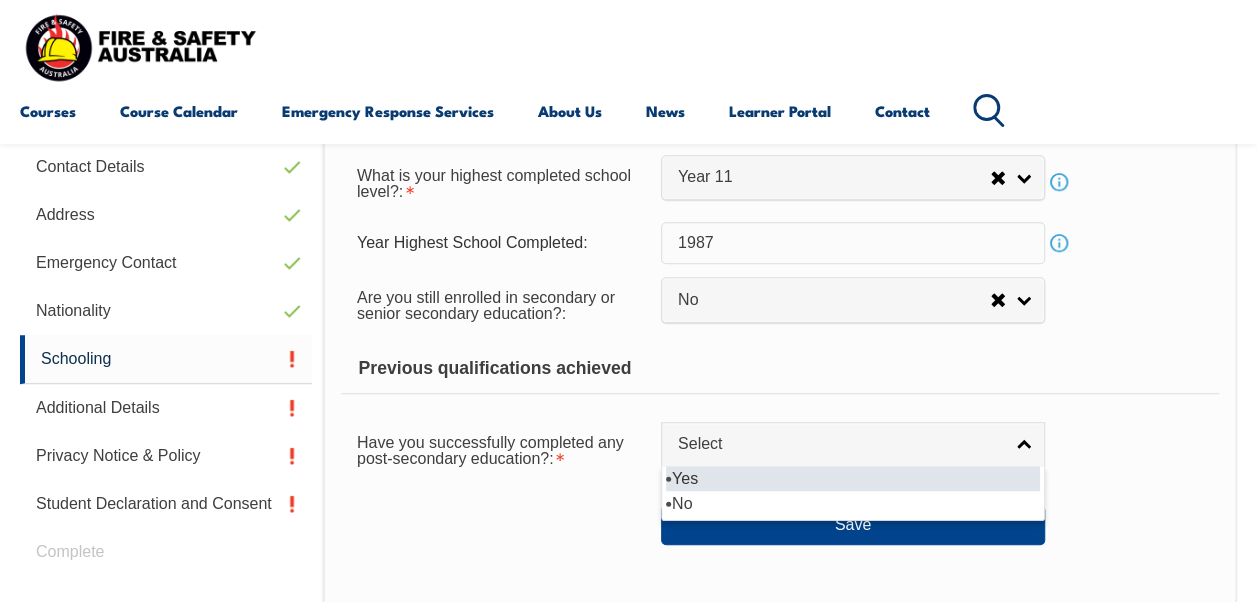 click on "Yes" at bounding box center (853, 478) 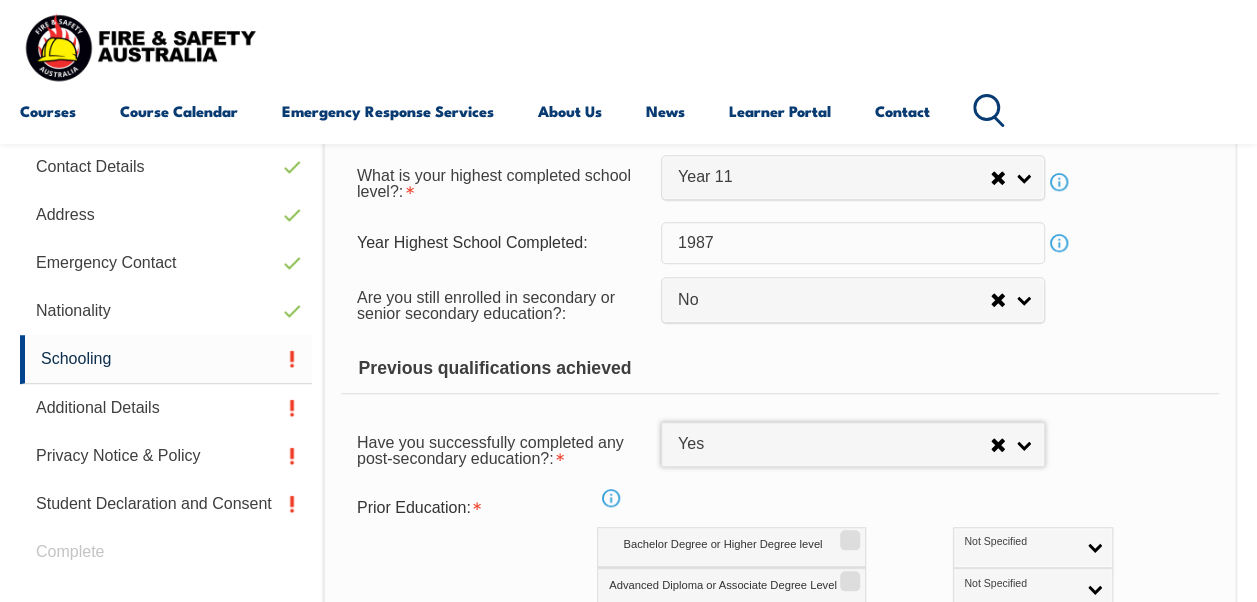 click on "Secondary Education What is your highest completed school level?: Did not attend school Year 8 or Below Year 9 Year 10 Year 11 Year 12
Year 11
Did not attend school Year 8 or Below Year 9 Year 10 Year 11 Year 12
Info Year Highest School Completed: 1987 Info Are you still enrolled in secondary or senior secondary education?: Not Specified Yes No
No
Not Specified Yes No
Previous qualifications achieved Have you successfully completed any post-secondary education?: Yes No
Yes
Yes No
Prior Education: Info Bachelor Degree or Higher Degree level Not Specified Australian Qualification Australian Equivalent International
Not Specified
Advanced Diploma or Associate Degree Level Not Specified Australian Qualification Australian Equivalent International
Not Specified
Diploma Level Not Specified Australian Qualification Australian Equivalent International" at bounding box center [780, 502] 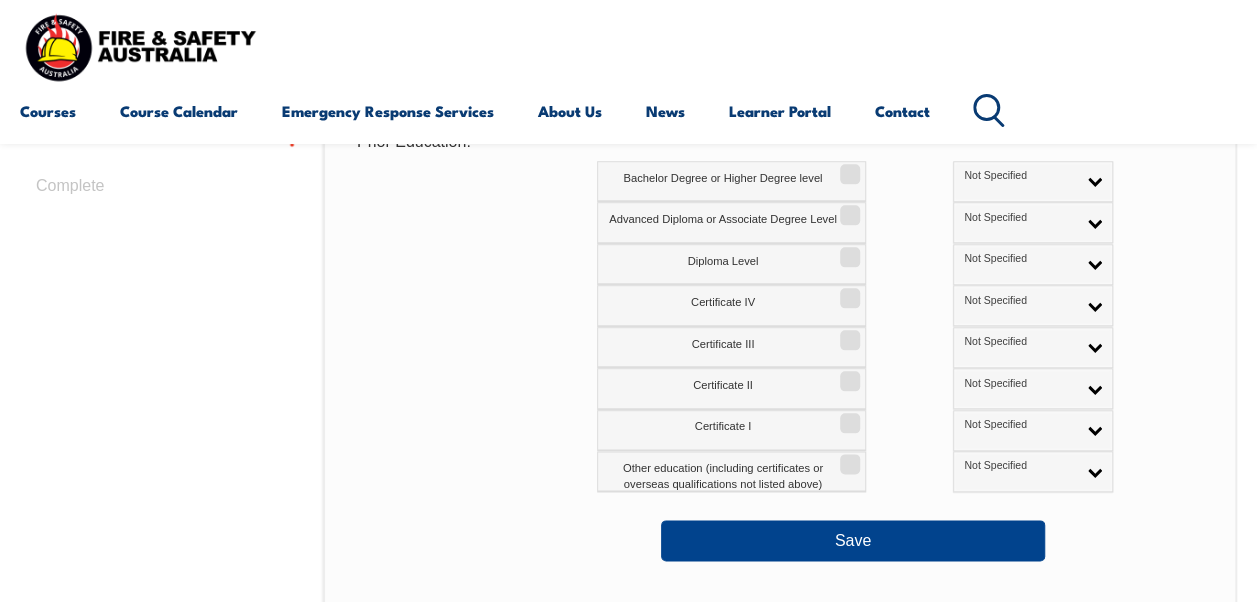 scroll, scrollTop: 970, scrollLeft: 0, axis: vertical 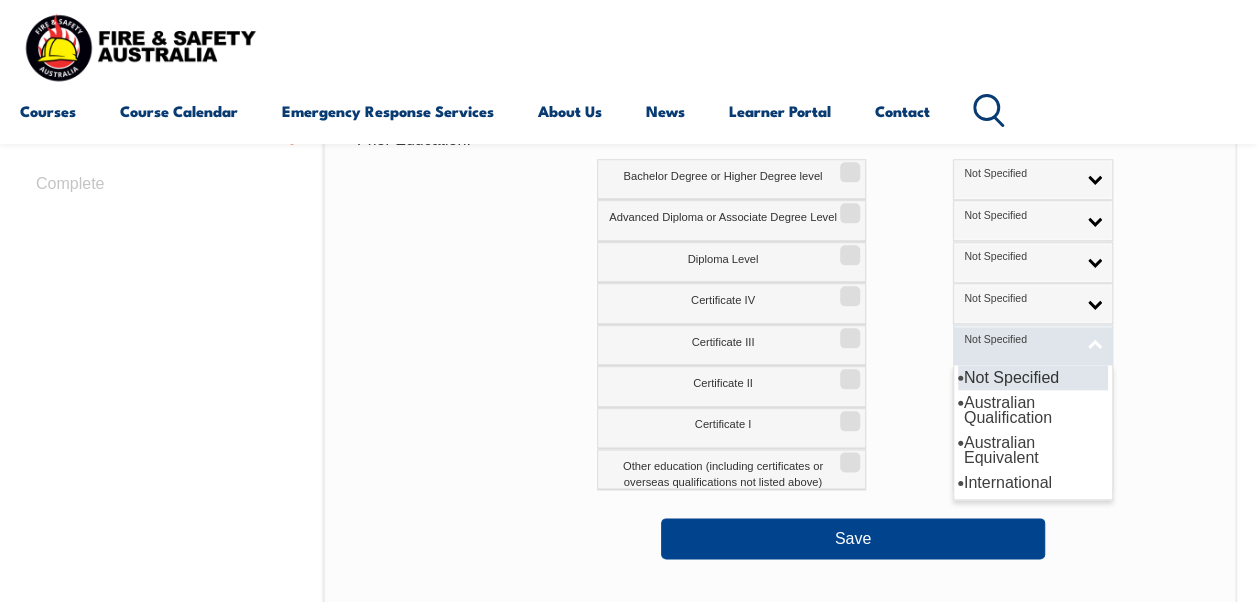 click on "Not Specified" at bounding box center [1033, 345] 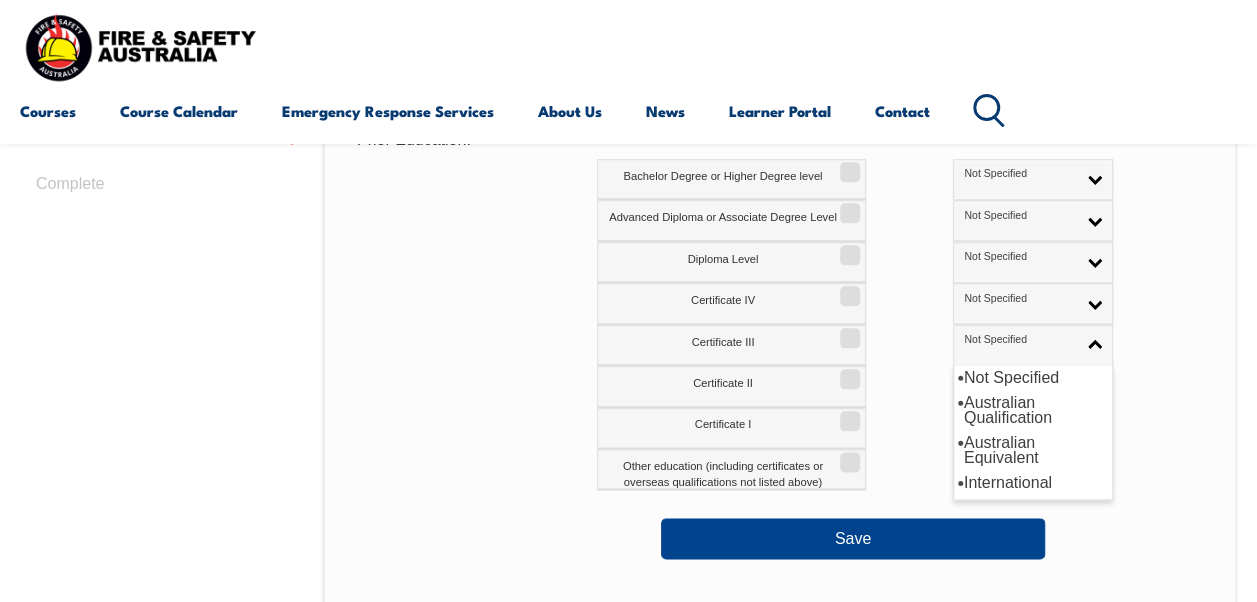 click on "Certificate III Not Specified Australian Qualification Australian Equivalent International
Not Specified
Not Specified Australian Qualification Australian Equivalent International" at bounding box center (898, 345) 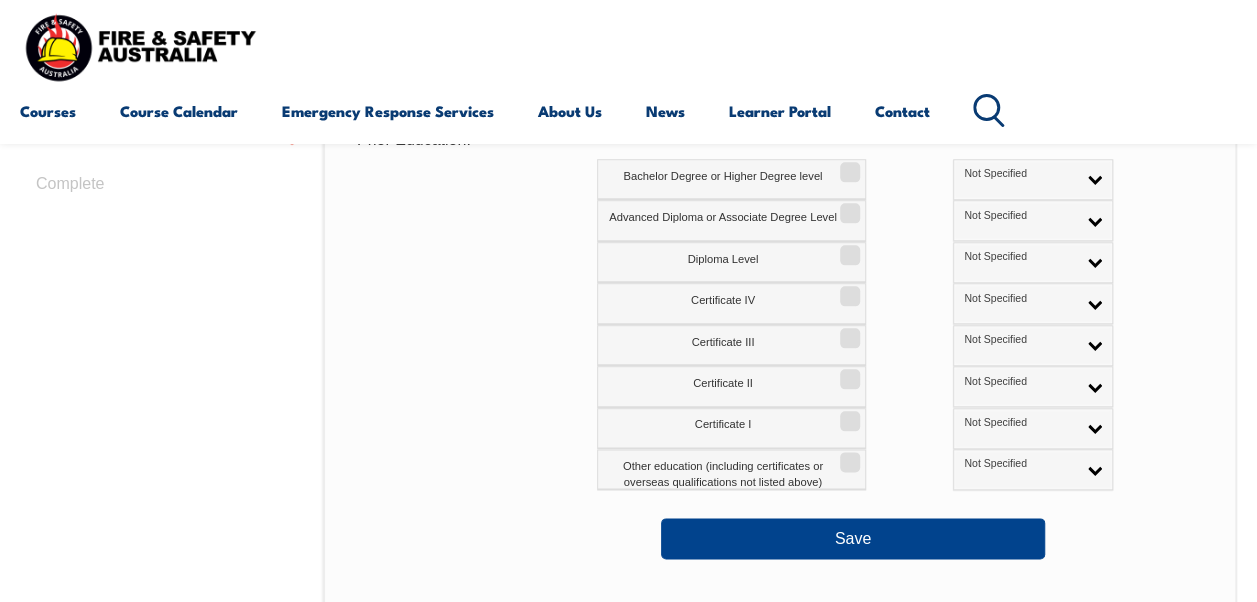 click on "Certificate III Not Specified Australian Qualification Australian Equivalent International
Not Specified
Not Specified Australian Qualification Australian Equivalent International" at bounding box center [898, 345] 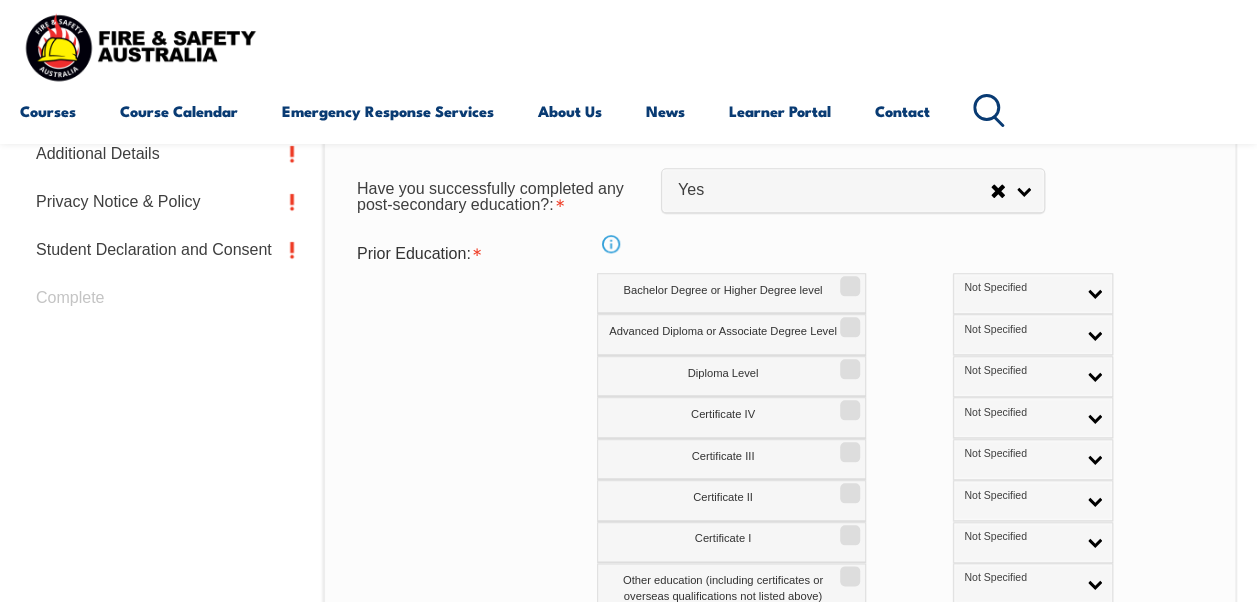 scroll, scrollTop: 856, scrollLeft: 0, axis: vertical 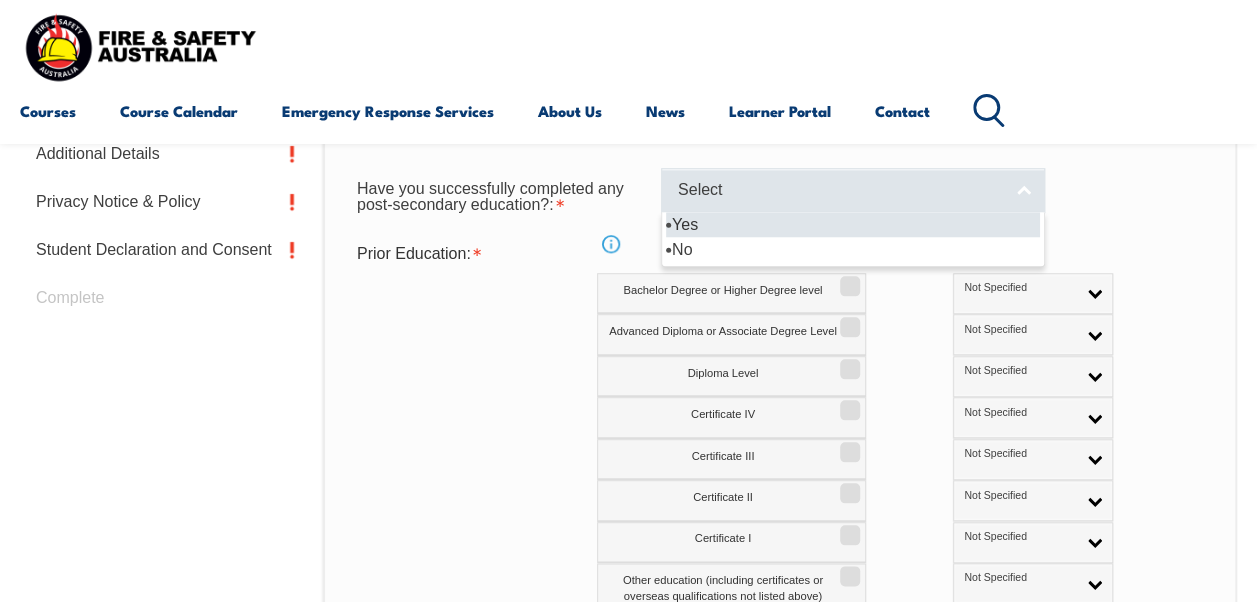 click on "Select" at bounding box center (853, 190) 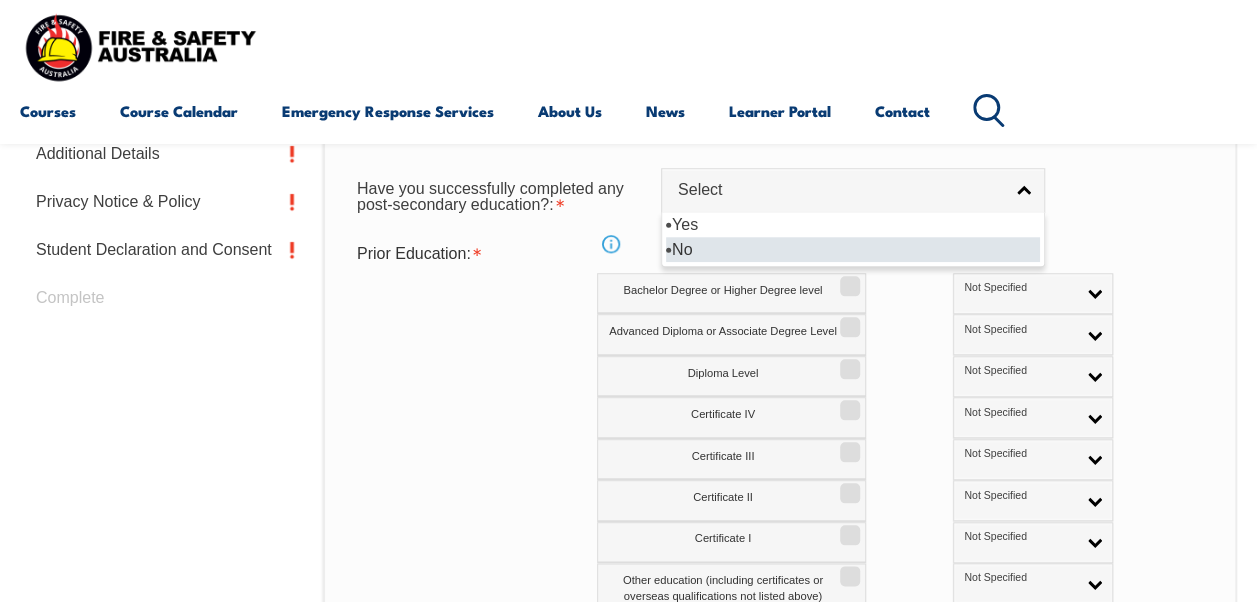 click on "No" at bounding box center [853, 249] 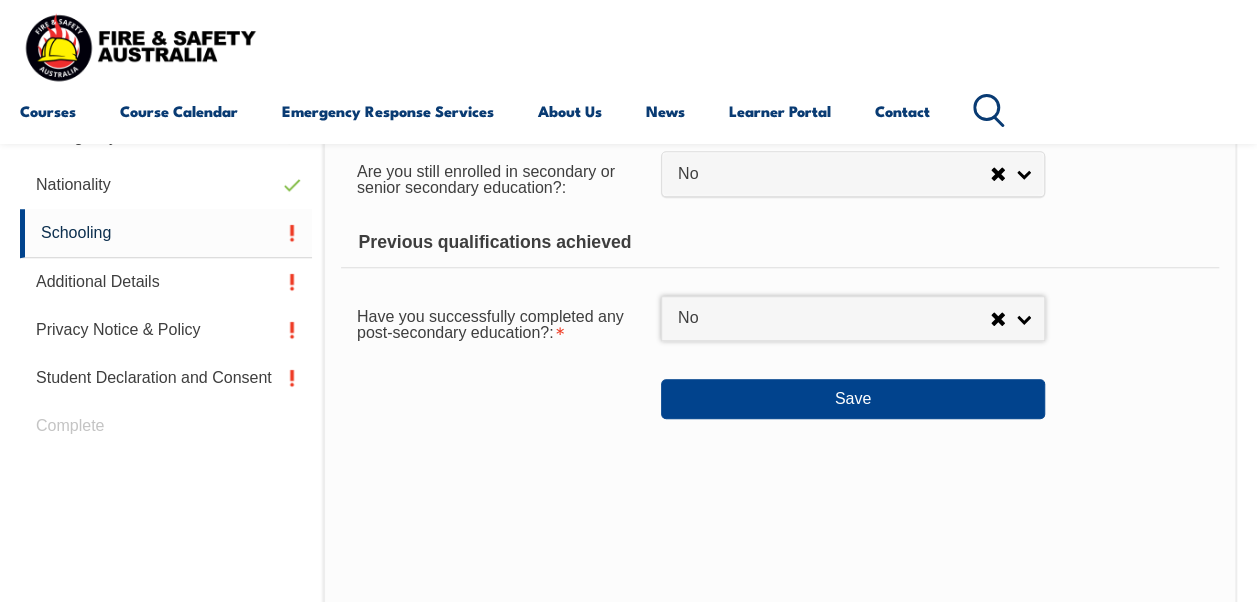 scroll, scrollTop: 730, scrollLeft: 0, axis: vertical 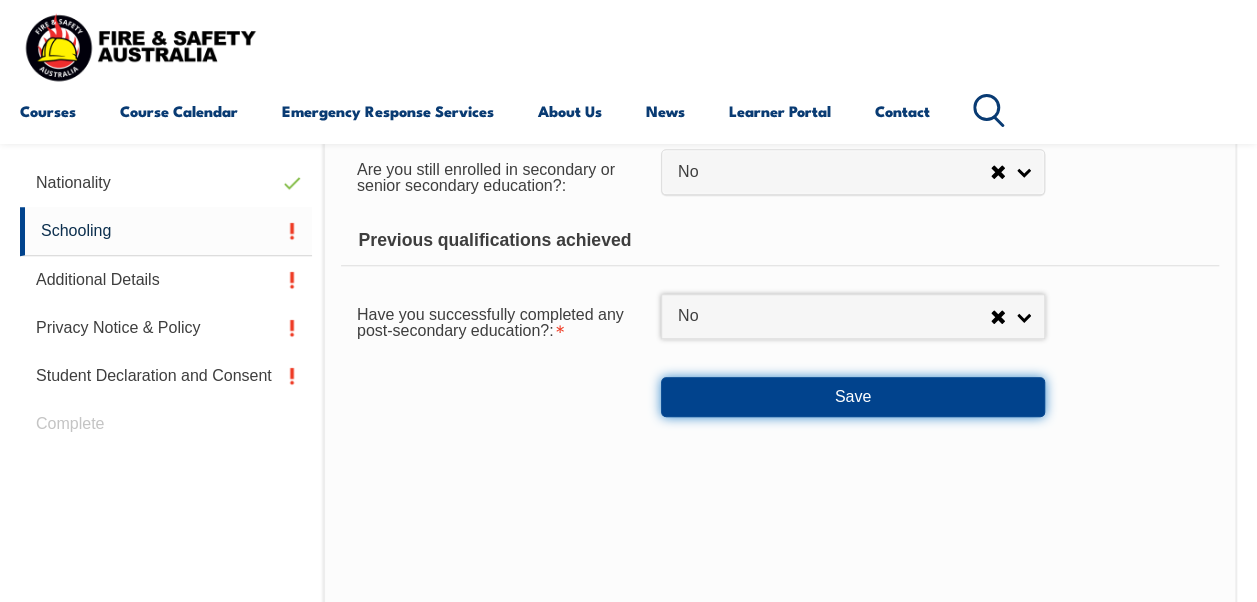 click on "Save" at bounding box center (853, 397) 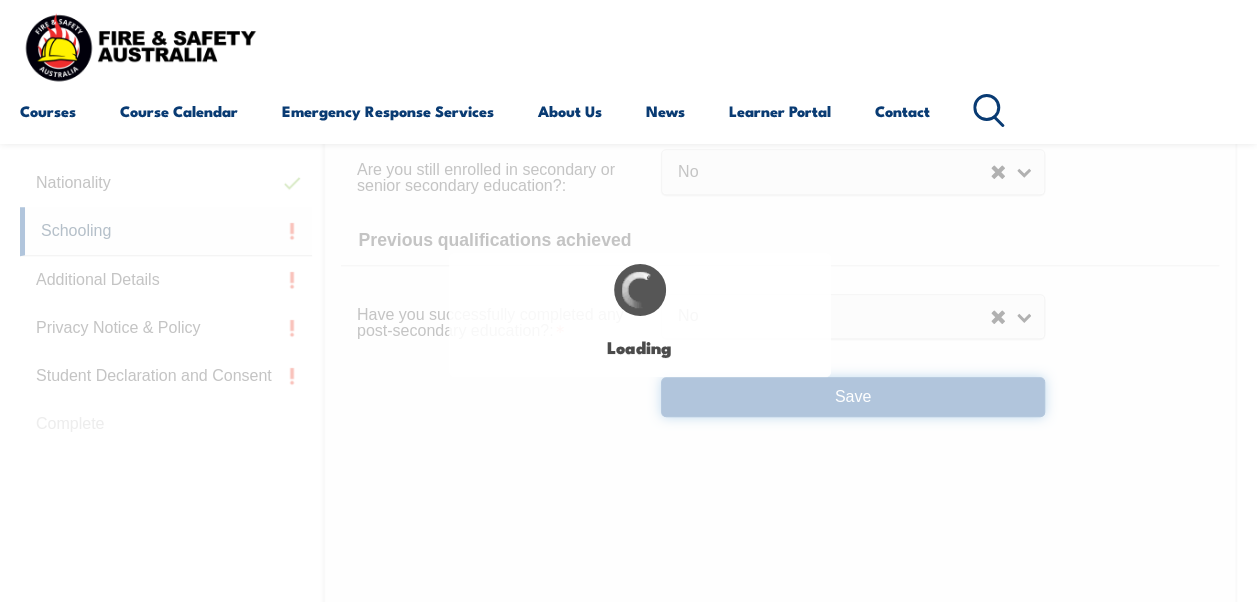 select on "false" 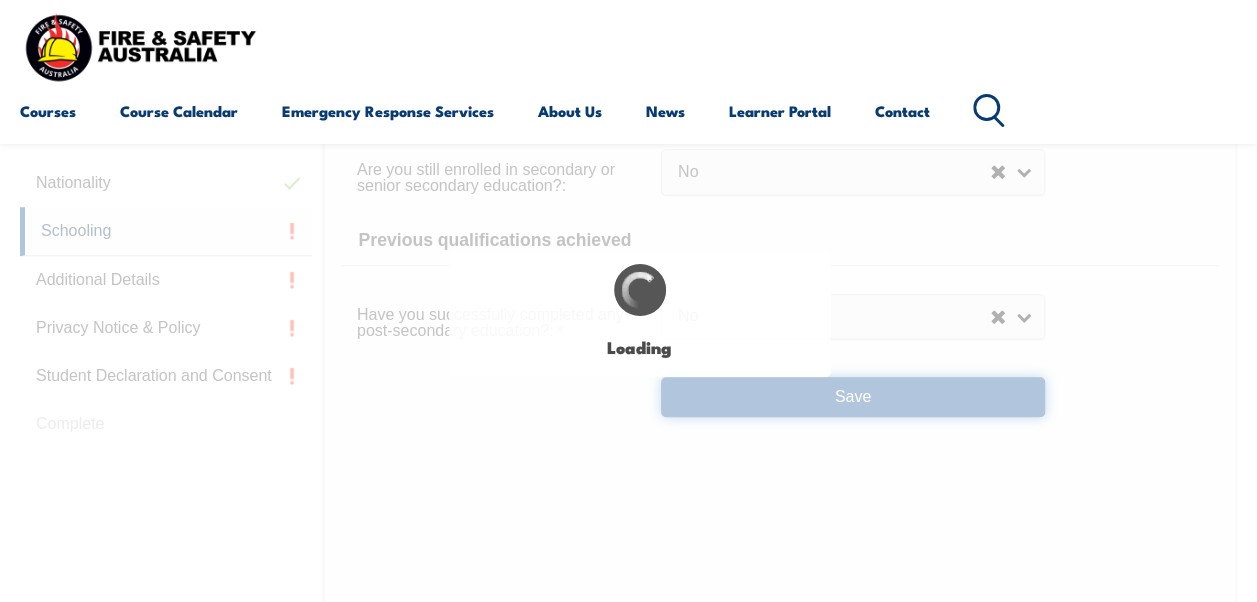 select on "false" 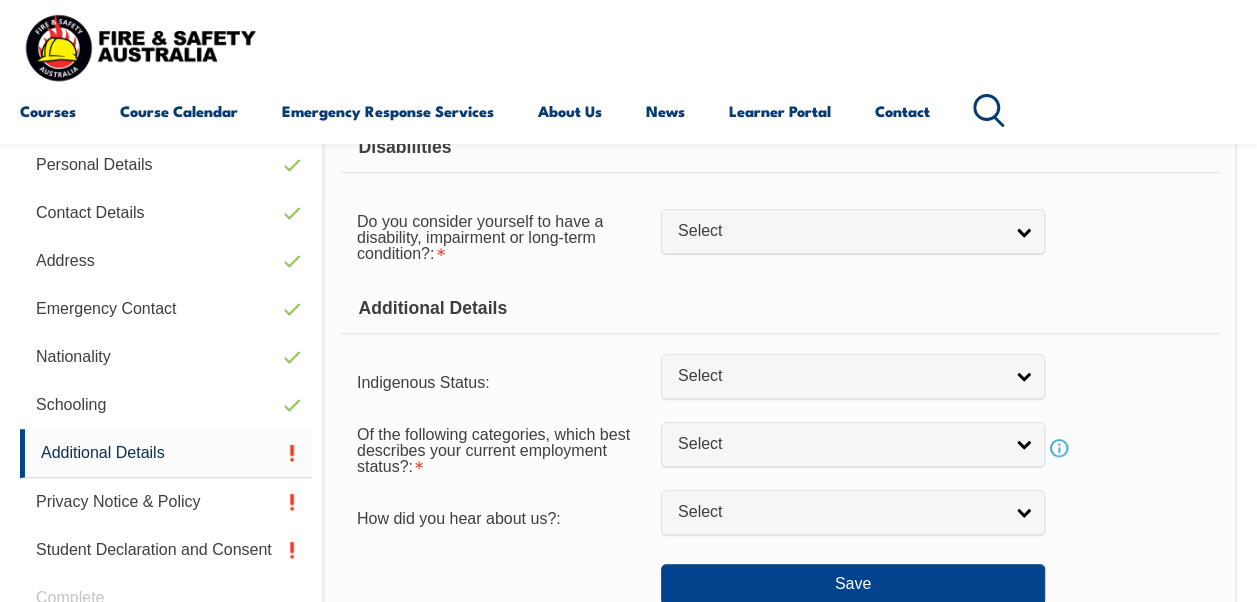 scroll, scrollTop: 485, scrollLeft: 0, axis: vertical 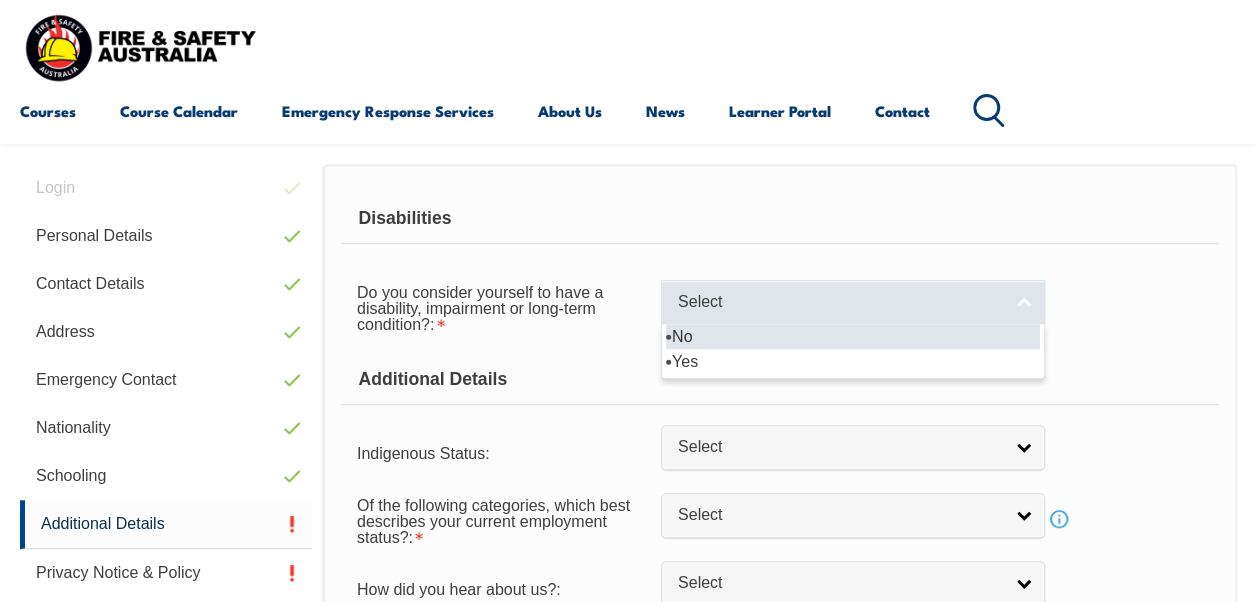 click on "Select" at bounding box center (853, 302) 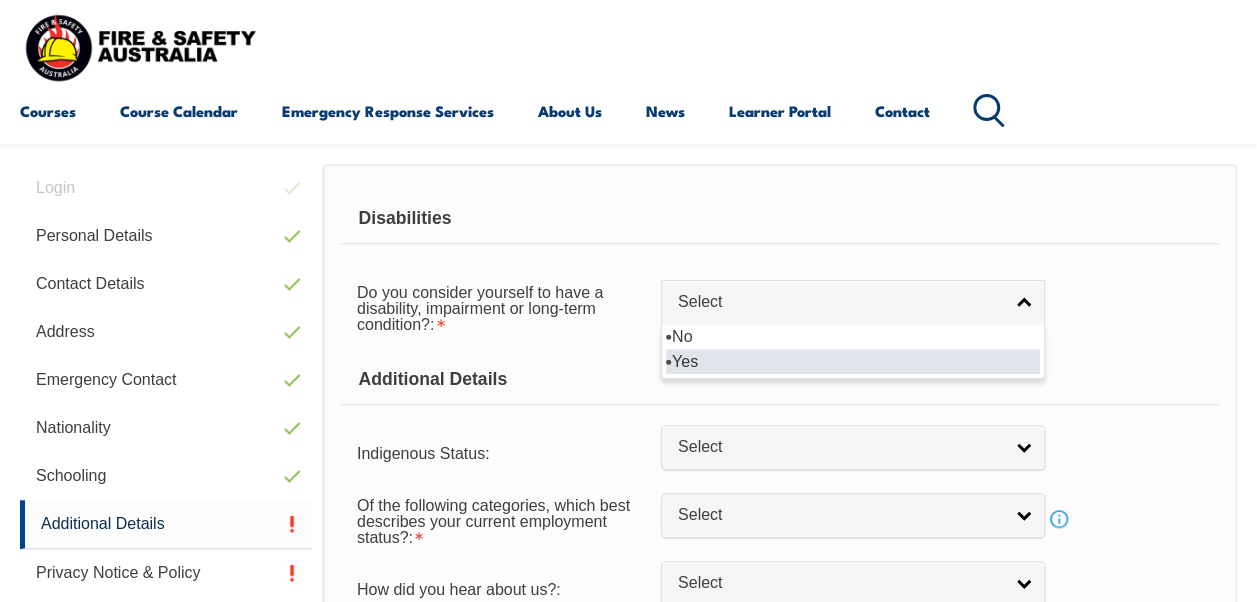 click on "Yes" at bounding box center [853, 361] 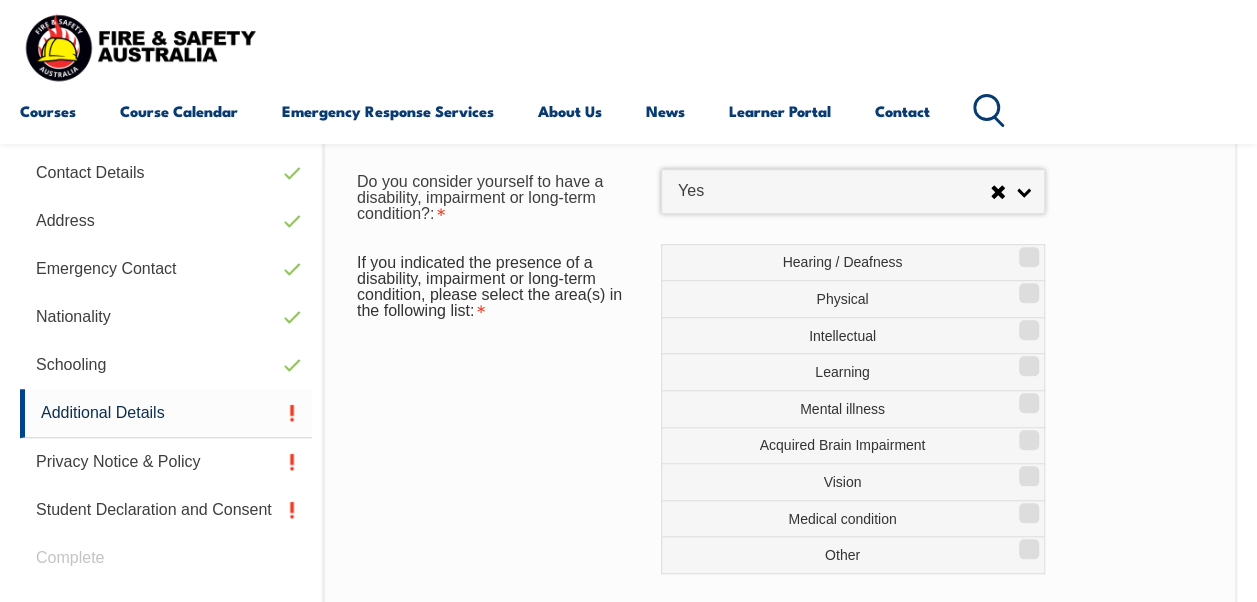scroll, scrollTop: 597, scrollLeft: 0, axis: vertical 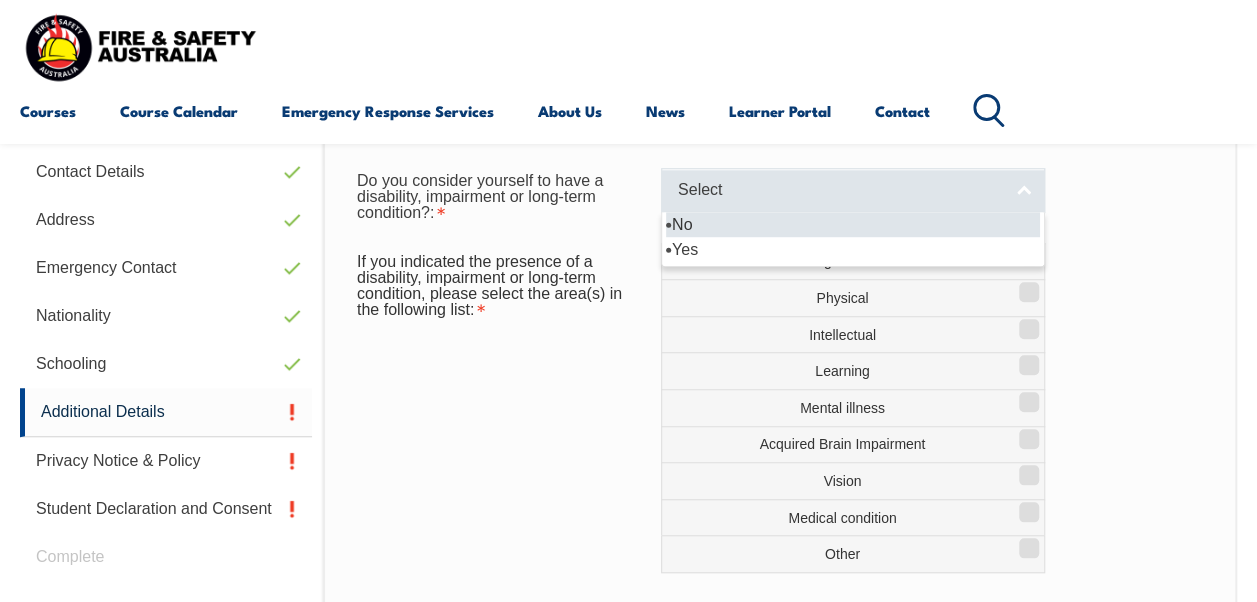 click on "Select" at bounding box center [853, 190] 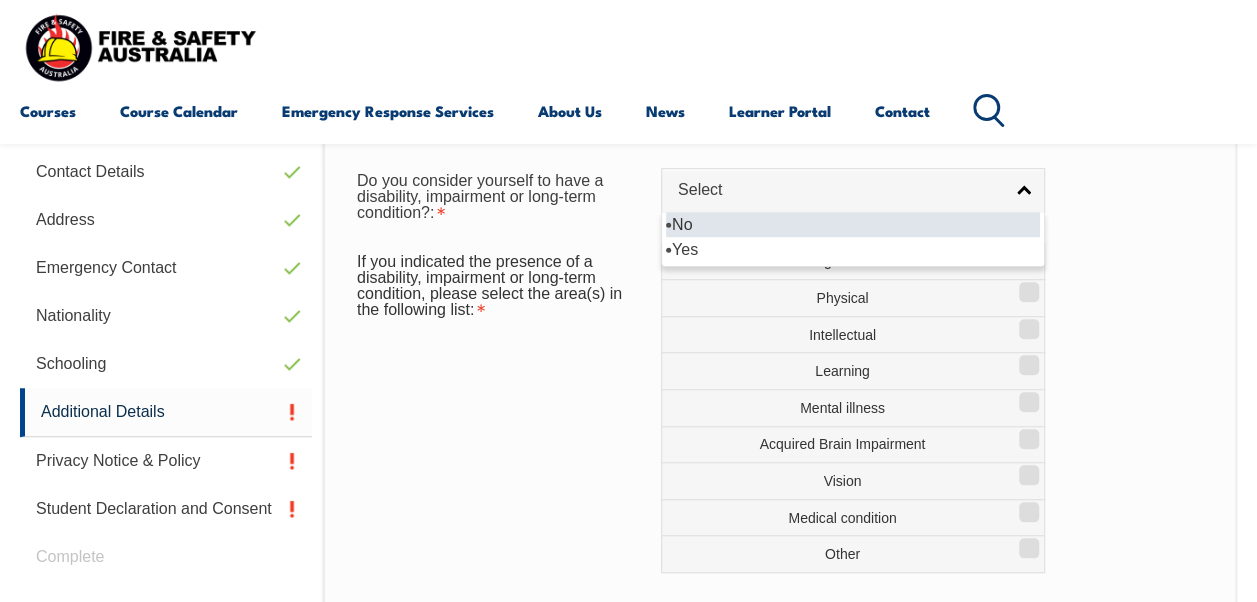 click on "No" at bounding box center [853, 224] 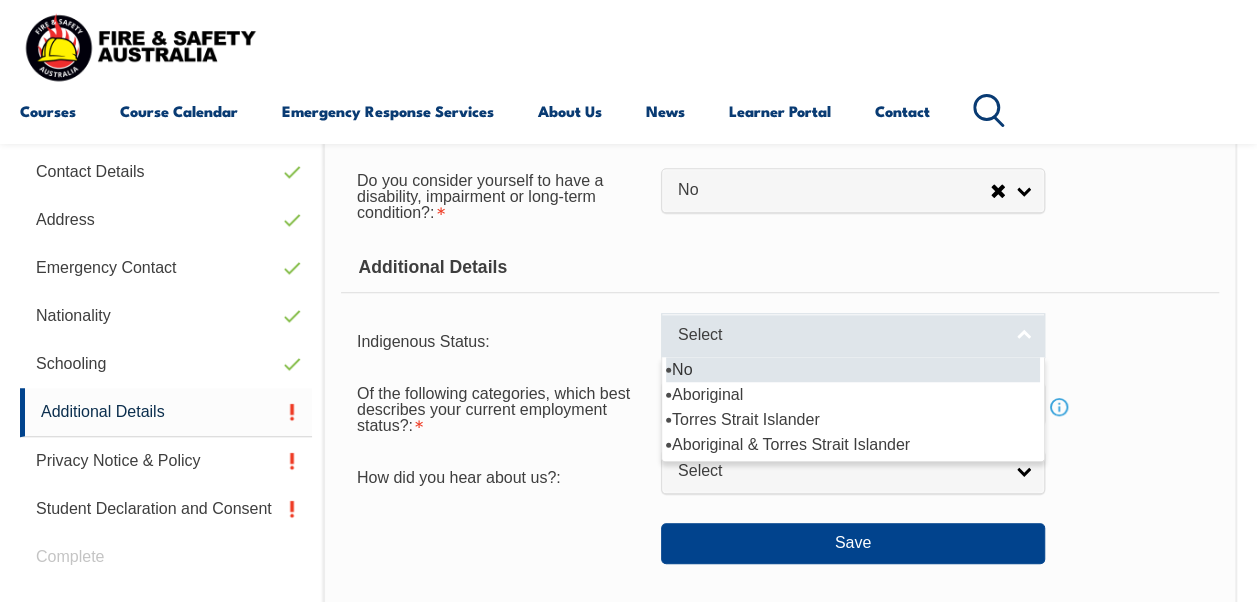 click on "Select" at bounding box center [853, 335] 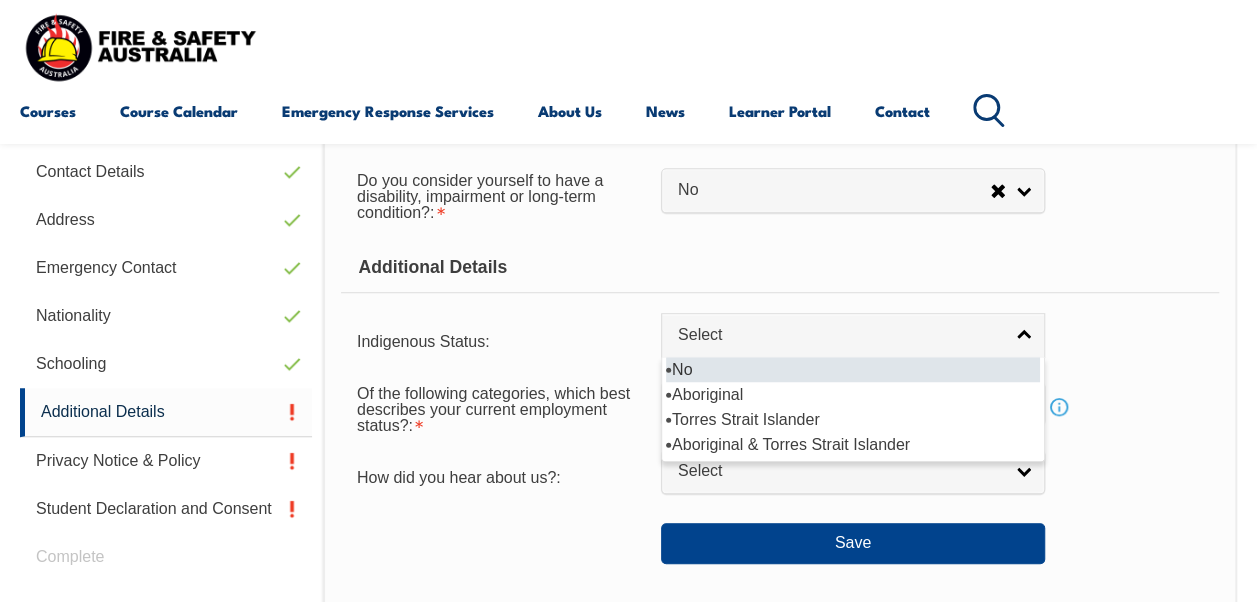 click on "No" at bounding box center (853, 369) 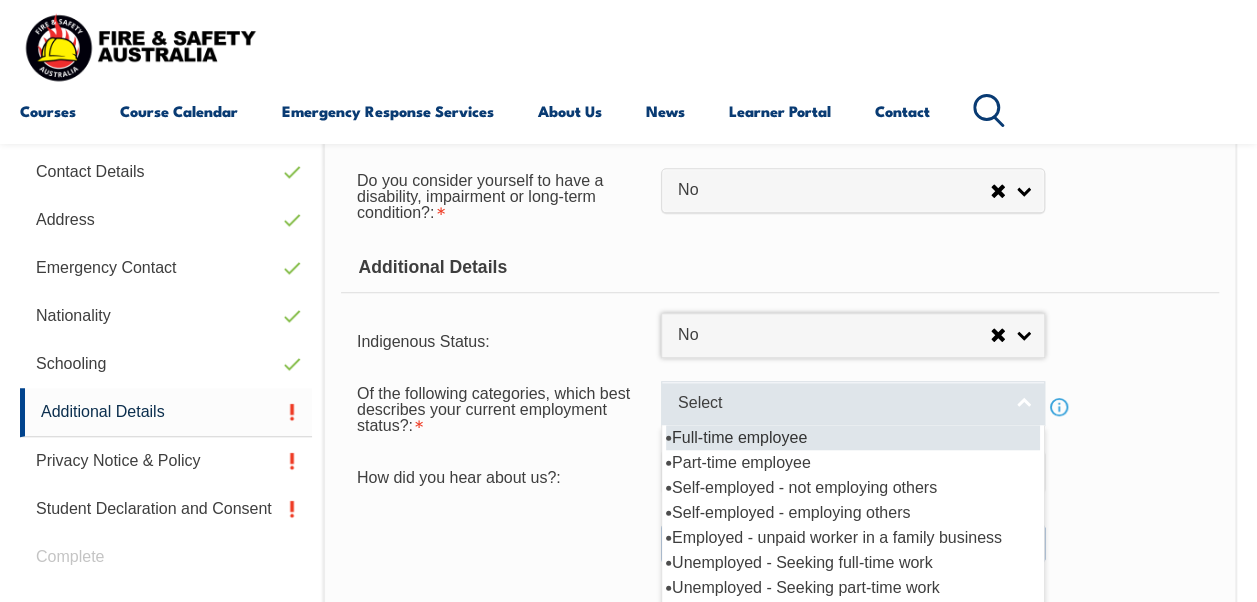 click on "Select" at bounding box center [853, 403] 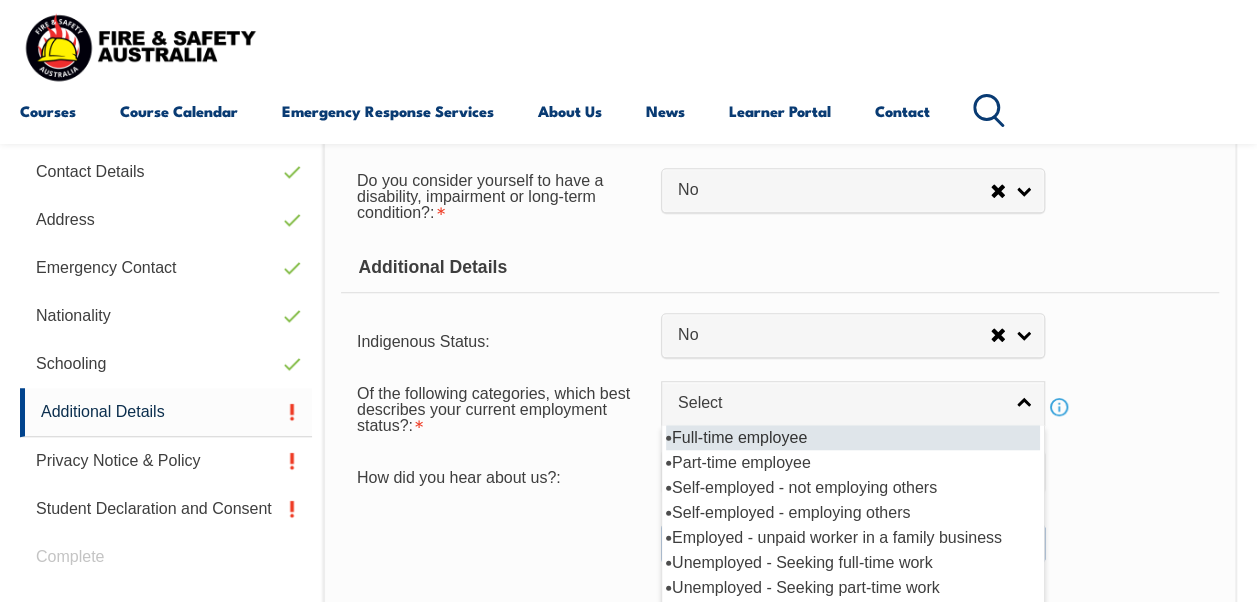 click on "Full-time employee" at bounding box center (853, 437) 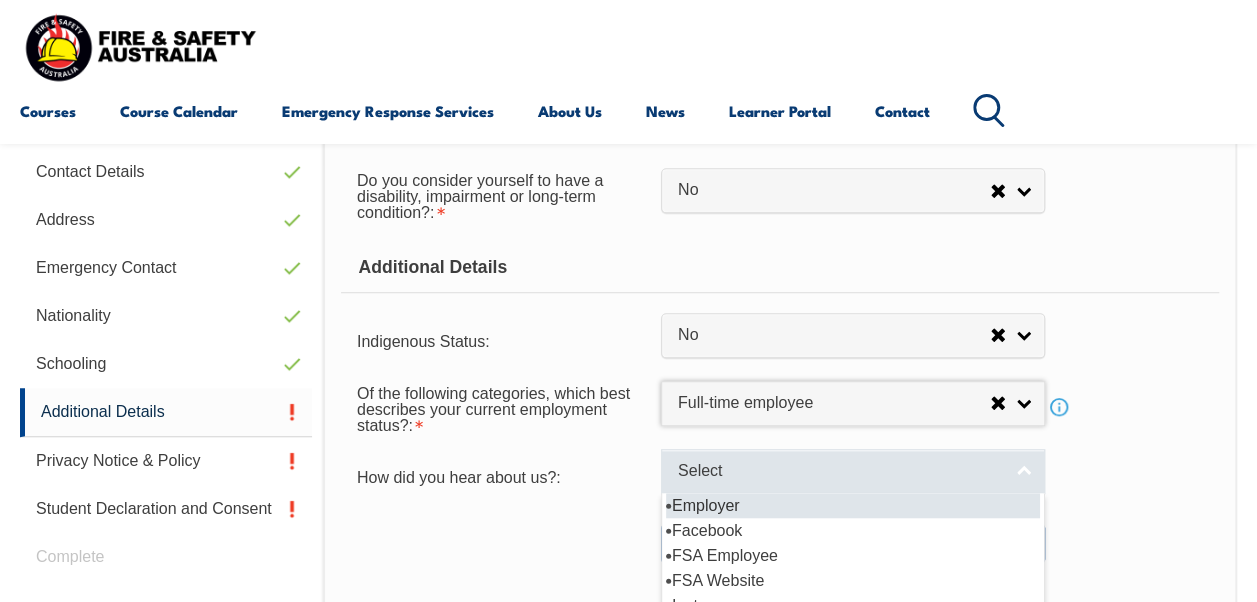 click on "Select" at bounding box center (853, 471) 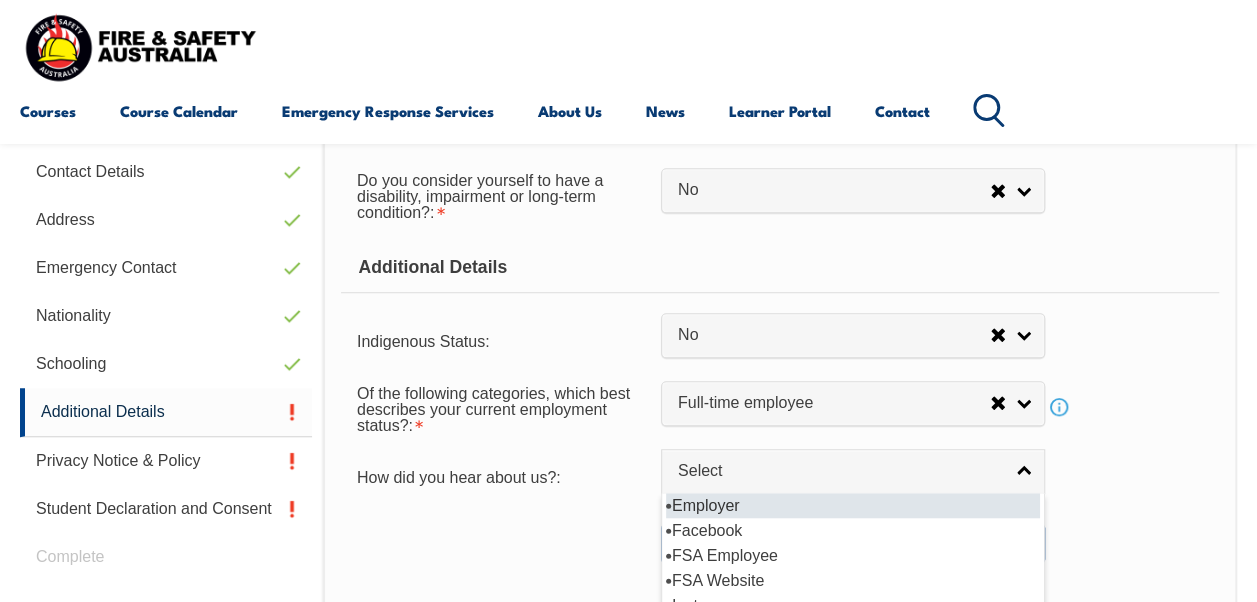 click on "Employer" at bounding box center [853, 505] 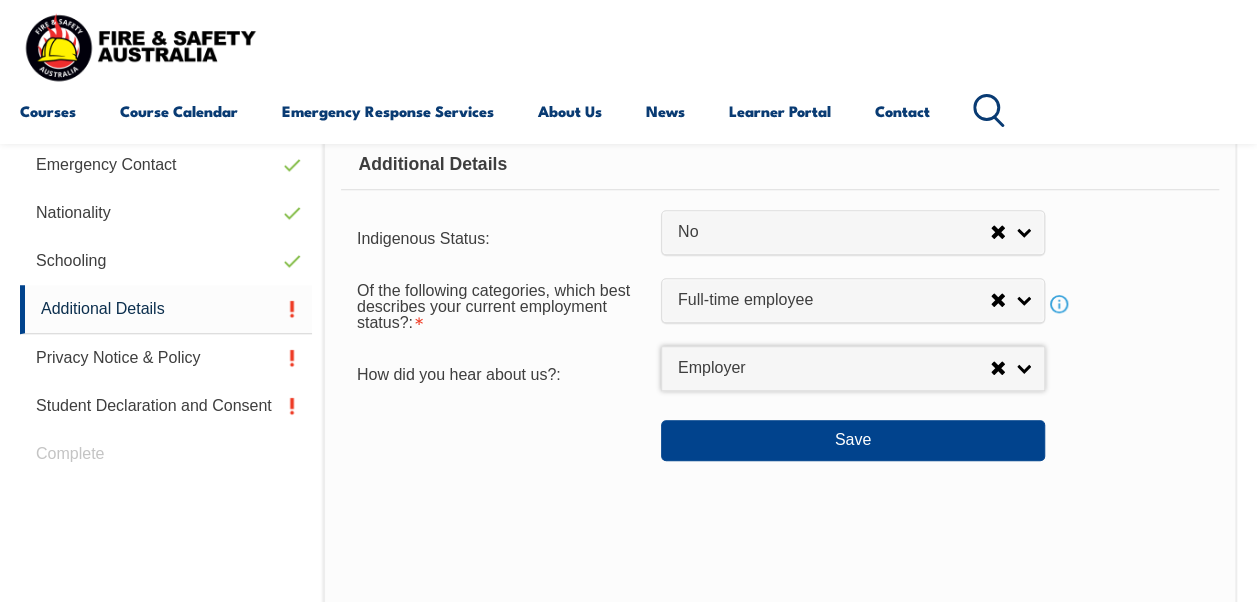 scroll, scrollTop: 705, scrollLeft: 0, axis: vertical 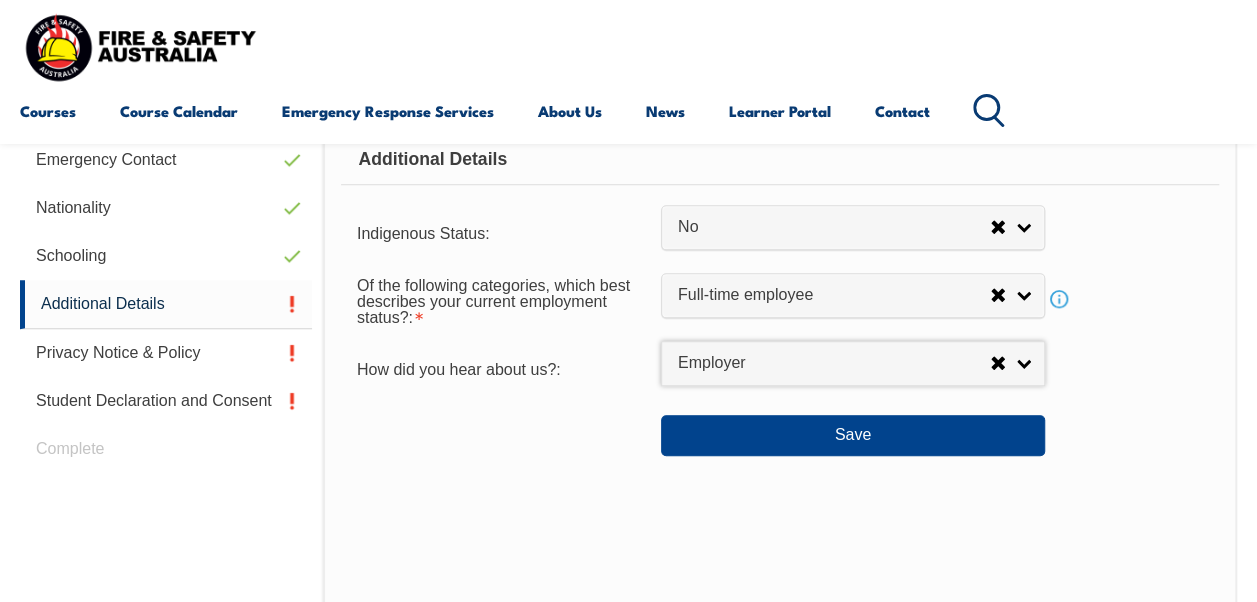 click on "Save" at bounding box center (780, 427) 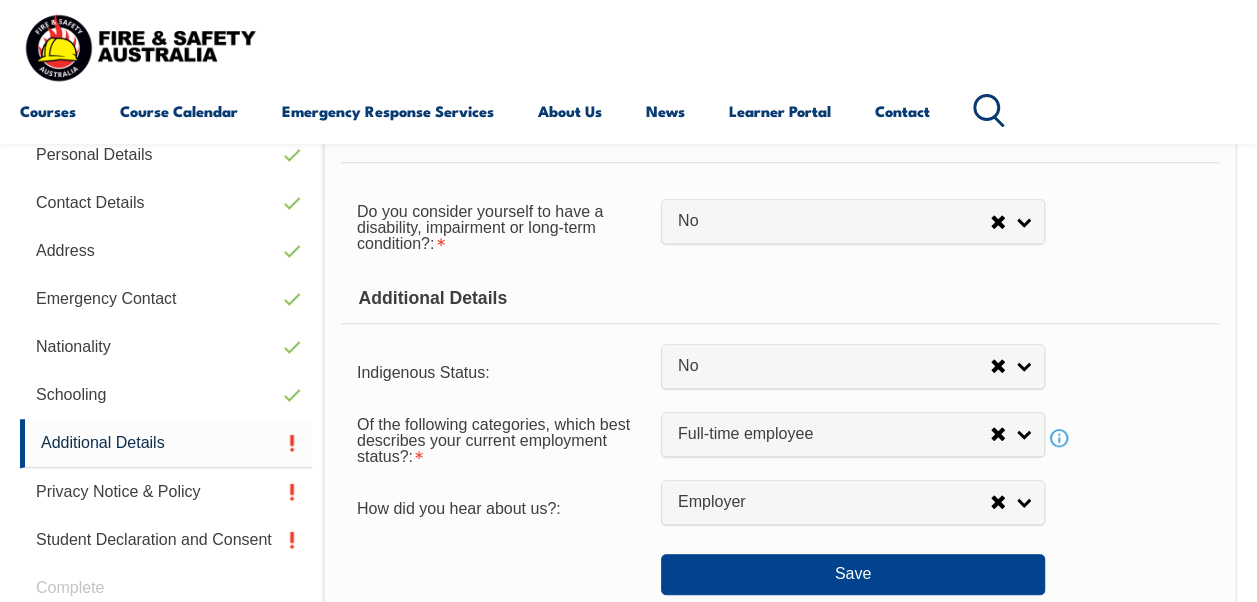 scroll, scrollTop: 561, scrollLeft: 0, axis: vertical 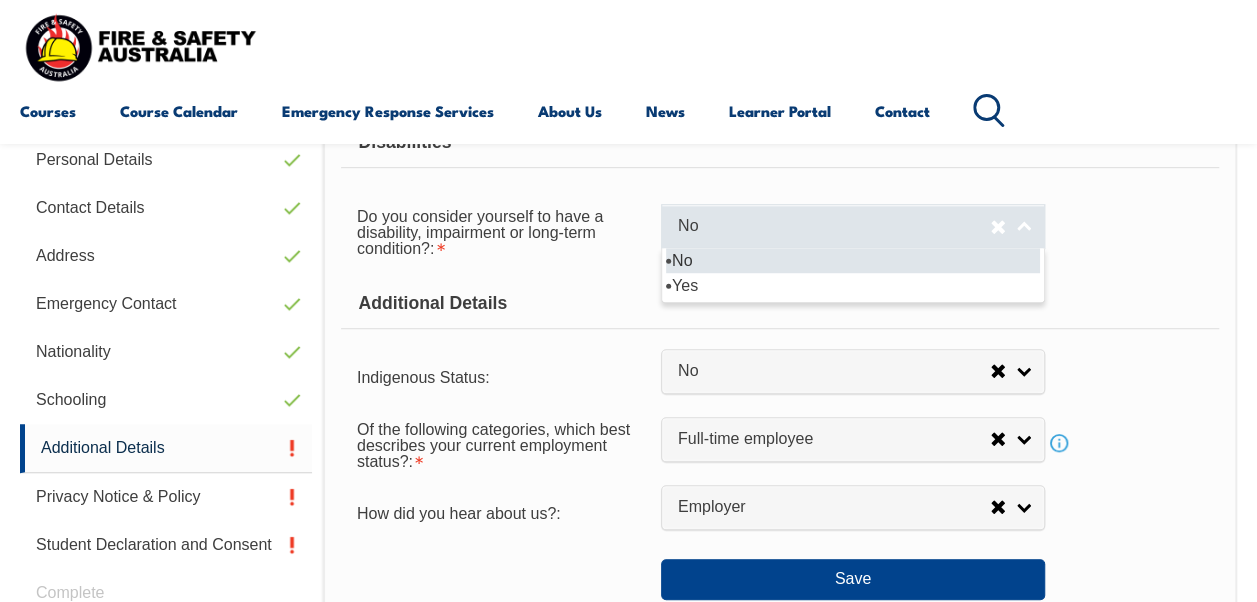 click on "No" at bounding box center (853, 226) 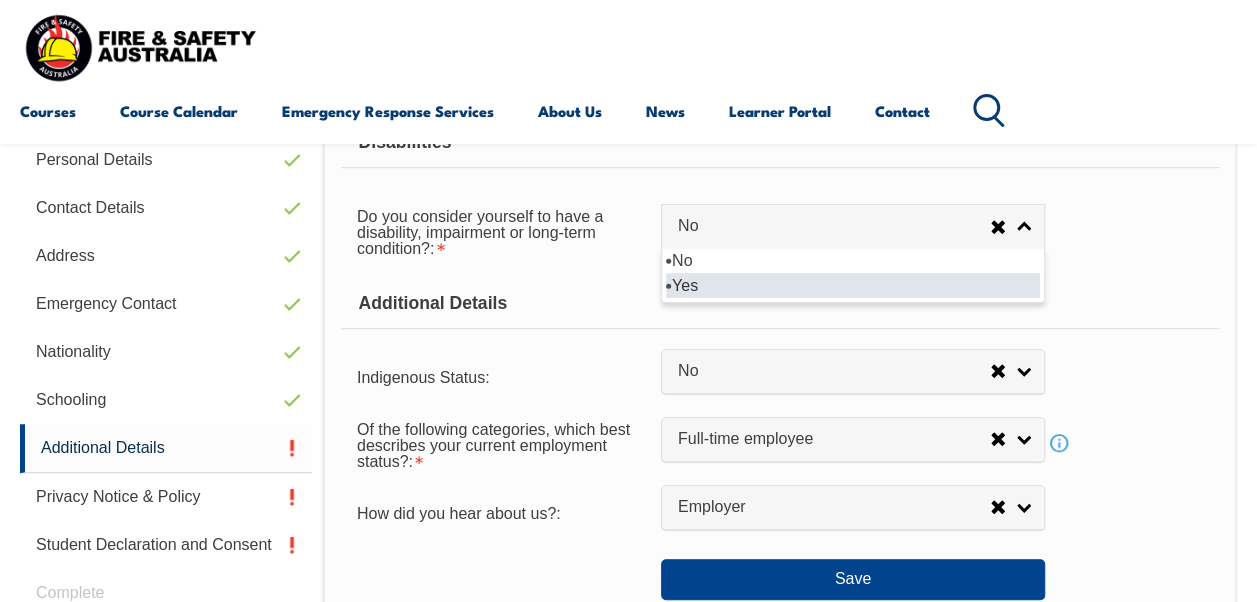 click on "Yes" at bounding box center (853, 285) 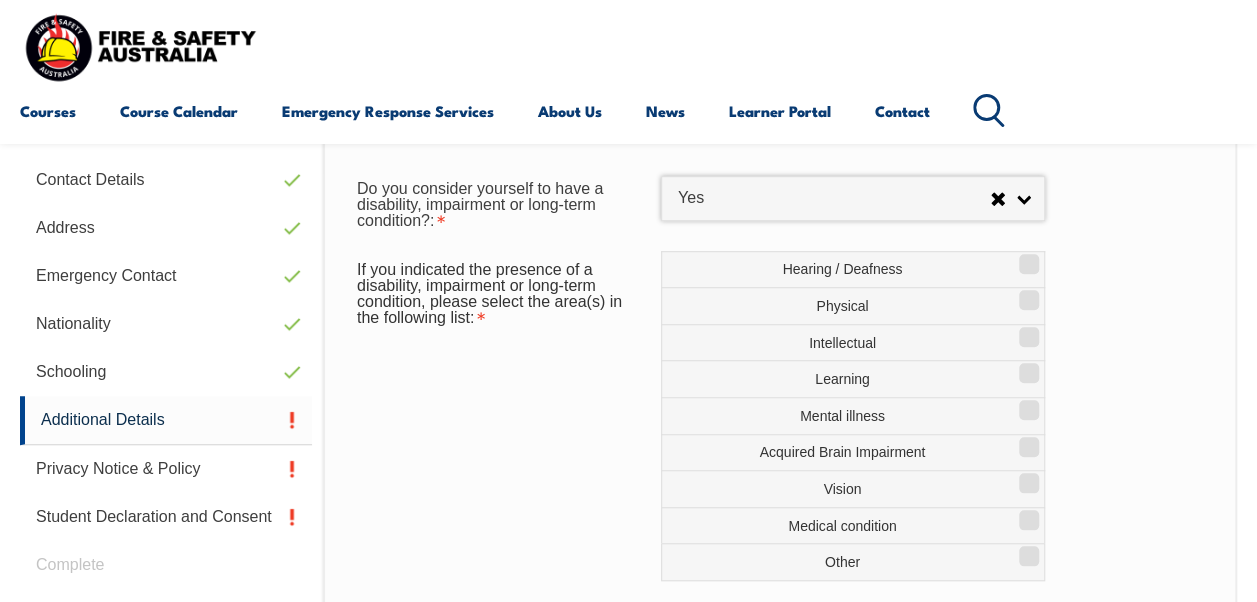 scroll, scrollTop: 588, scrollLeft: 0, axis: vertical 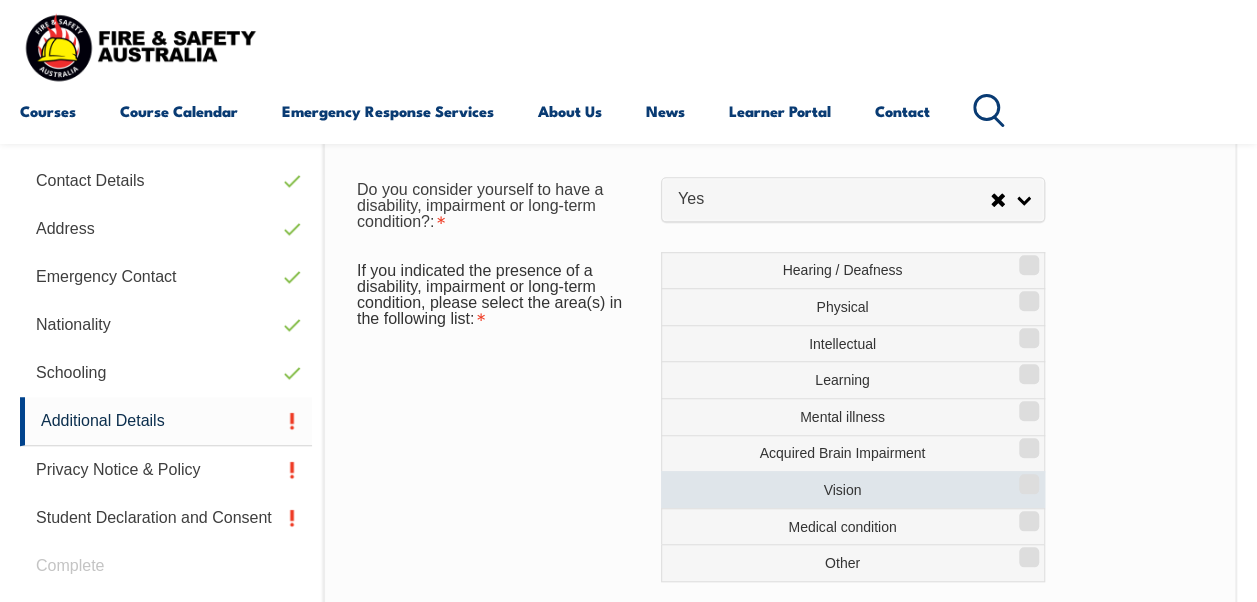 click on "Vision" at bounding box center [1026, 477] 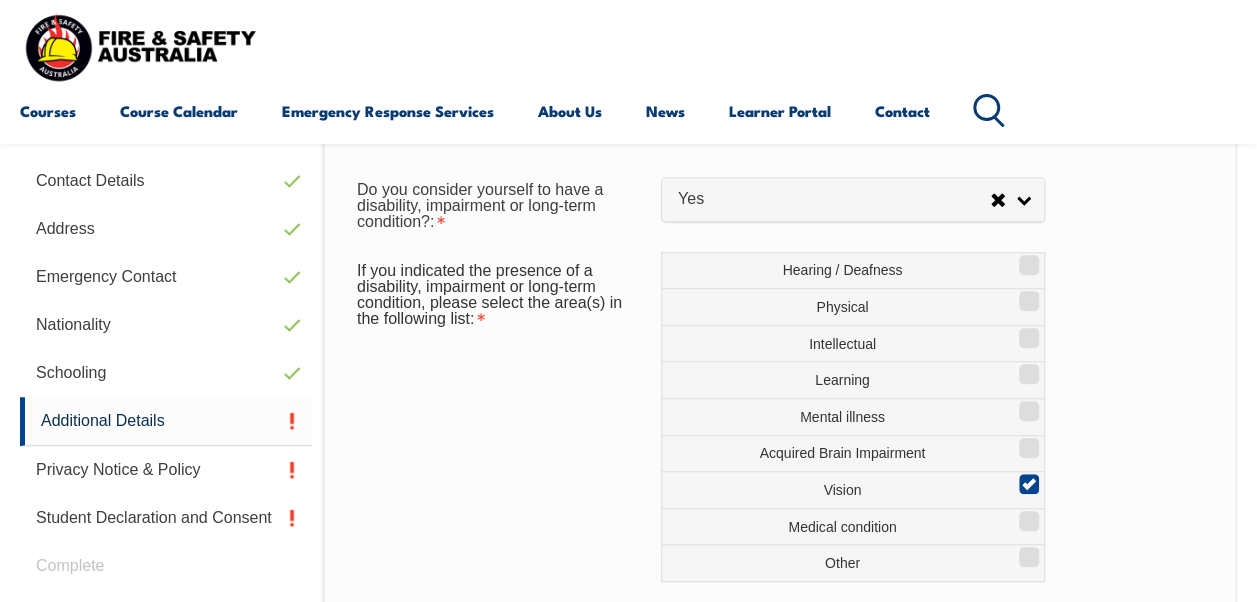 click on "If you indicated the presence of a disability, impairment or long-term condition, please select the area(s) in the following list: Hearing / Deafness Physical Intellectual Learning Mental illness Acquired Brain Impairment Vision Medical condition Other" at bounding box center (780, 417) 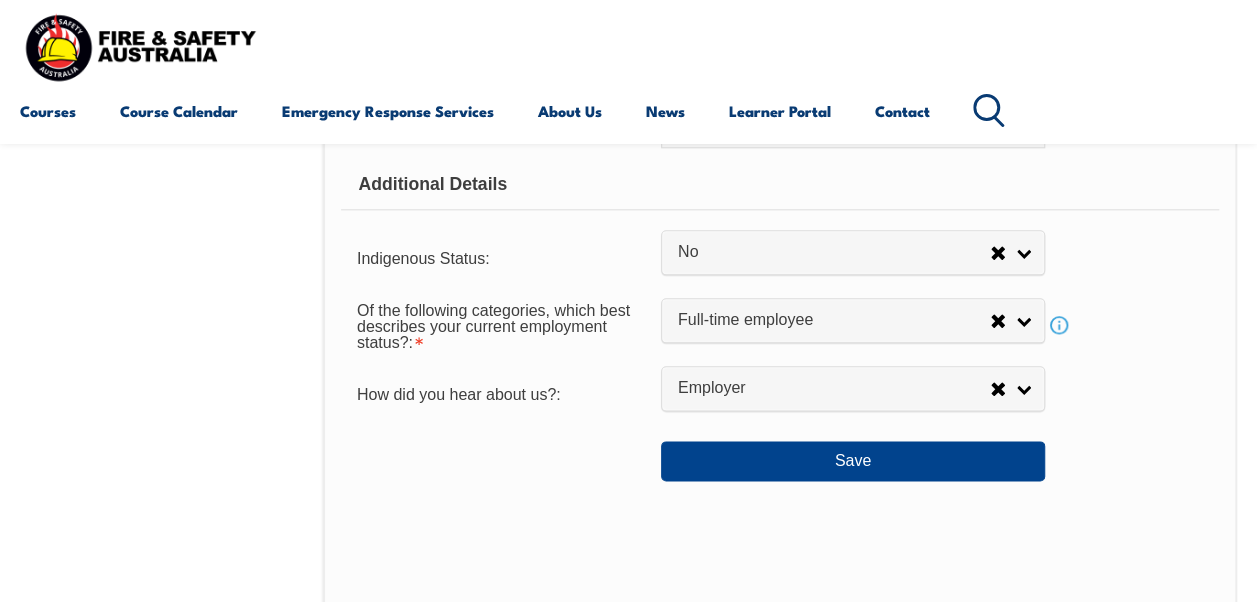 scroll, scrollTop: 1020, scrollLeft: 0, axis: vertical 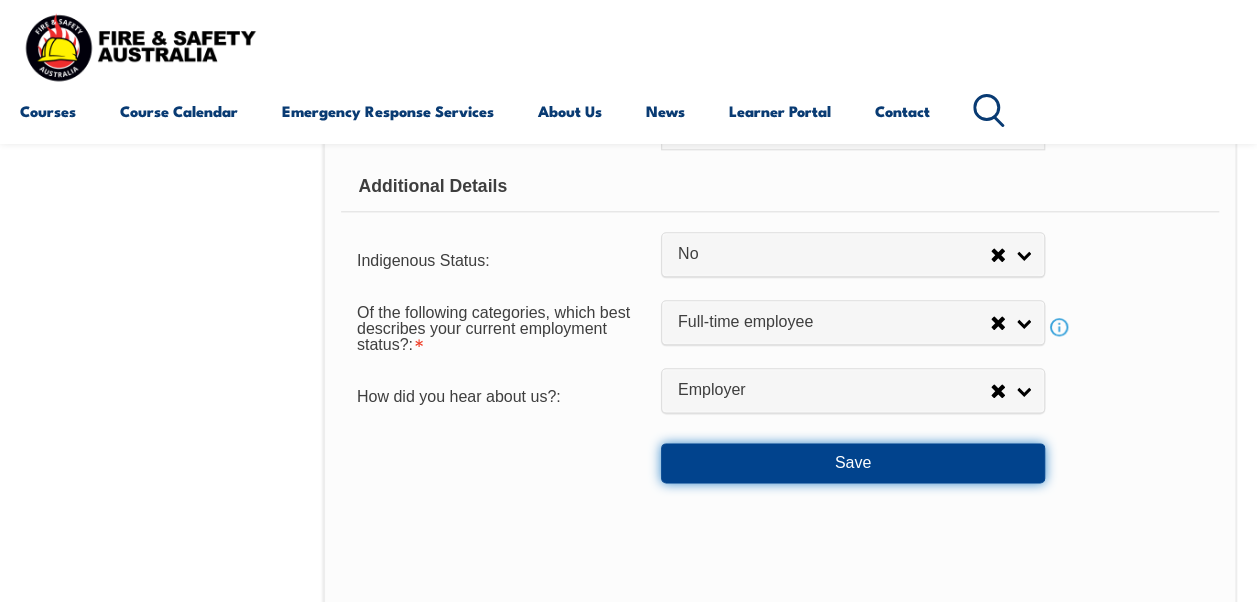 click on "Save" at bounding box center (853, 463) 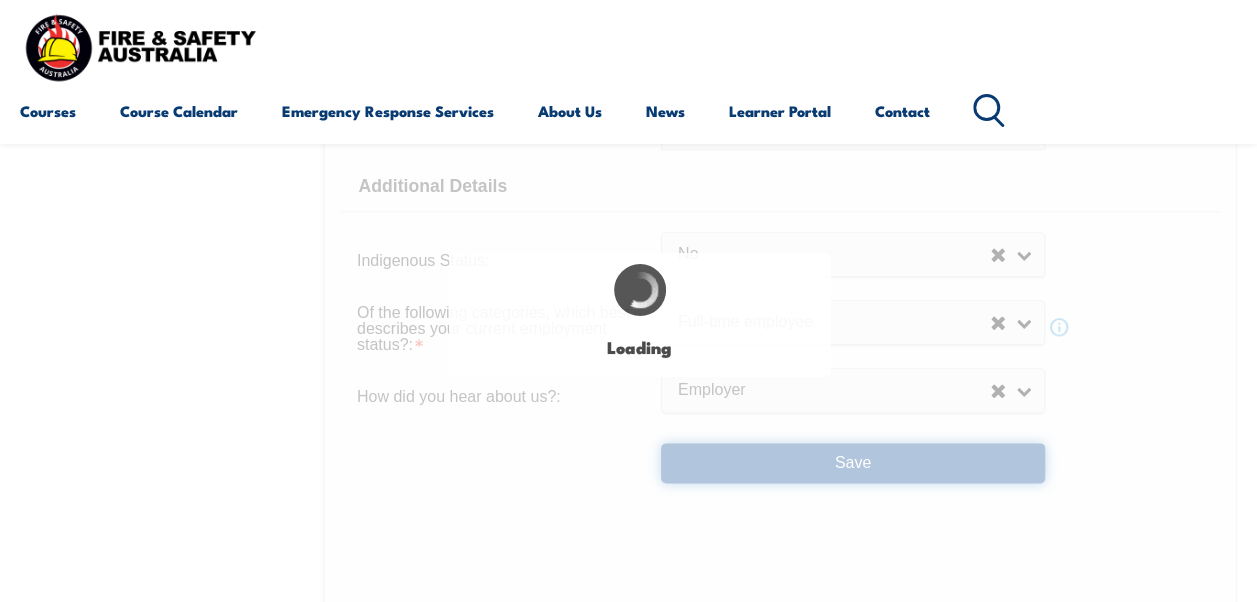 select on "true" 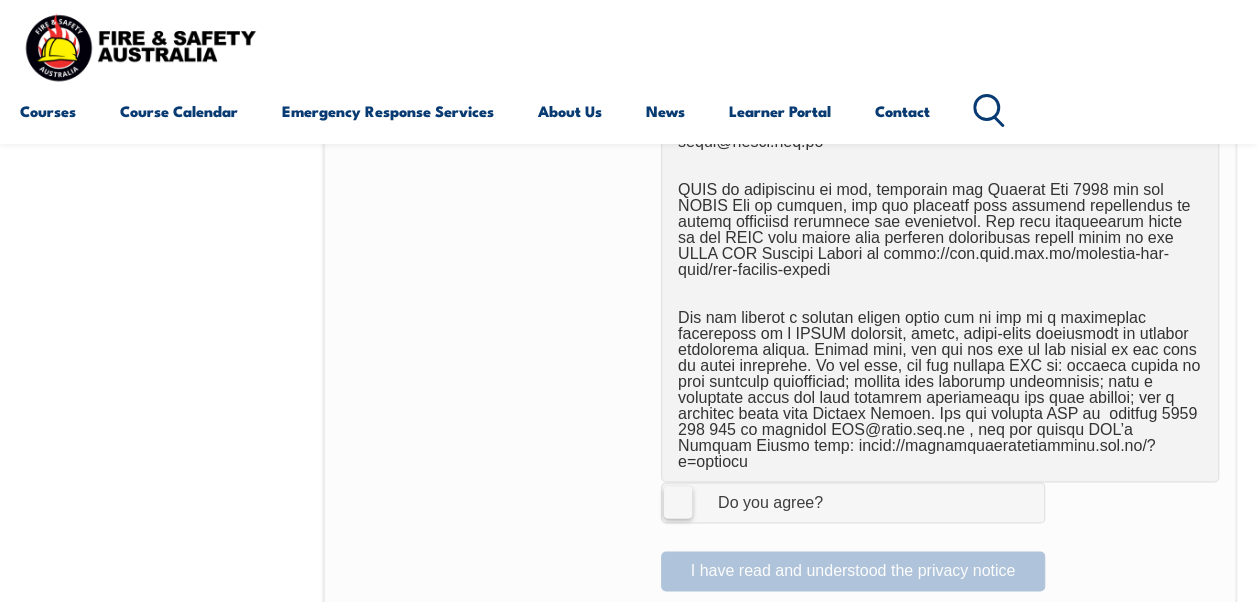 scroll, scrollTop: 1262, scrollLeft: 0, axis: vertical 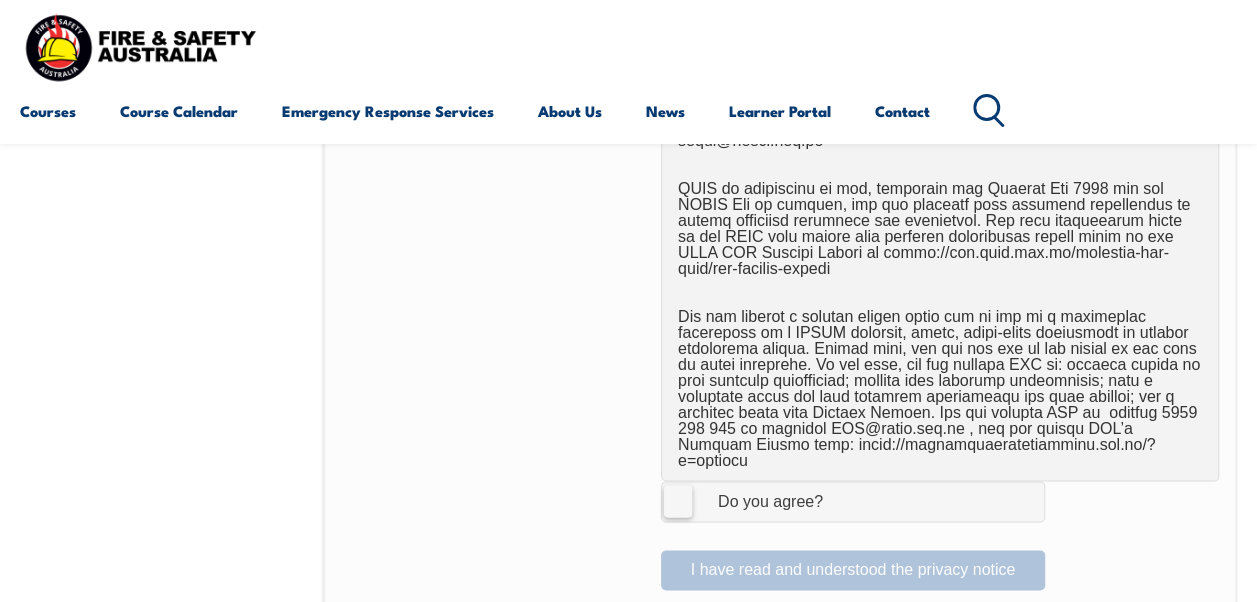 click at bounding box center [501, 501] 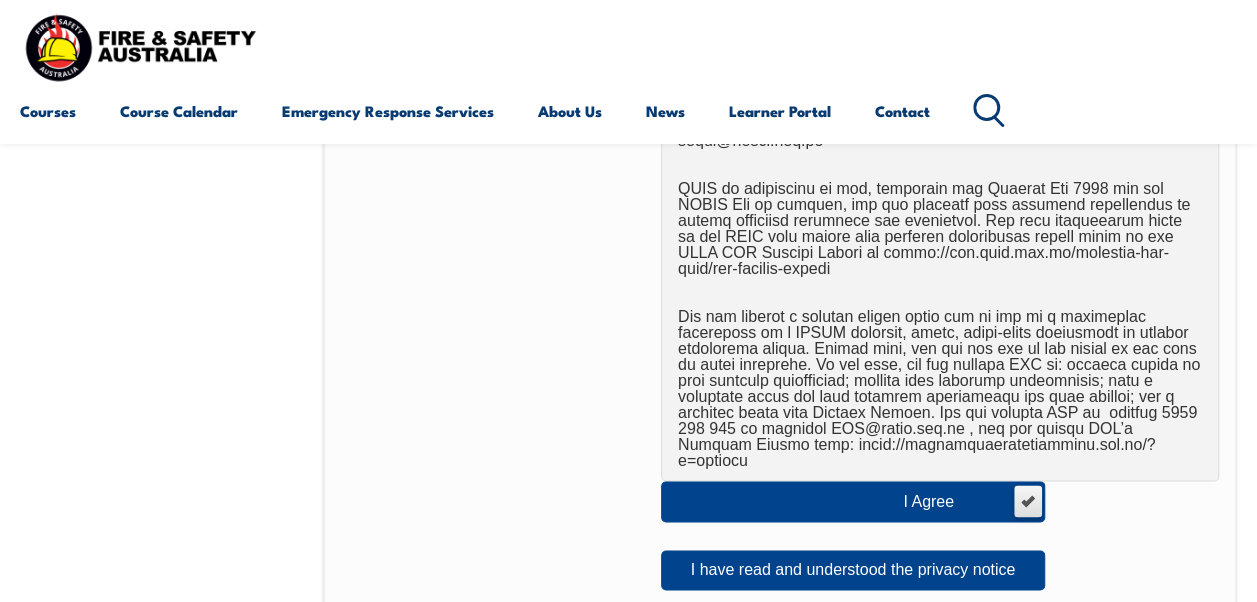 drag, startPoint x: 754, startPoint y: 531, endPoint x: 508, endPoint y: 482, distance: 250.83261 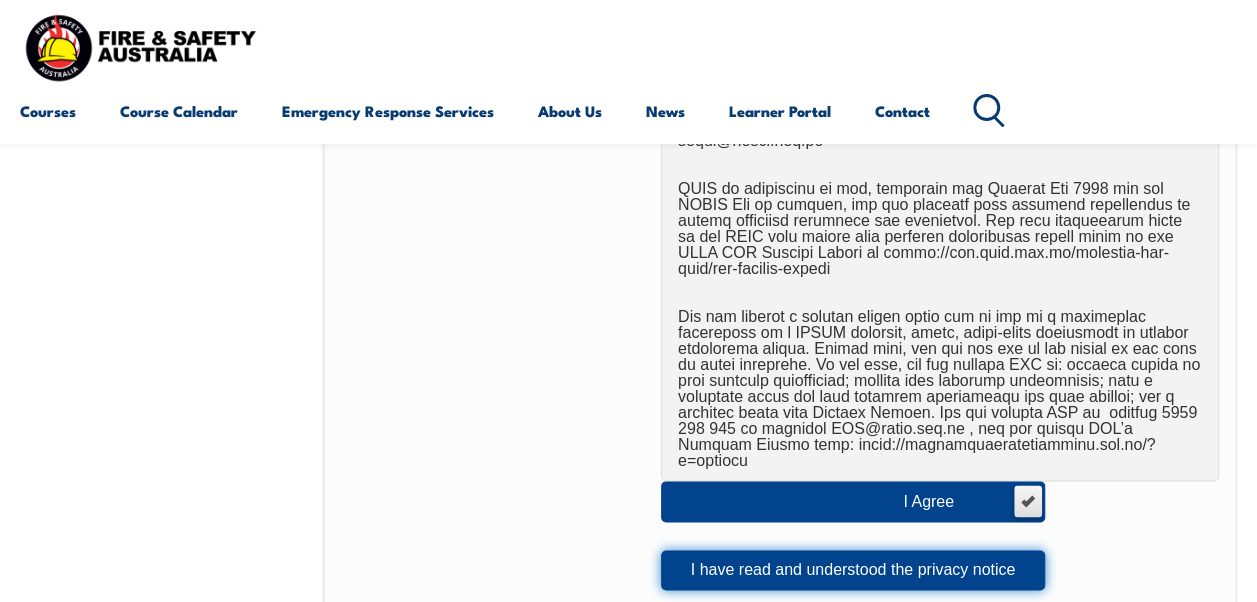 click on "I have read and understood the privacy notice" at bounding box center (853, 570) 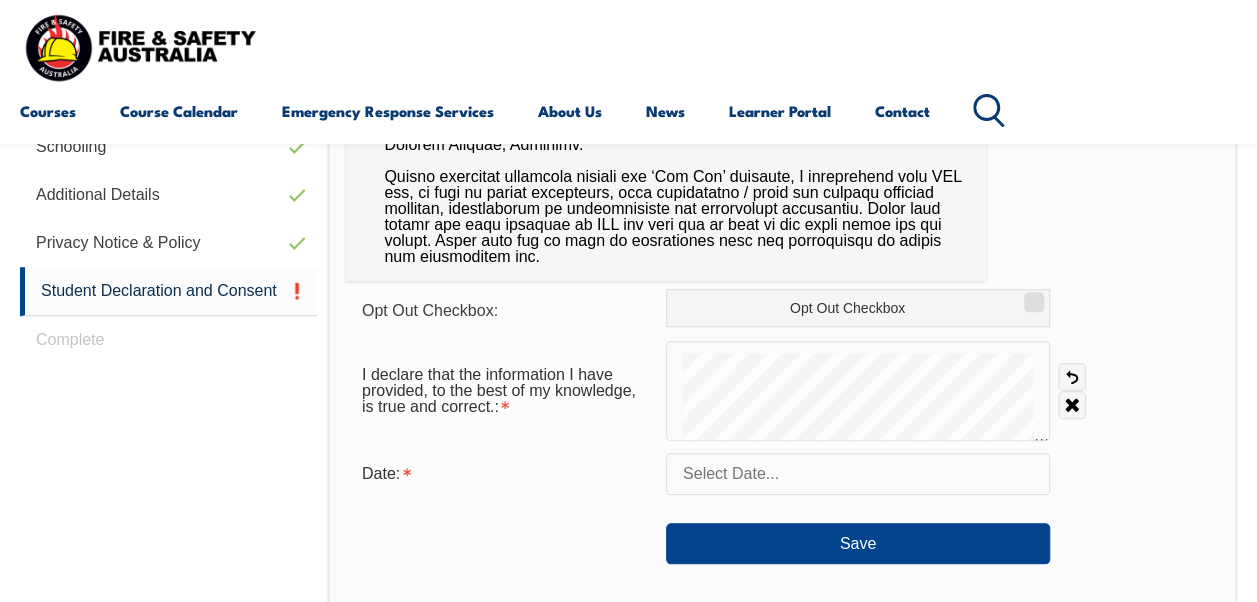 scroll, scrollTop: 814, scrollLeft: 0, axis: vertical 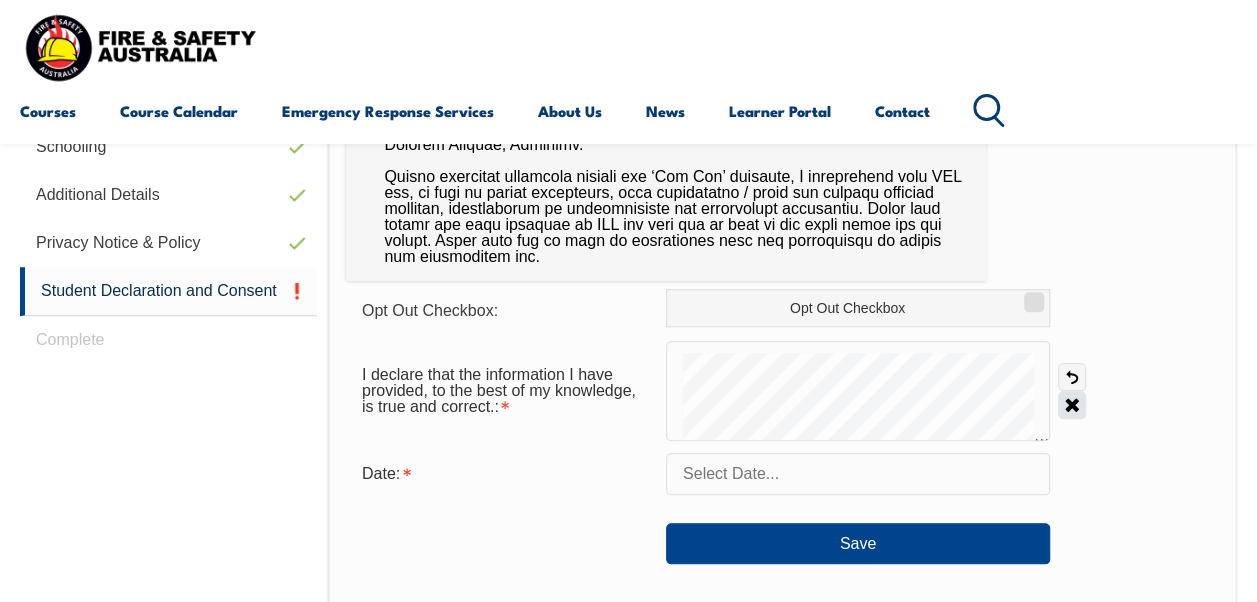 click on "Clear" at bounding box center [1072, 405] 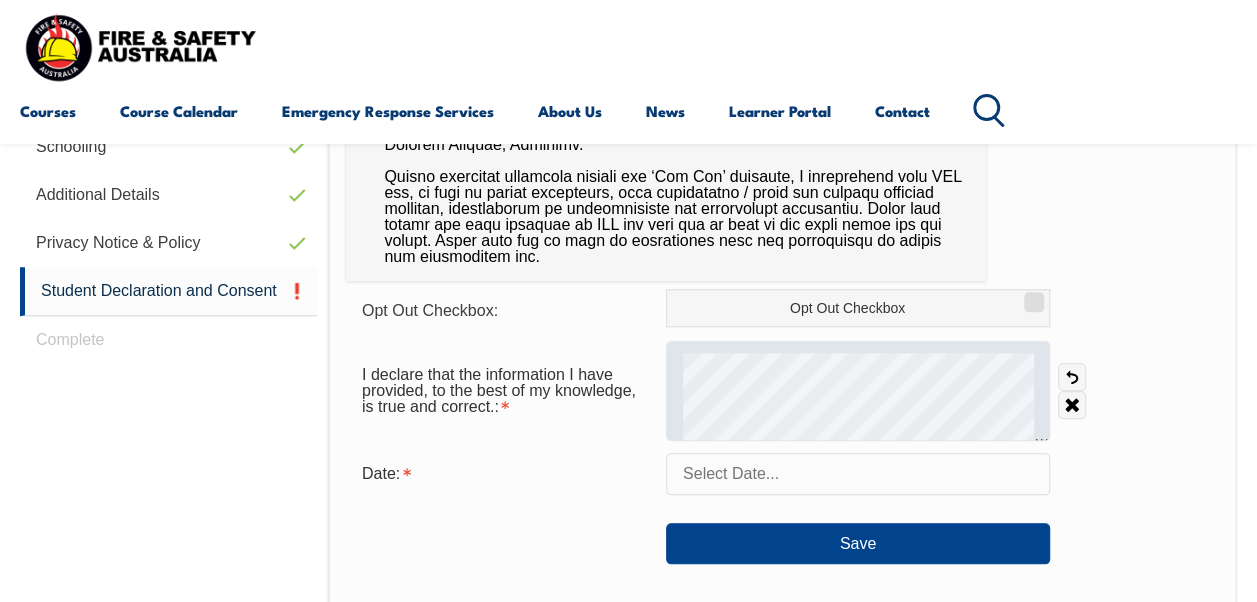 click at bounding box center (858, 391) 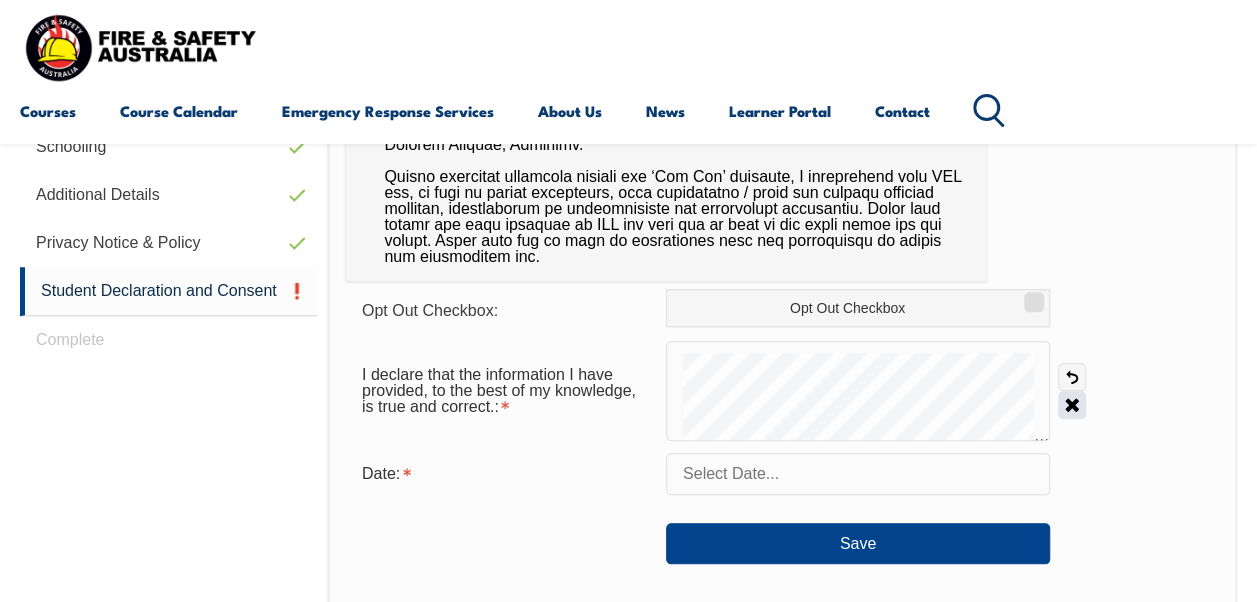 click on "Clear" at bounding box center [1072, 405] 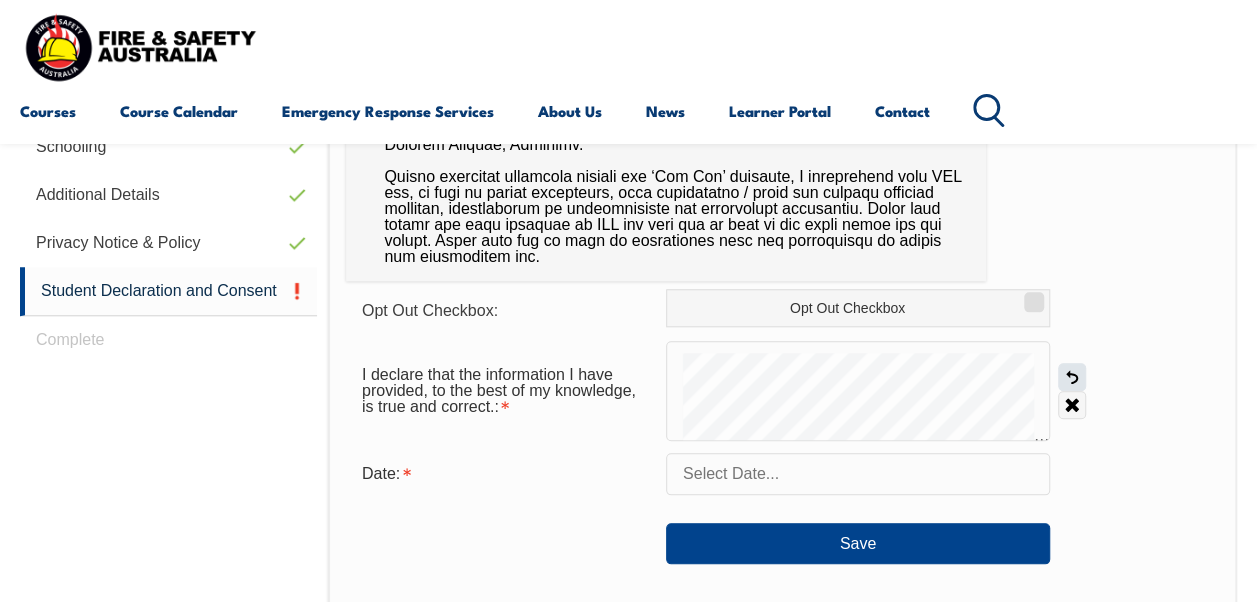 click on "Undo" at bounding box center [1072, 377] 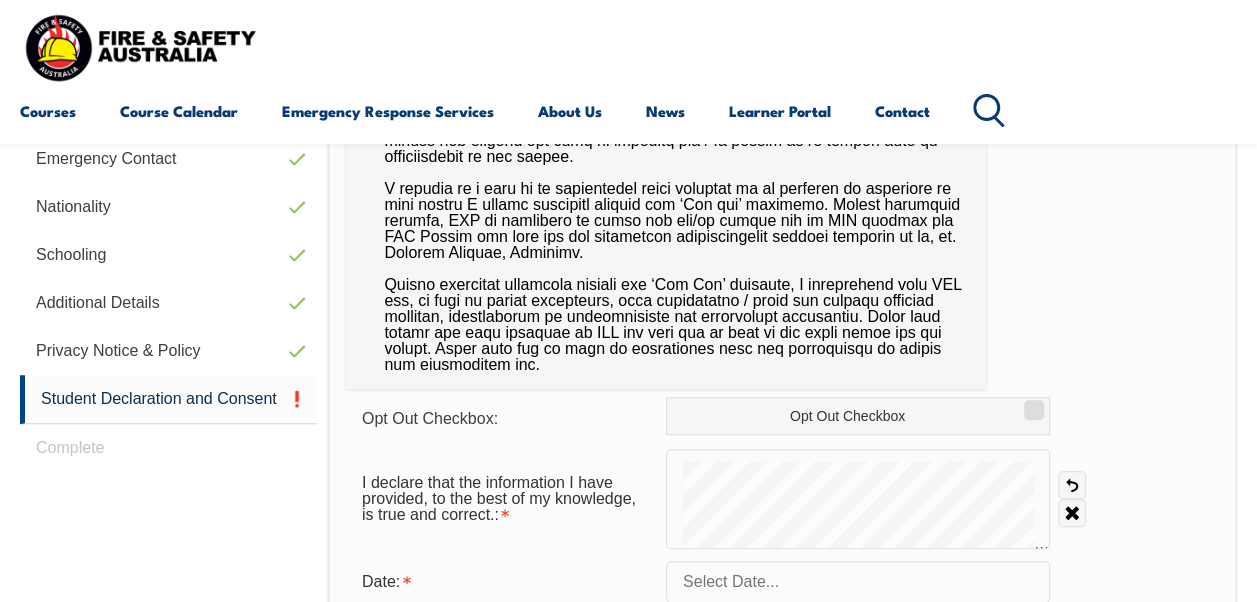scroll, scrollTop: 708, scrollLeft: 0, axis: vertical 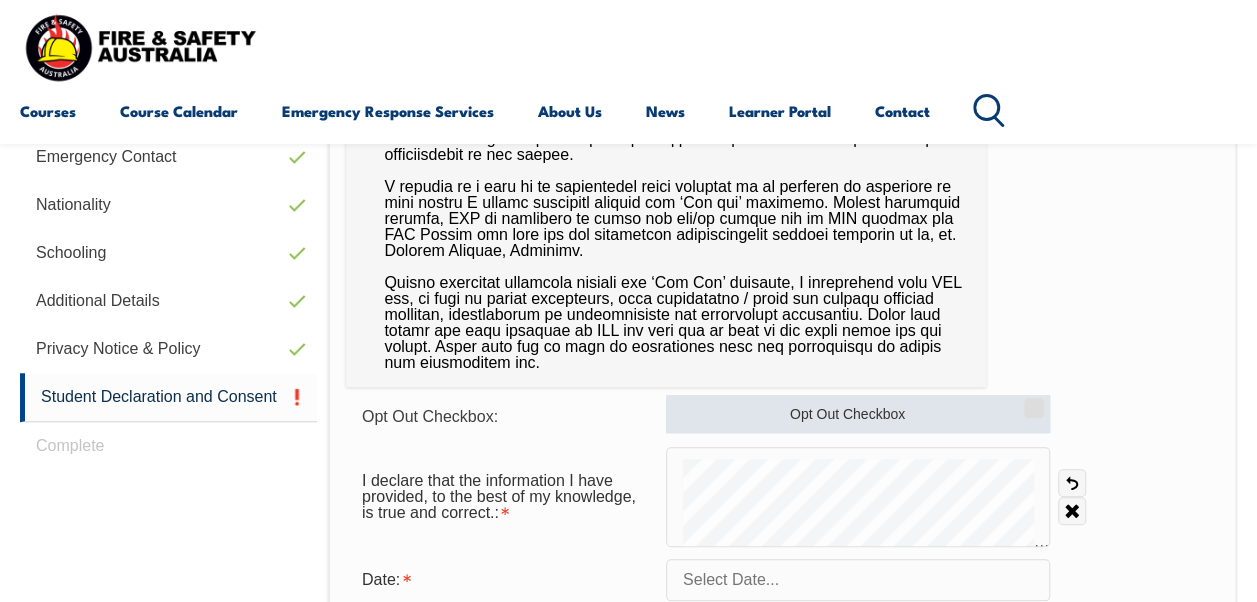 click on "Opt Out Checkbox" at bounding box center (1031, 401) 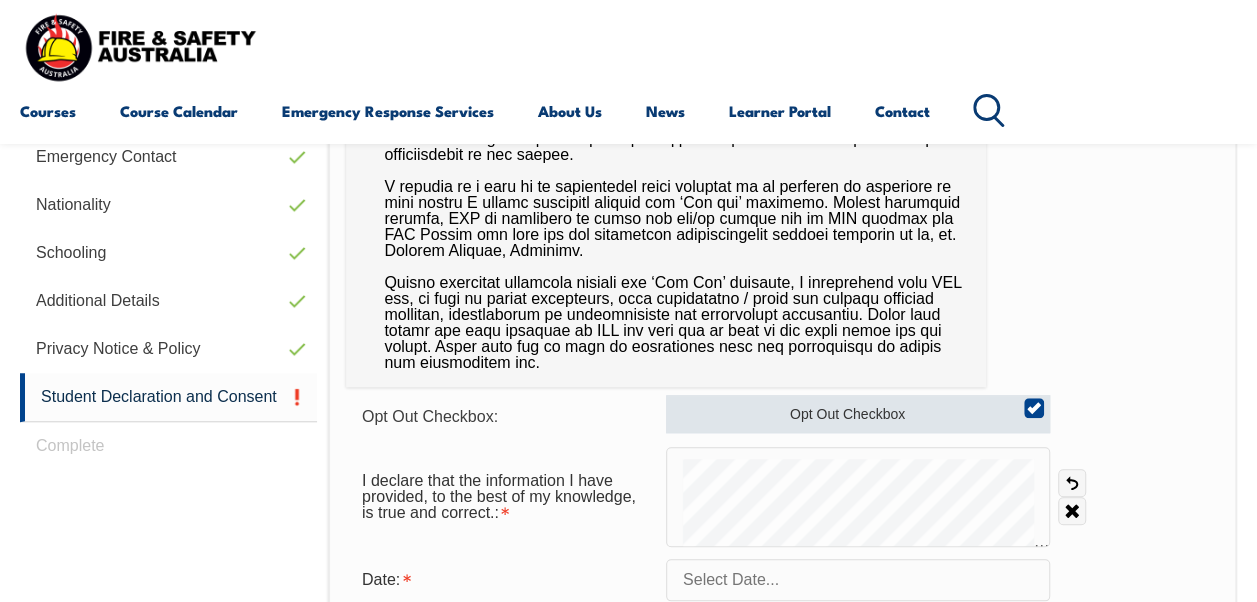 click on "Opt Out Checkbox" at bounding box center (1031, 401) 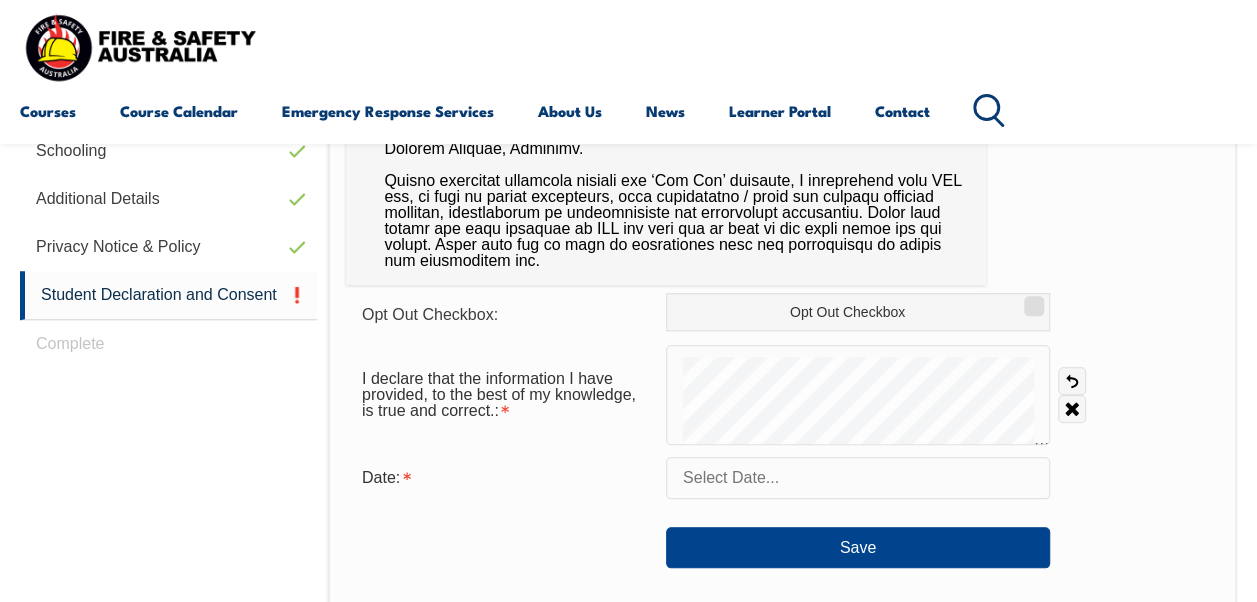 scroll, scrollTop: 814, scrollLeft: 0, axis: vertical 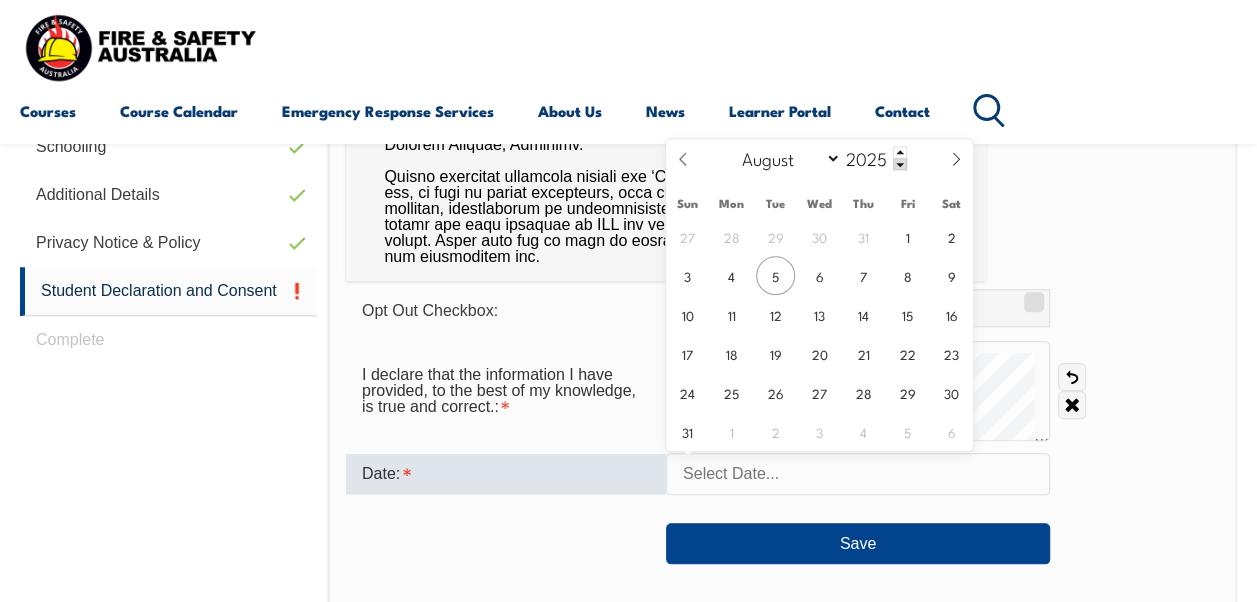 click at bounding box center [858, 474] 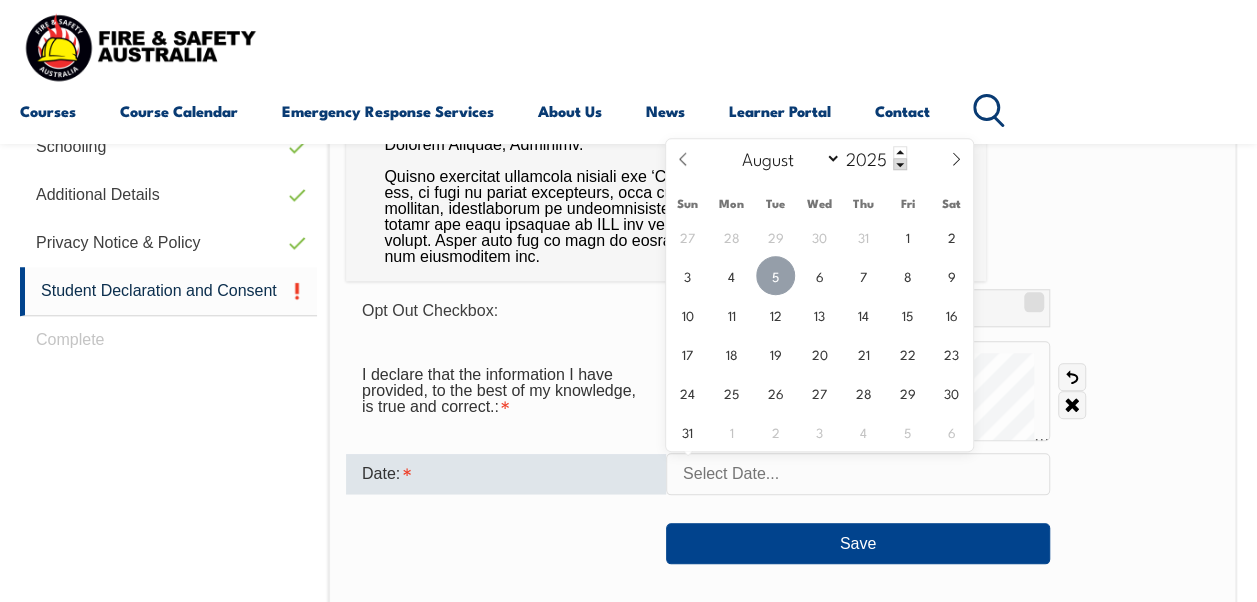 click on "5" at bounding box center [775, 275] 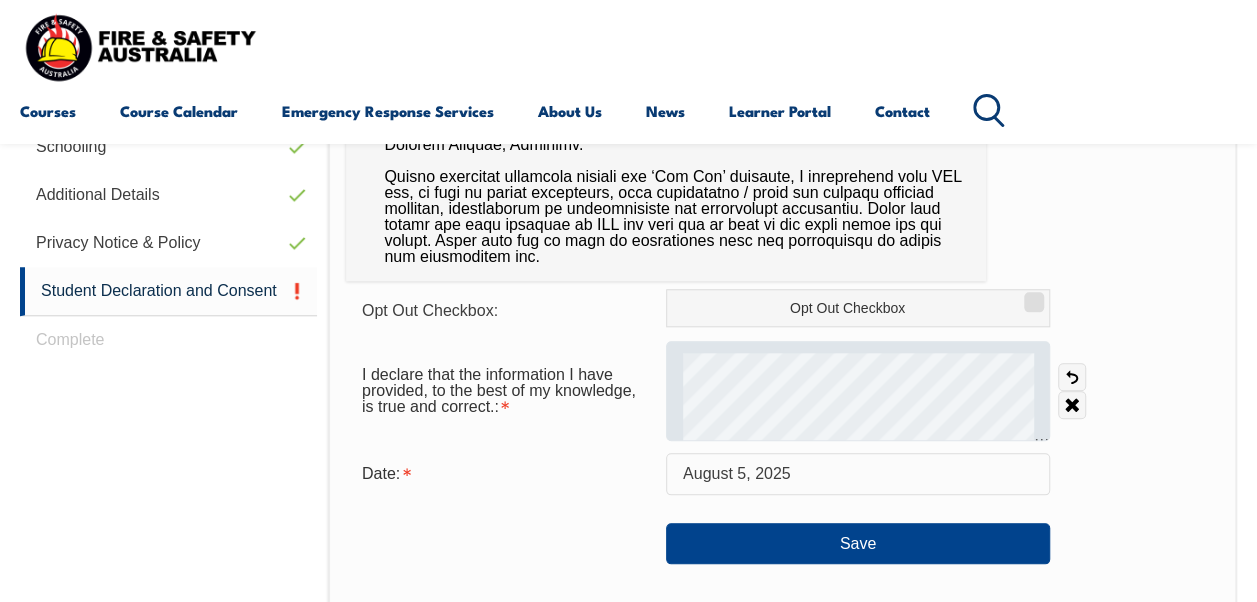 click at bounding box center [858, 391] 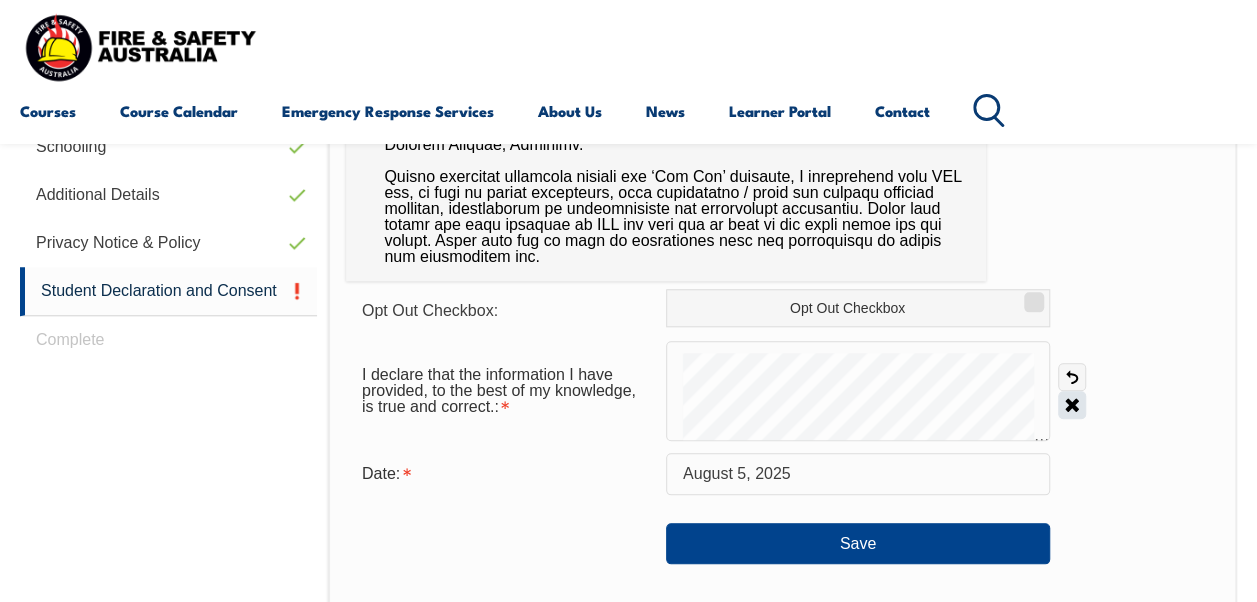 click on "Clear" at bounding box center [1072, 405] 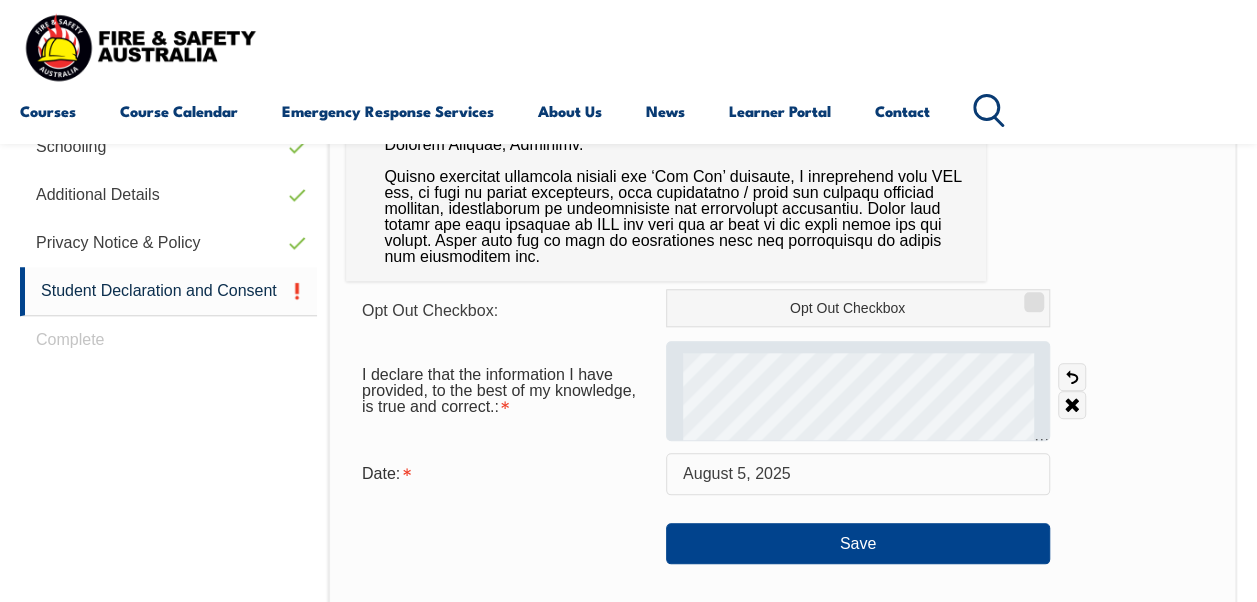 click on "I declare that the information I have provided, to the best of my knowledge, is true and correct.: Undo Clear" at bounding box center [782, 391] 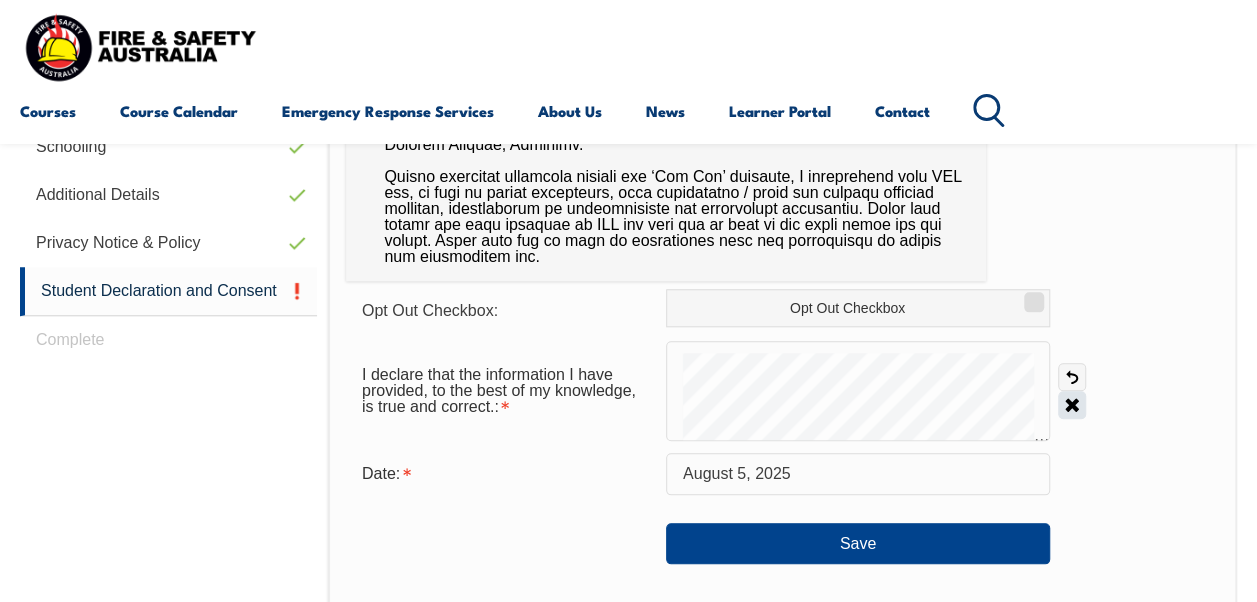 click on "Clear" at bounding box center (1072, 405) 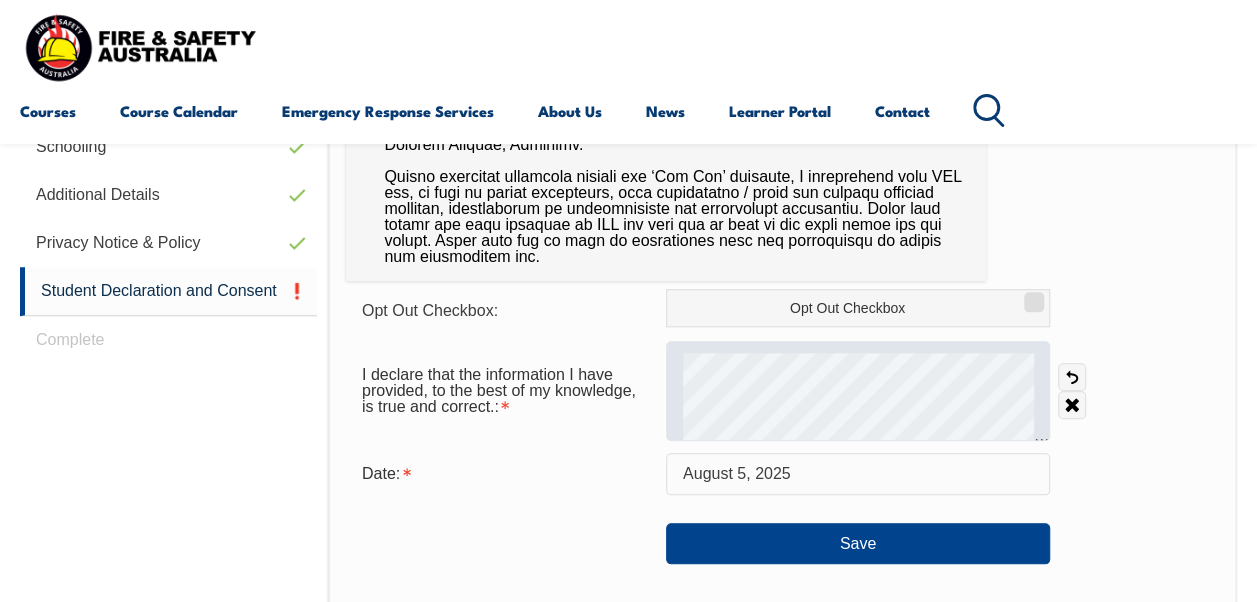 click at bounding box center [858, 391] 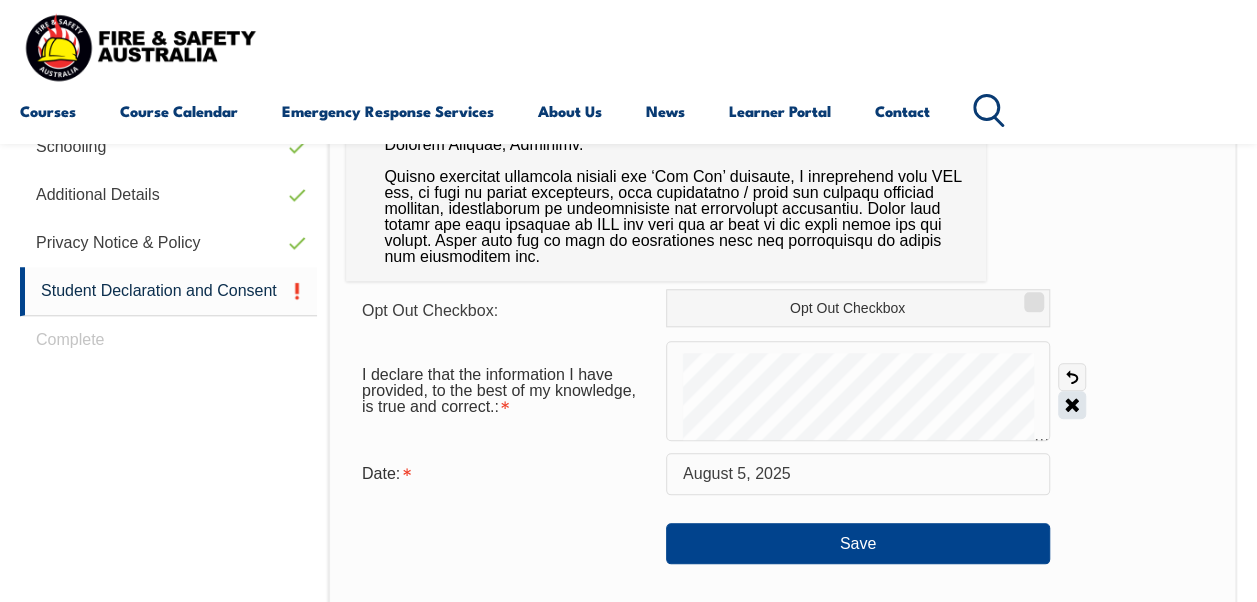 click on "Clear" at bounding box center [1072, 405] 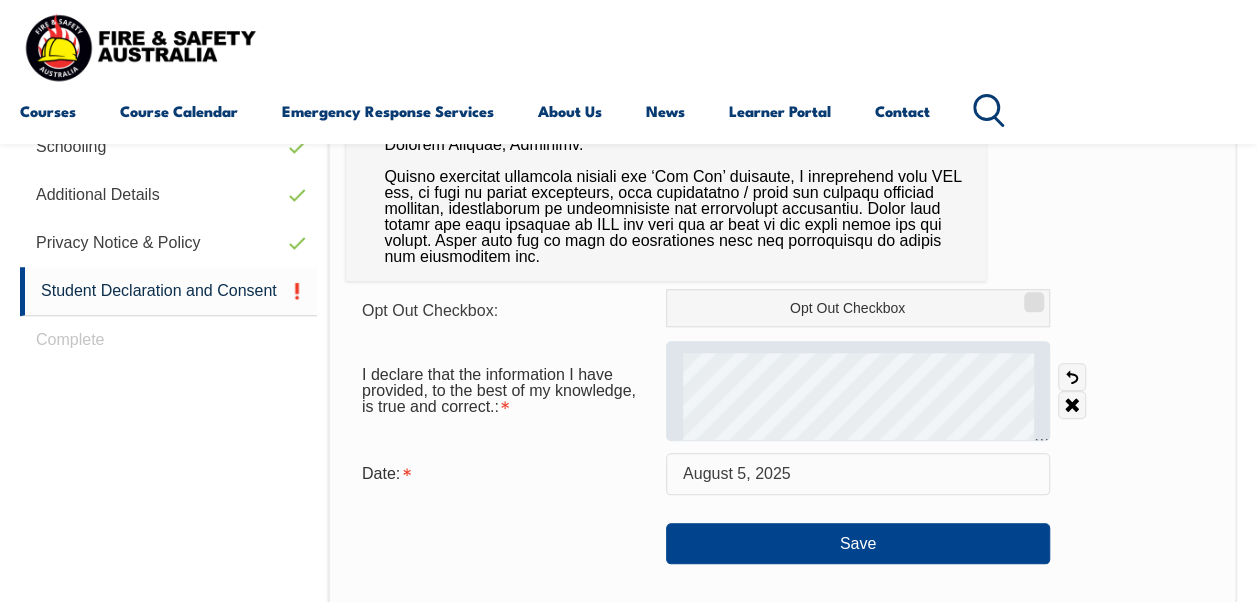 click at bounding box center (858, 391) 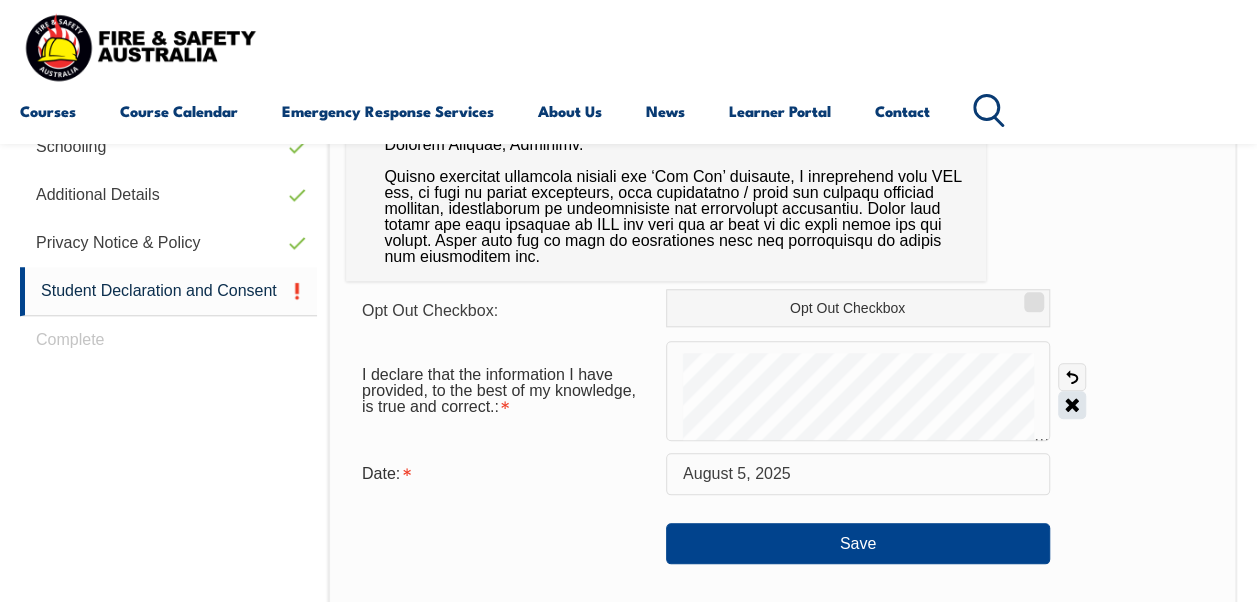 click on "Clear" at bounding box center (1072, 405) 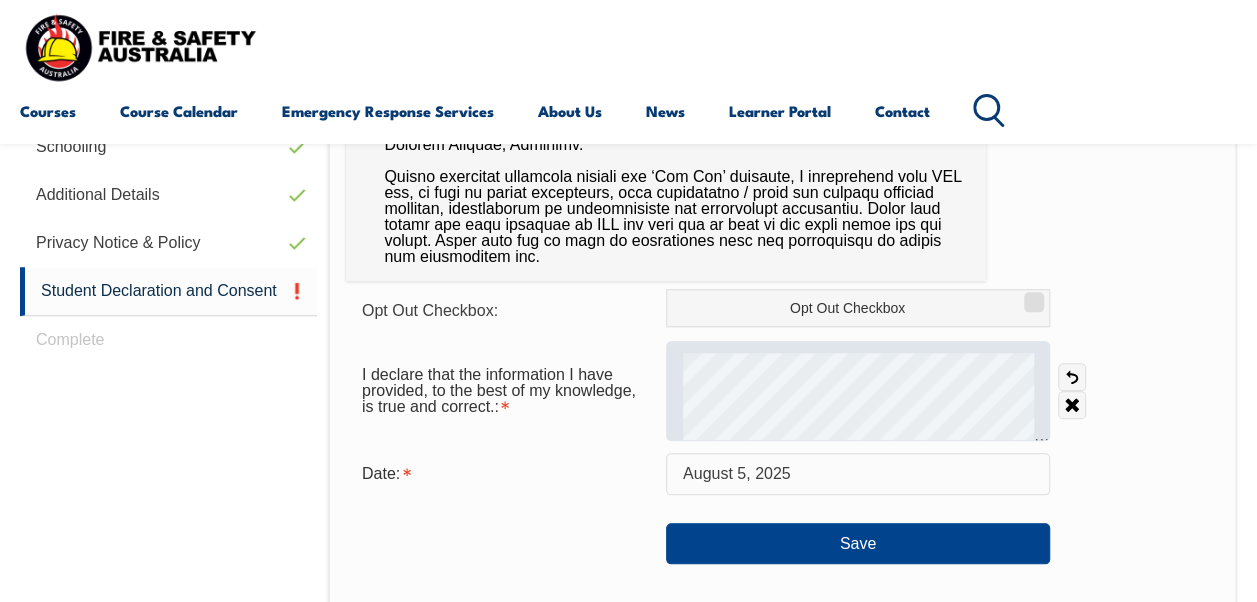 drag, startPoint x: 742, startPoint y: 351, endPoint x: 758, endPoint y: 351, distance: 16 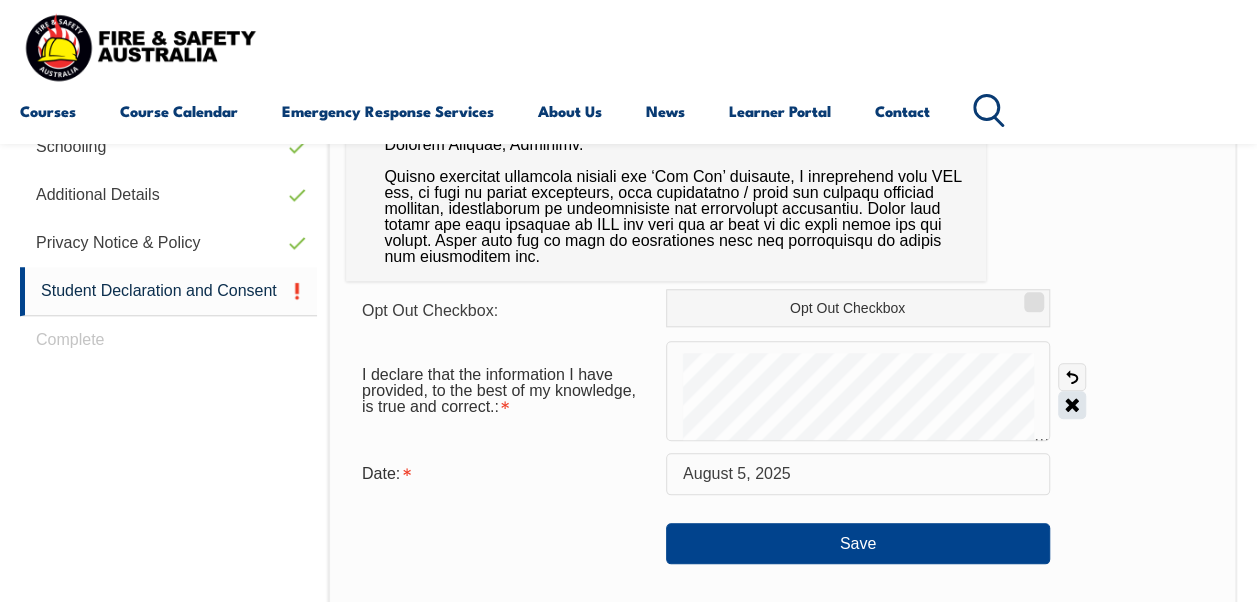 click on "Clear" at bounding box center [1072, 405] 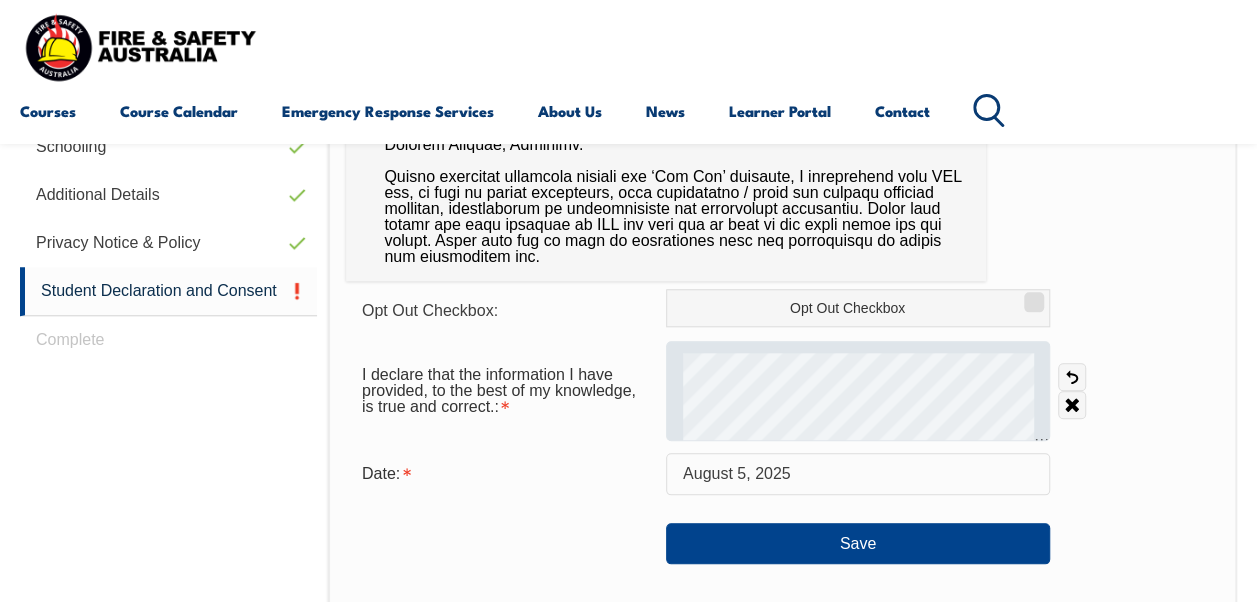 click at bounding box center [858, 391] 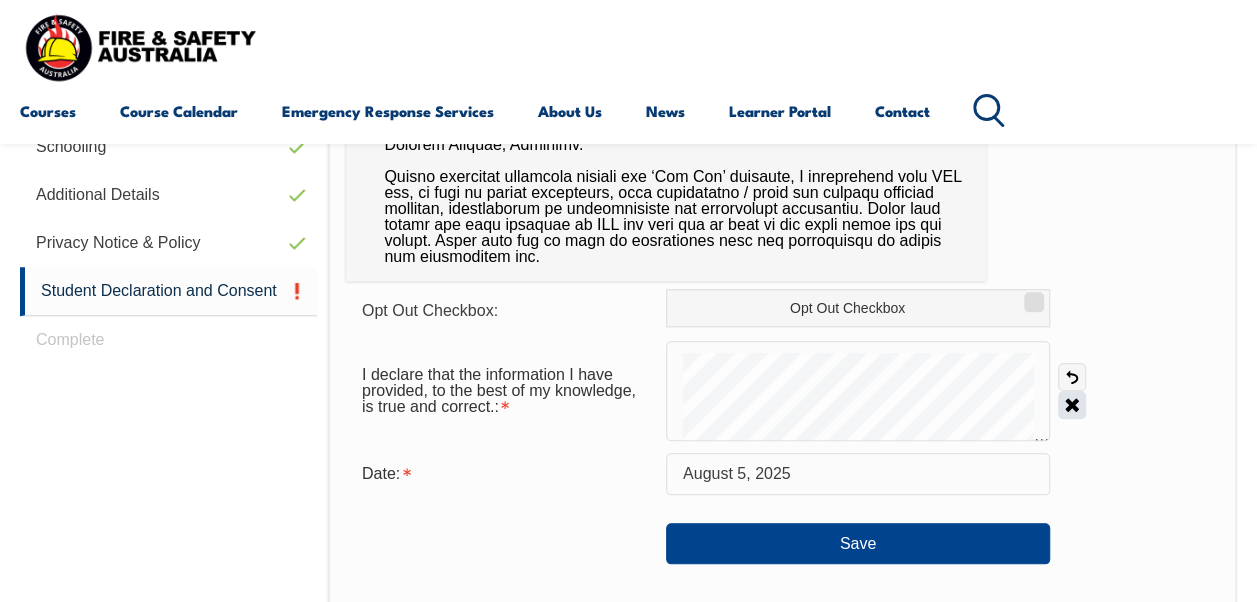 click on "Clear" at bounding box center [1072, 405] 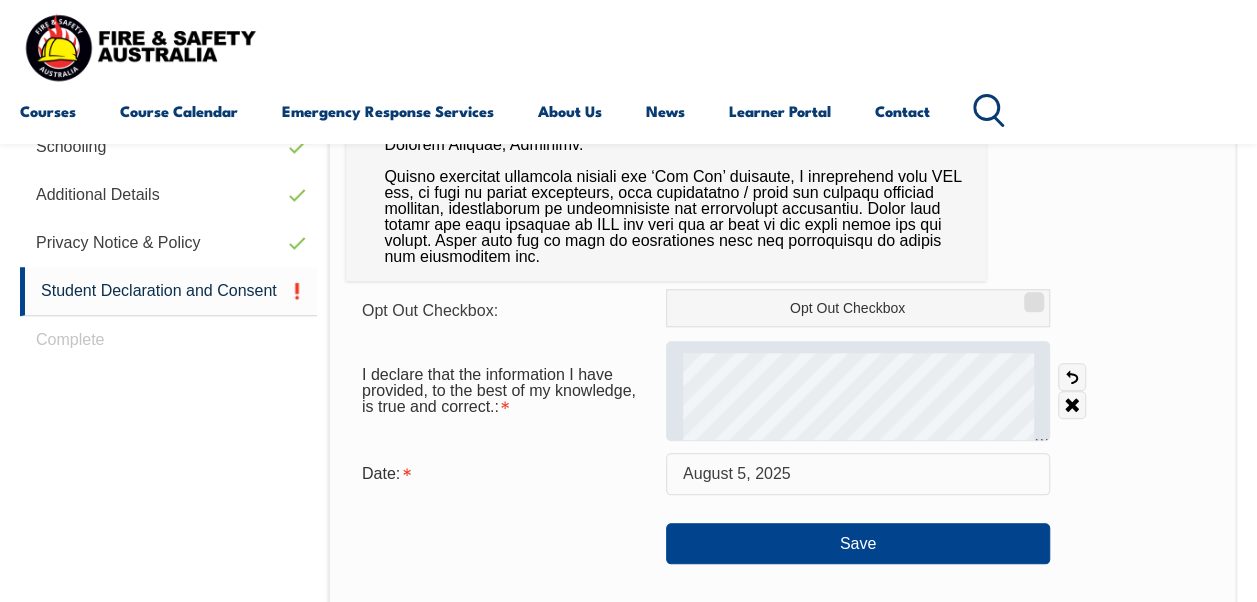 click at bounding box center [858, 391] 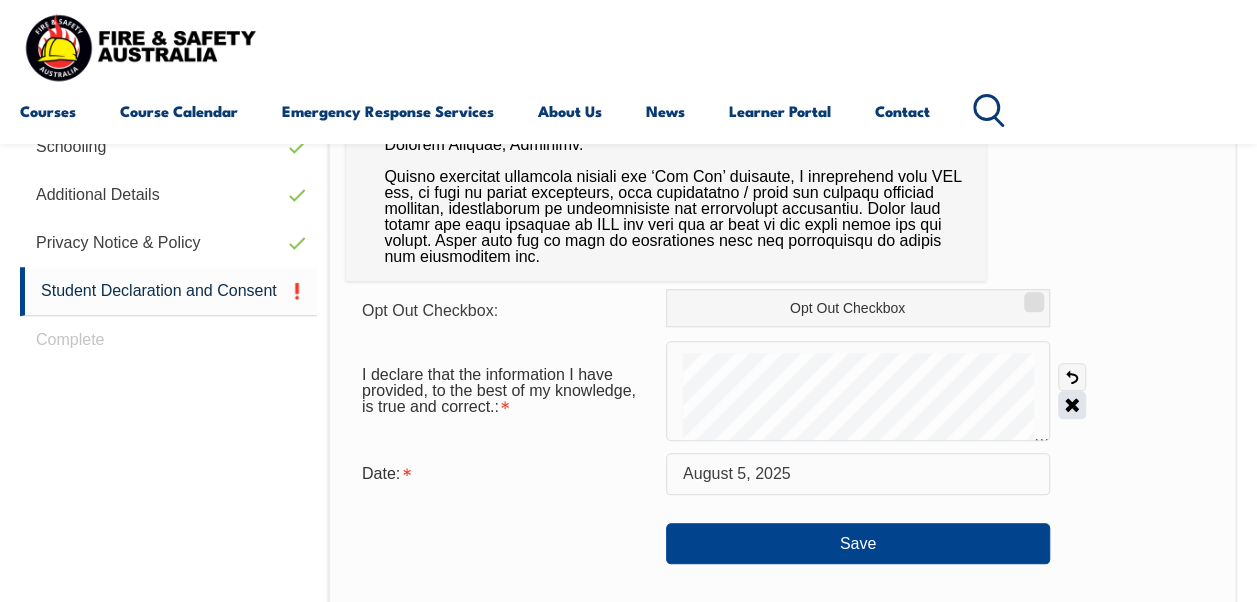 click on "Clear" at bounding box center [1072, 405] 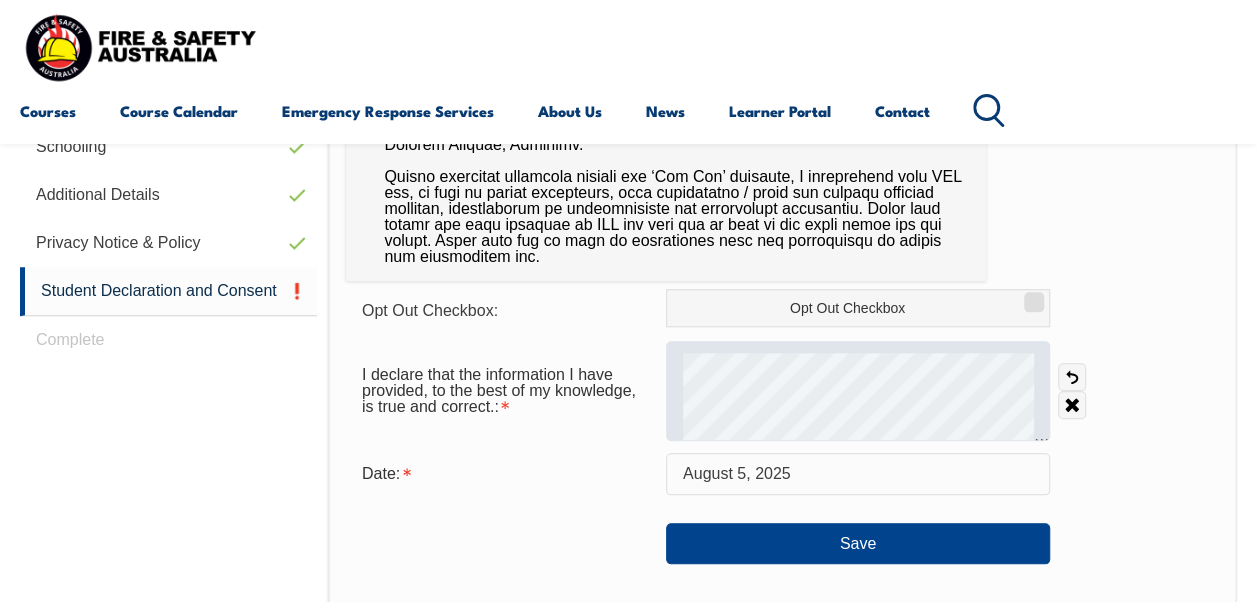 click at bounding box center [858, 391] 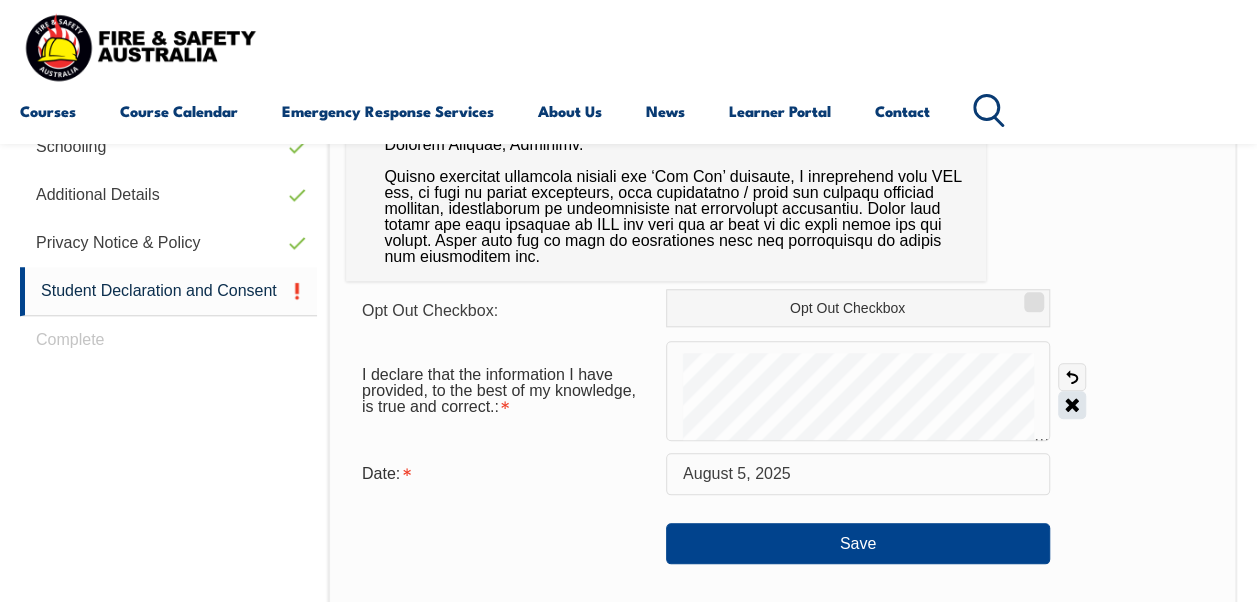 click on "Clear" at bounding box center (1072, 405) 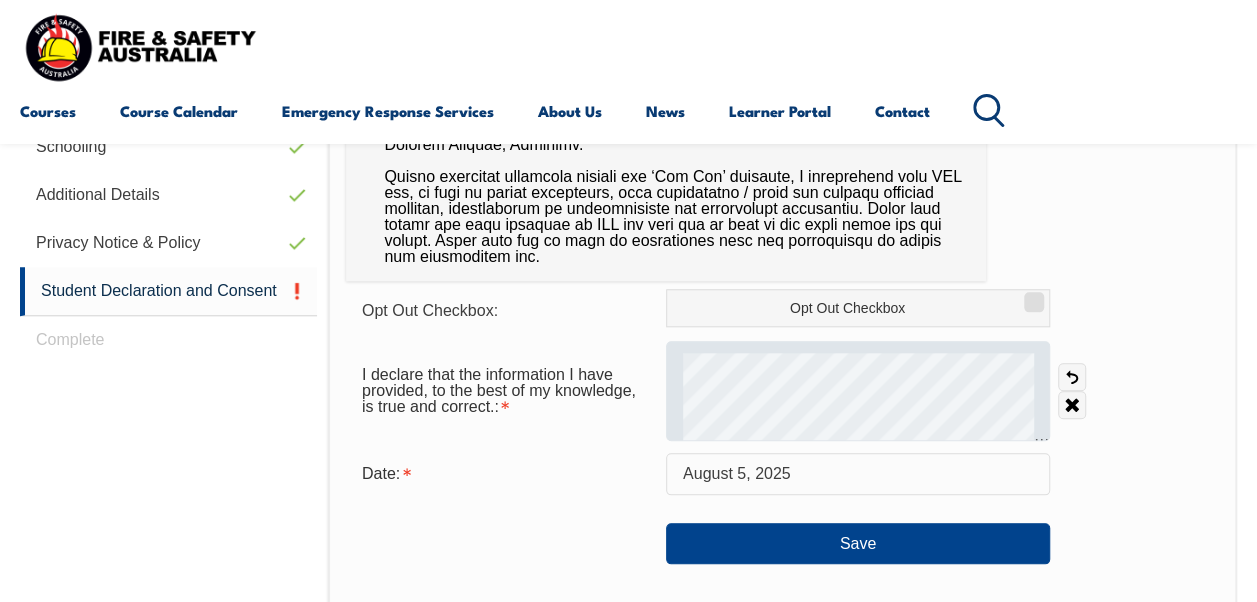 click at bounding box center (858, 391) 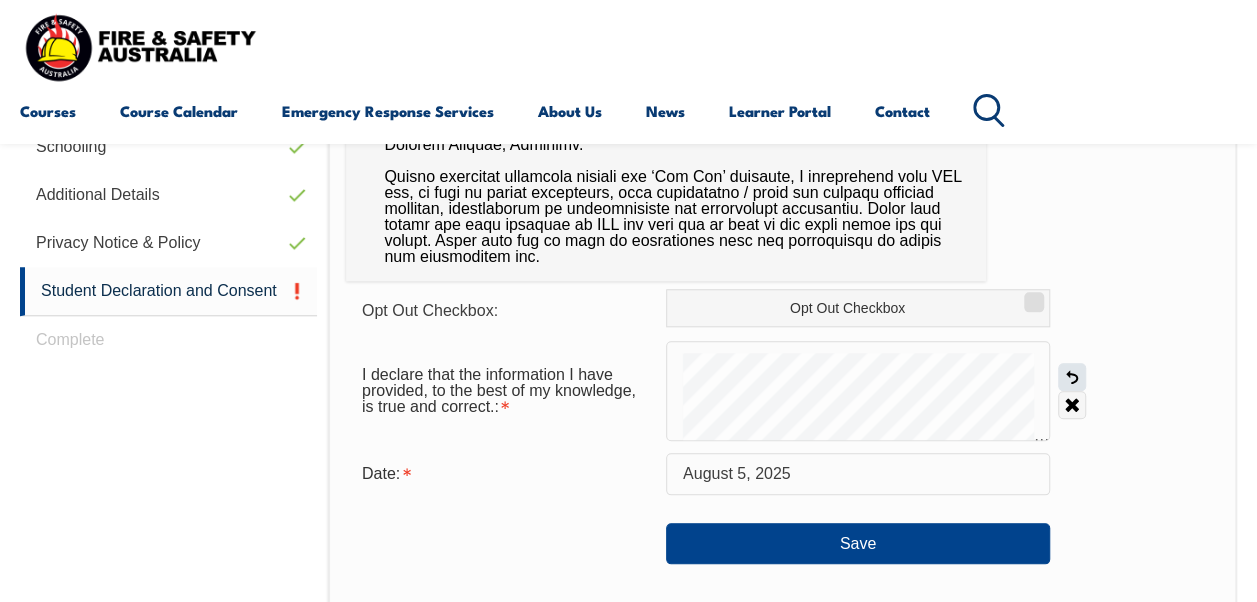 click on "Undo" at bounding box center (1072, 377) 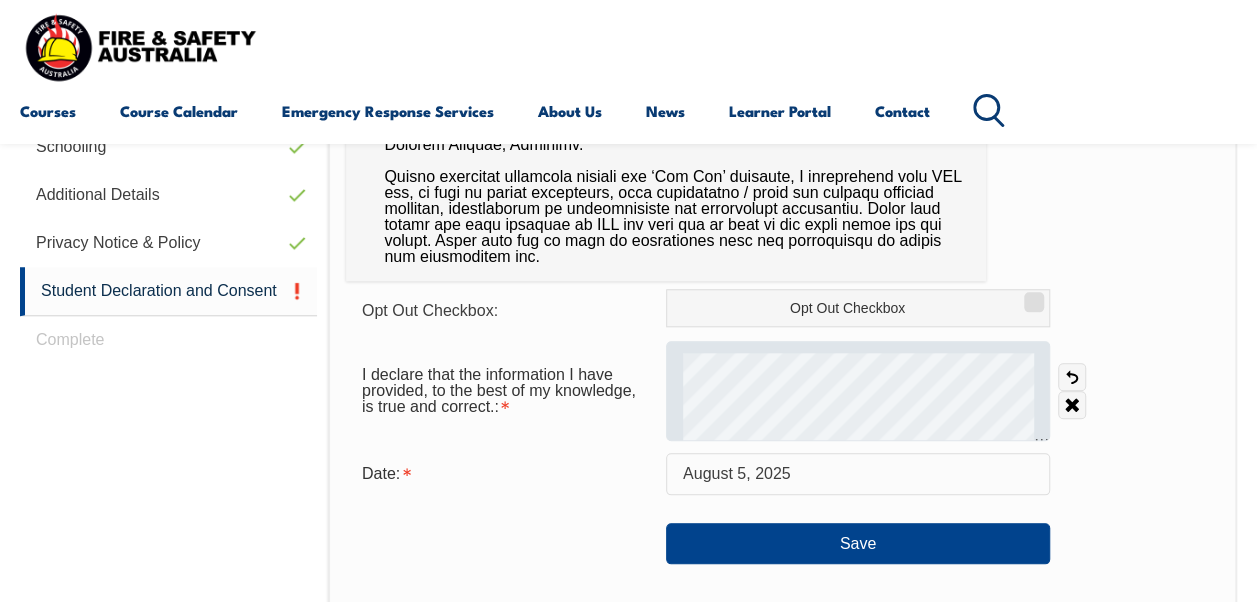 click at bounding box center [858, 391] 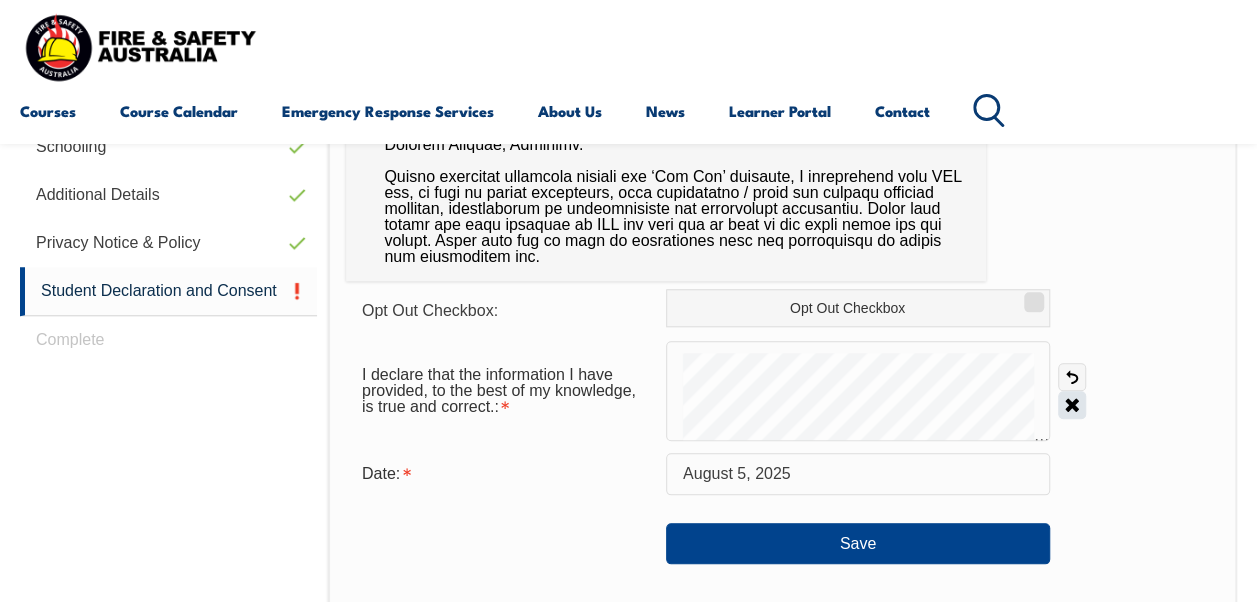 click on "Clear" at bounding box center (1072, 405) 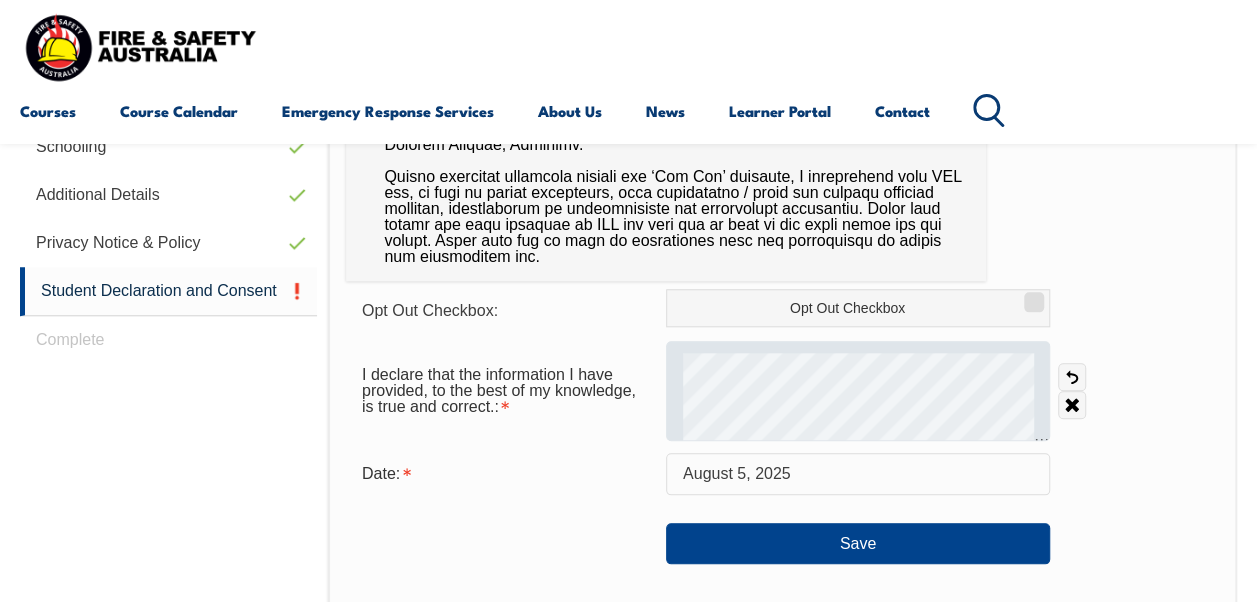 click at bounding box center [858, 391] 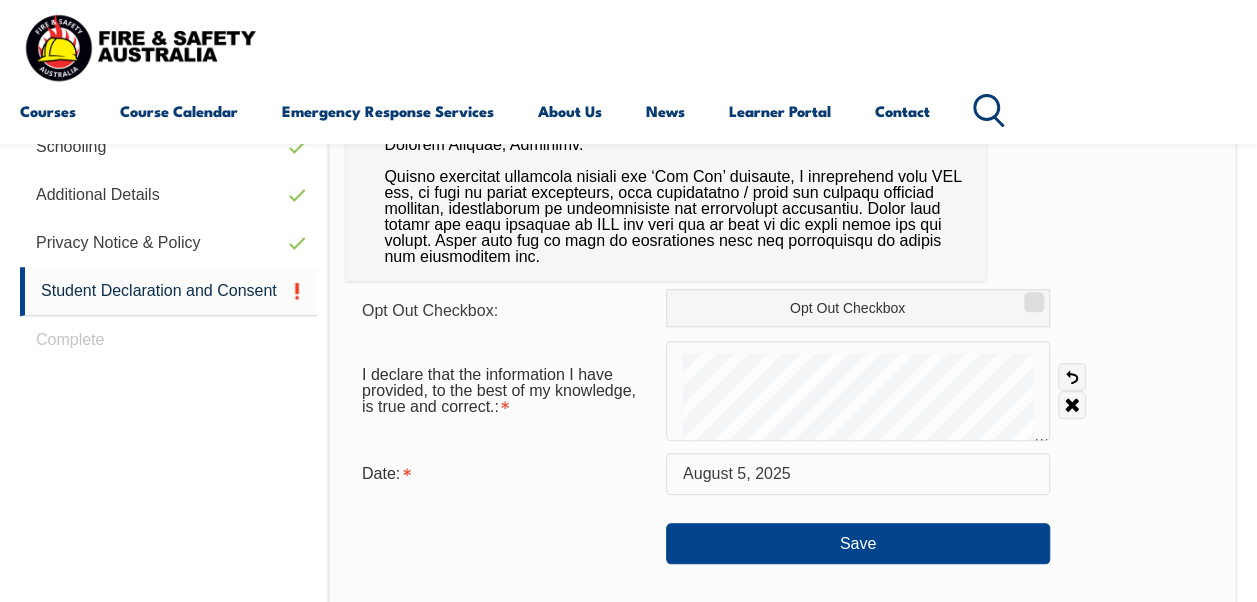drag, startPoint x: 756, startPoint y: 350, endPoint x: 797, endPoint y: 338, distance: 42.72002 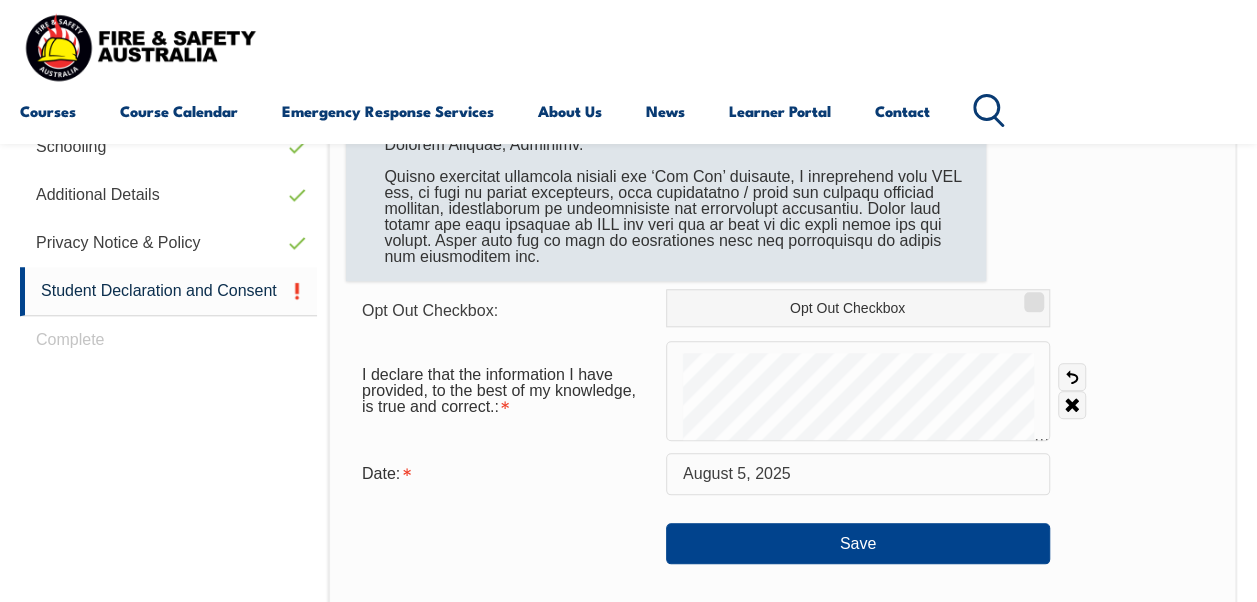 drag, startPoint x: 797, startPoint y: 338, endPoint x: 985, endPoint y: 228, distance: 217.81644 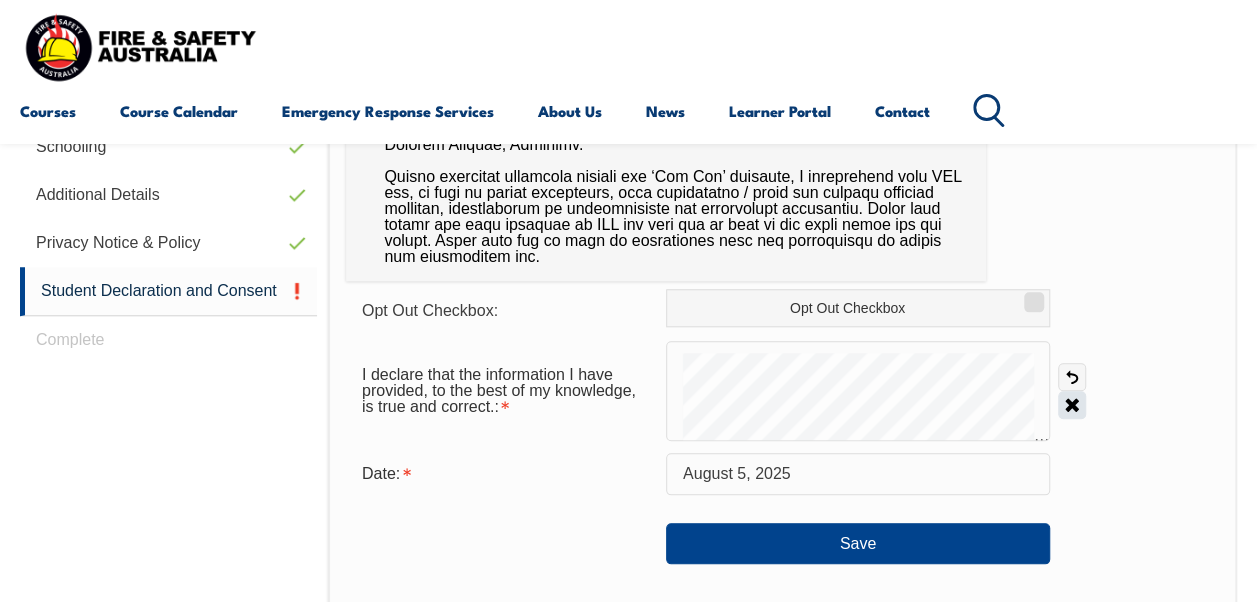 click on "Clear" at bounding box center (1072, 405) 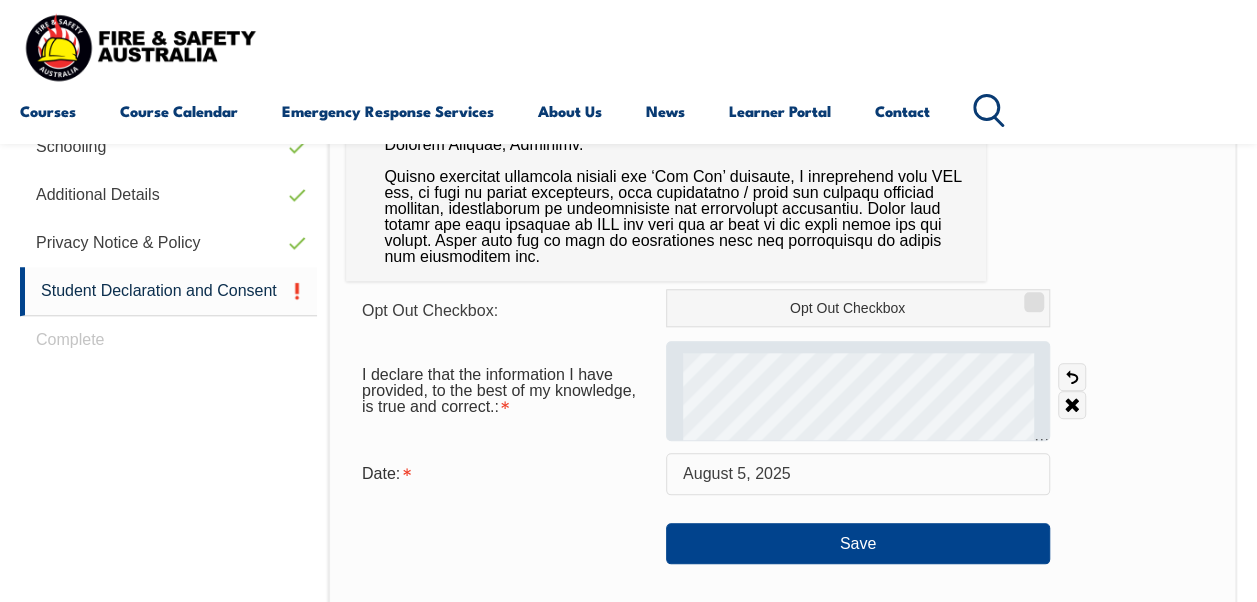 click at bounding box center [858, 391] 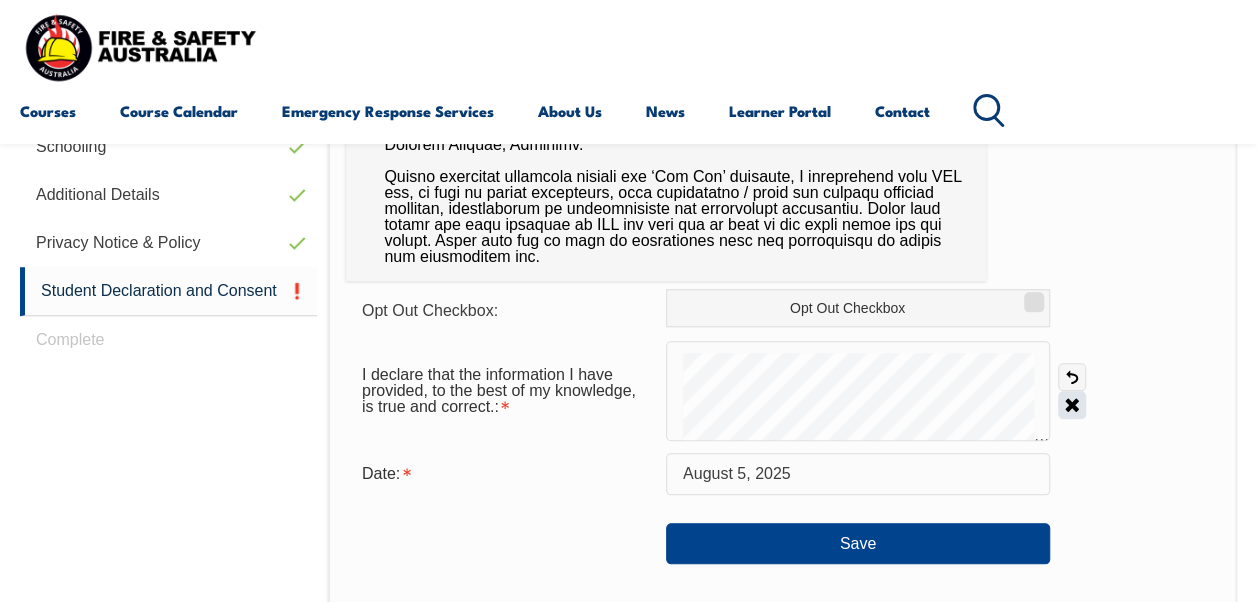 click on "Clear" at bounding box center (1072, 405) 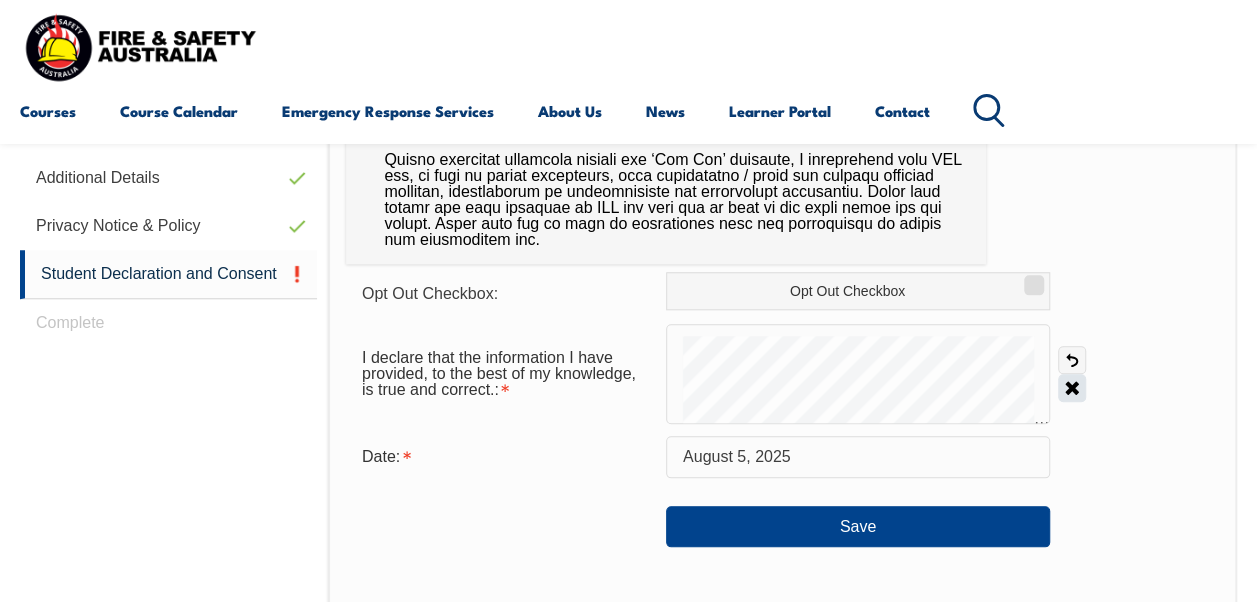 scroll, scrollTop: 826, scrollLeft: 0, axis: vertical 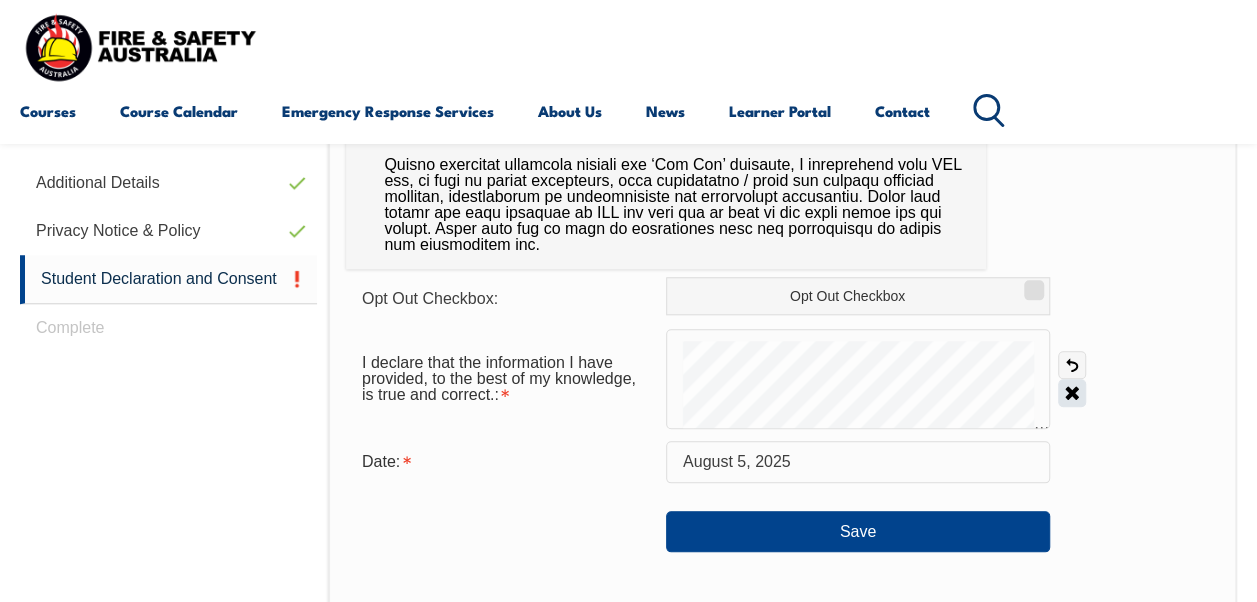 click on "Clear" at bounding box center [1072, 393] 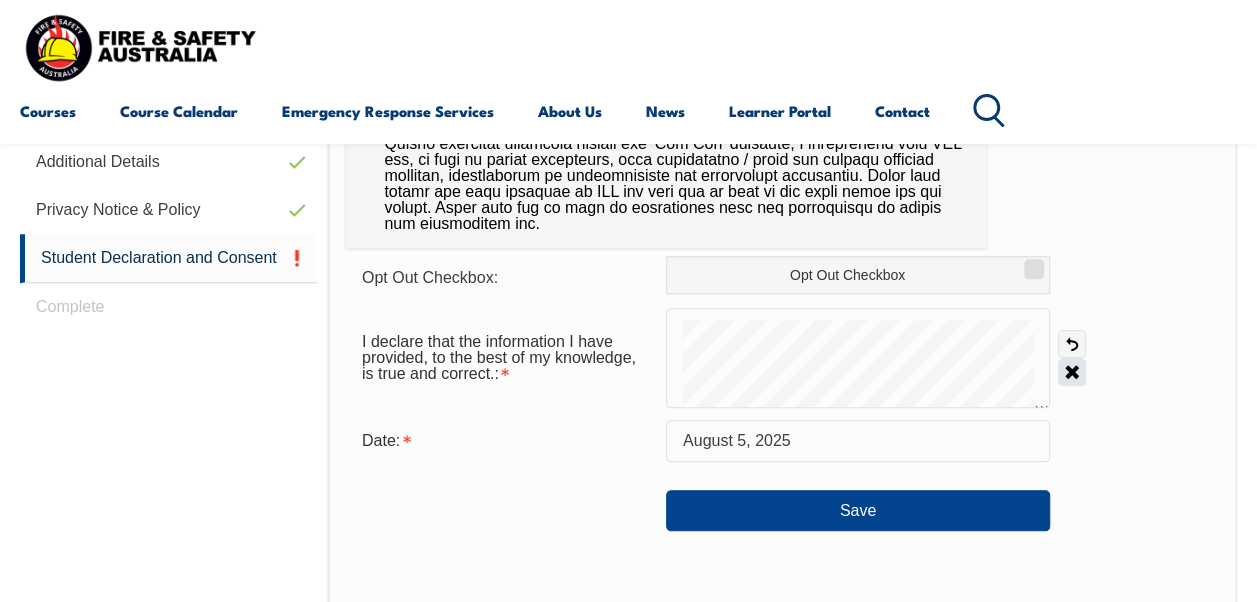 scroll, scrollTop: 842, scrollLeft: 0, axis: vertical 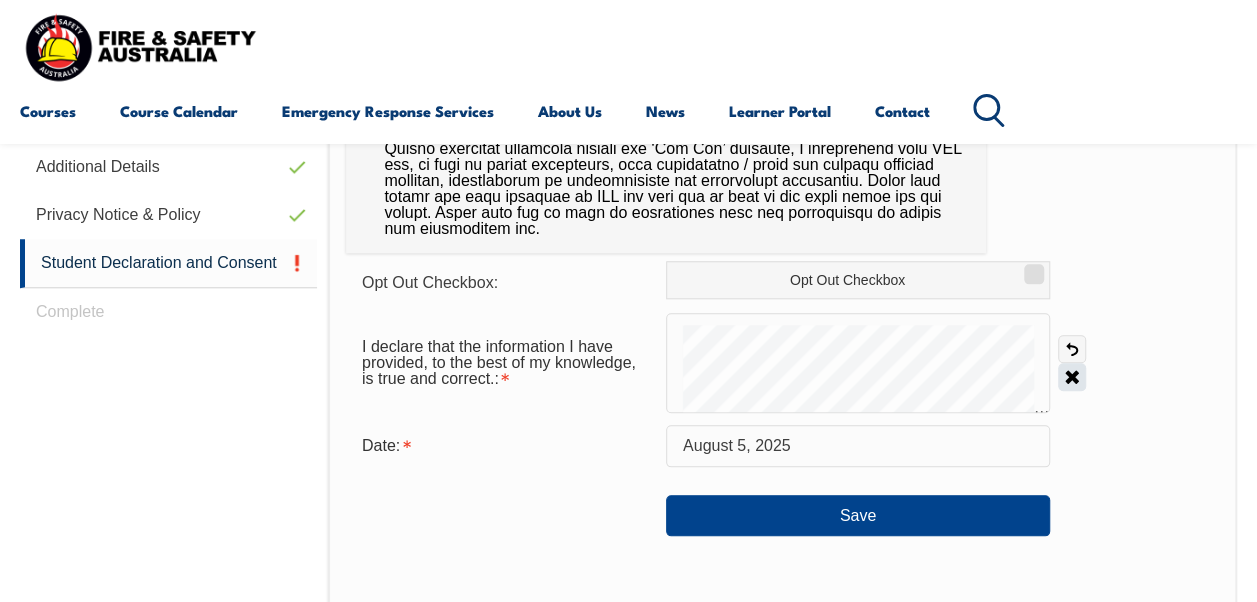 click on "Clear" at bounding box center (1072, 377) 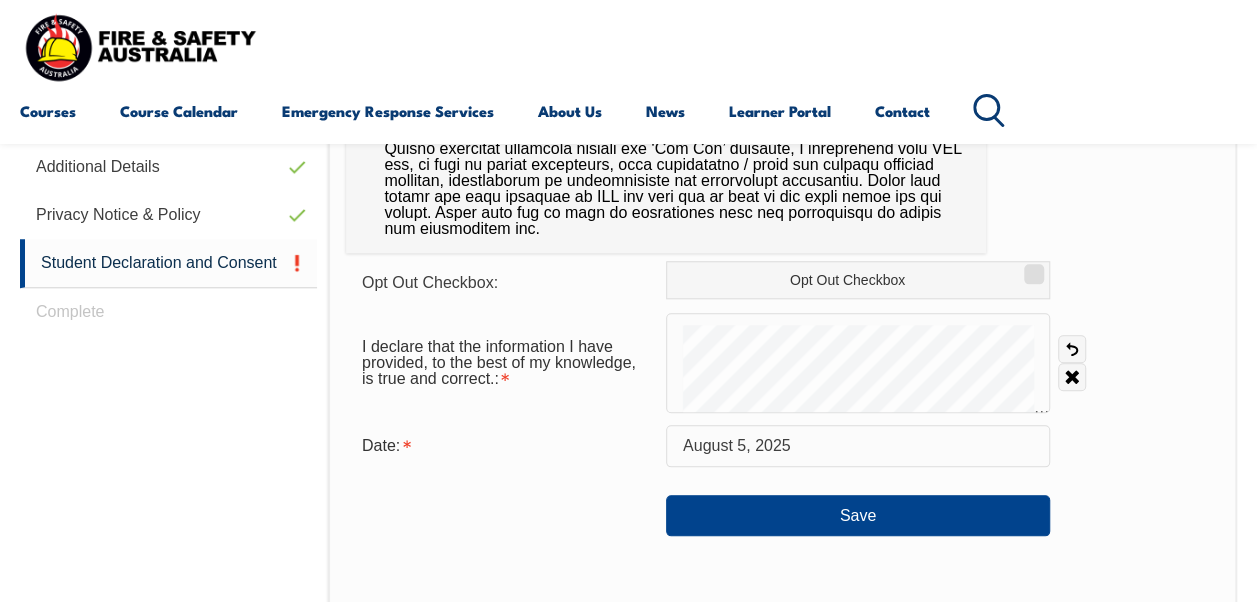 drag, startPoint x: 953, startPoint y: 414, endPoint x: 1109, endPoint y: 390, distance: 157.83536 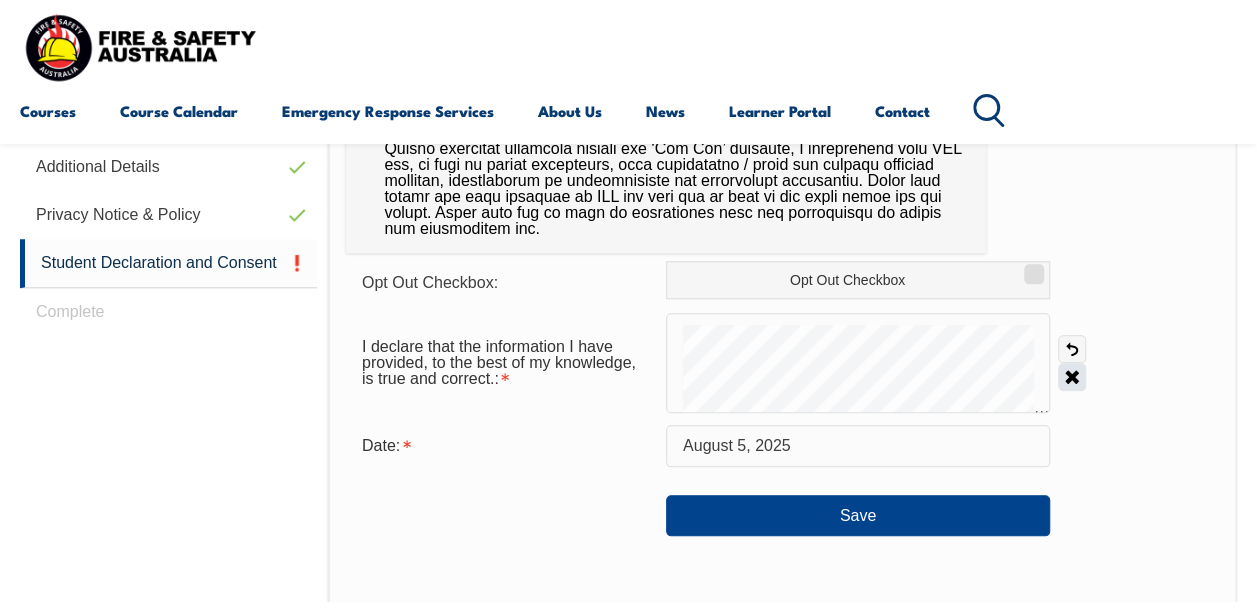 click on "Clear" at bounding box center (1072, 377) 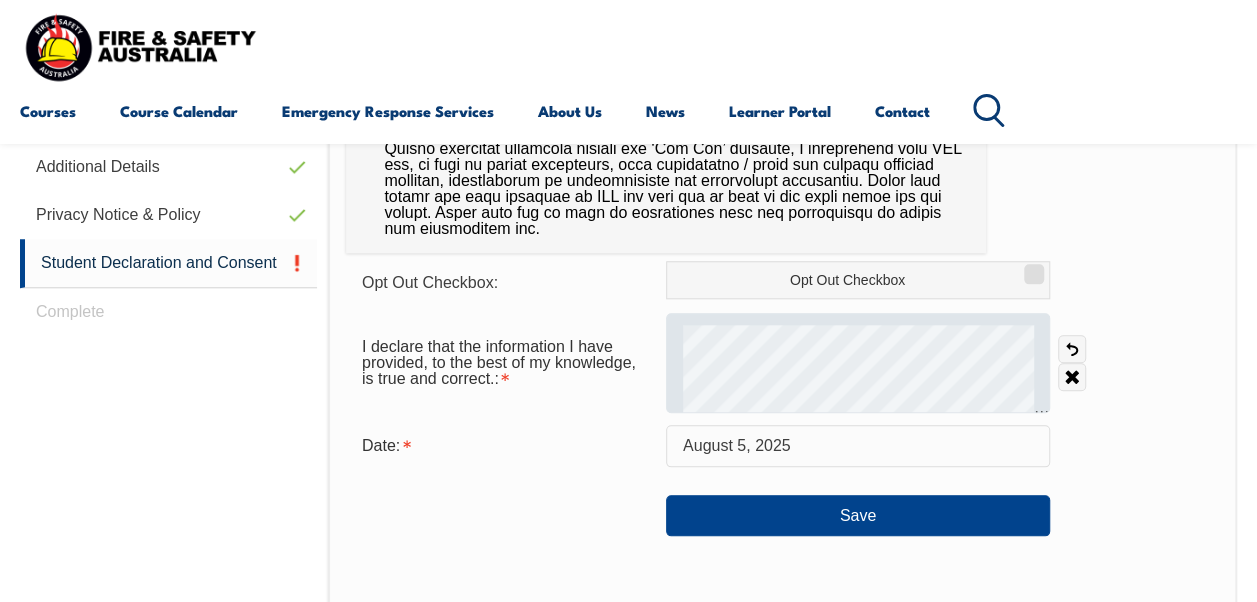 click at bounding box center [858, 363] 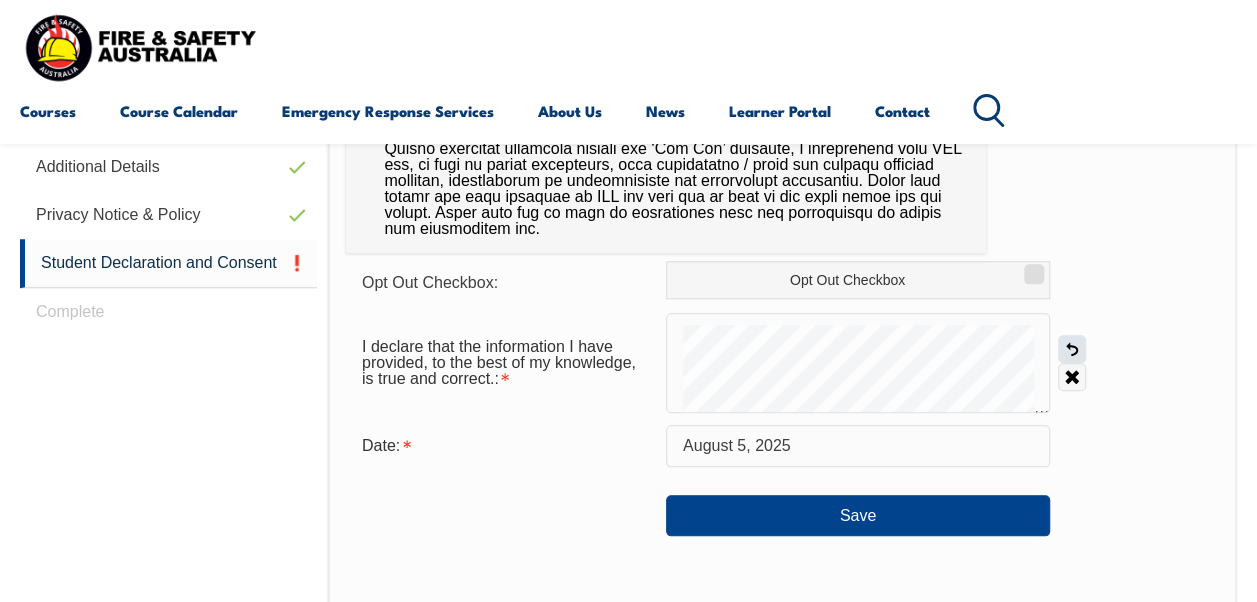 click on "Undo" at bounding box center (1072, 349) 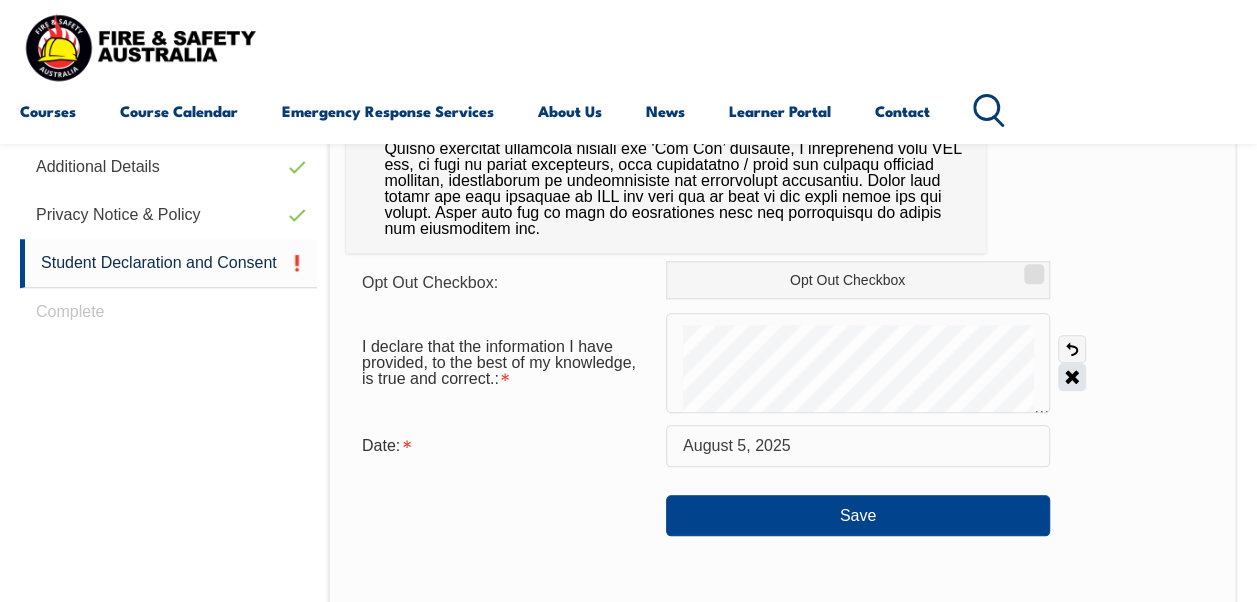 click on "Clear" at bounding box center (1072, 377) 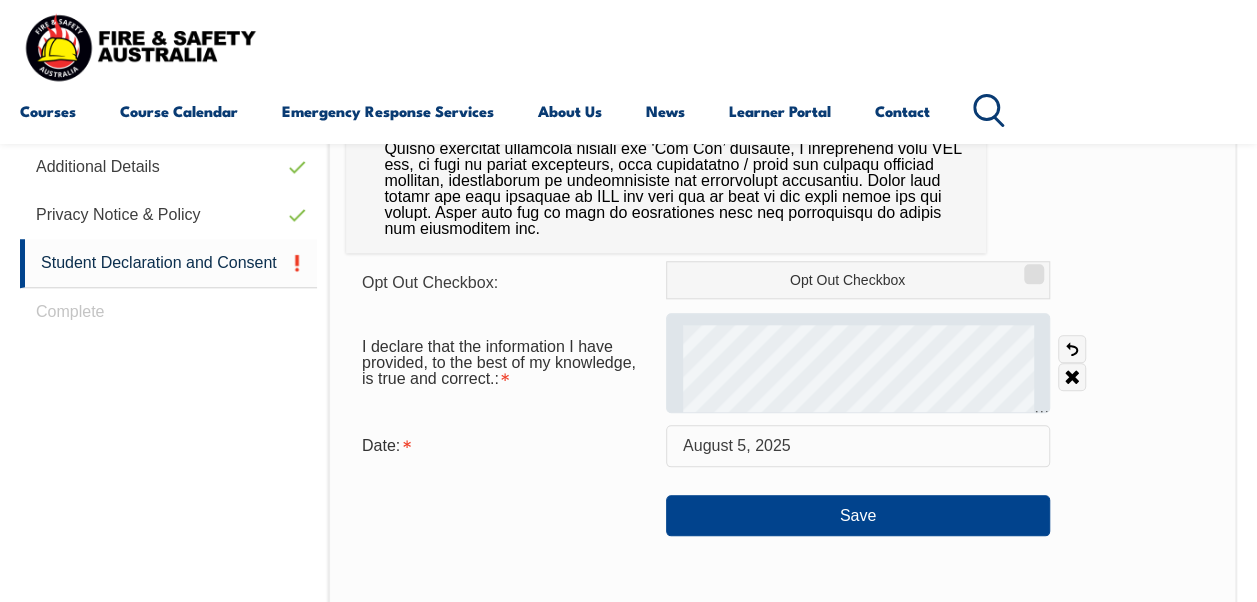 click at bounding box center (858, 363) 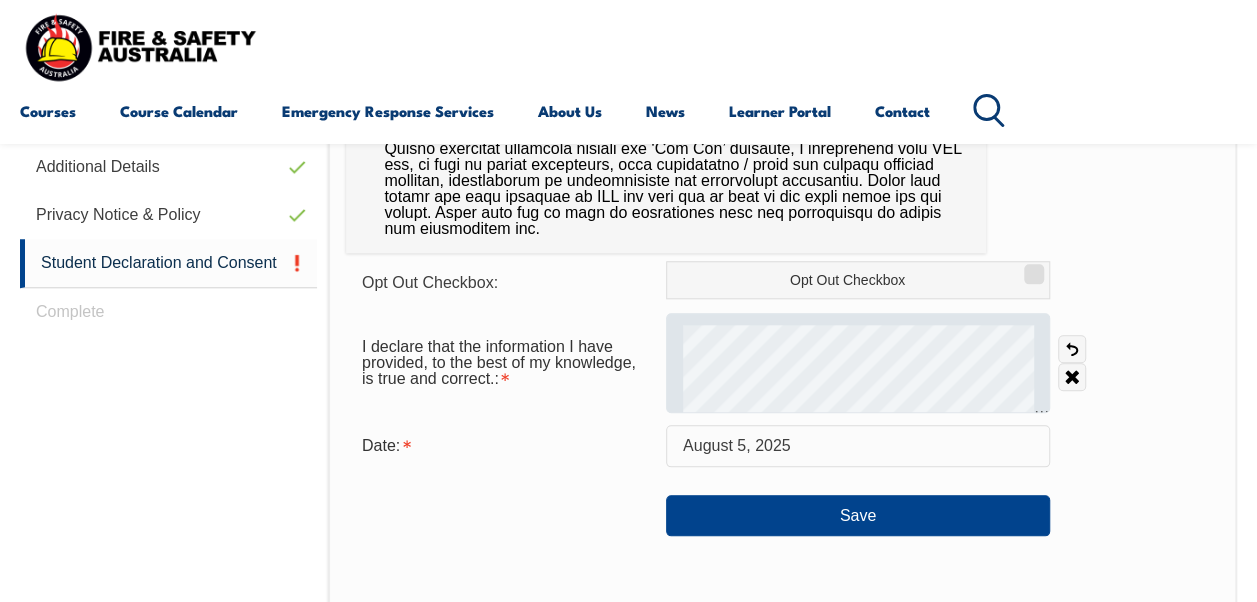 drag, startPoint x: 781, startPoint y: 324, endPoint x: 834, endPoint y: 321, distance: 53.08484 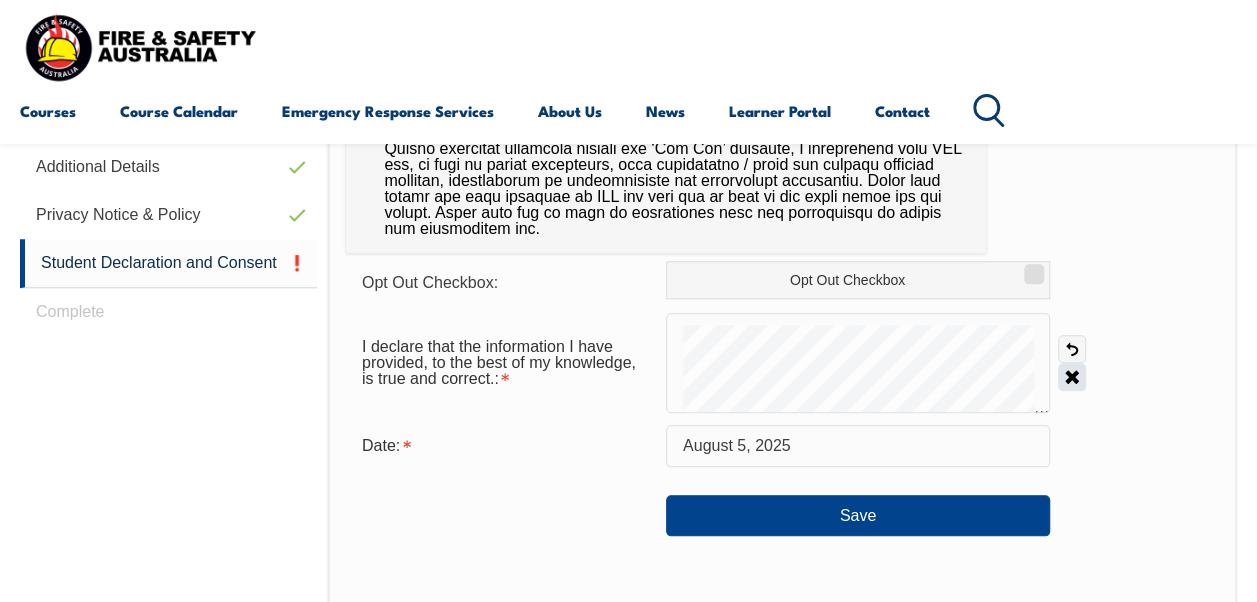 drag, startPoint x: 772, startPoint y: 322, endPoint x: 1070, endPoint y: 374, distance: 302.5029 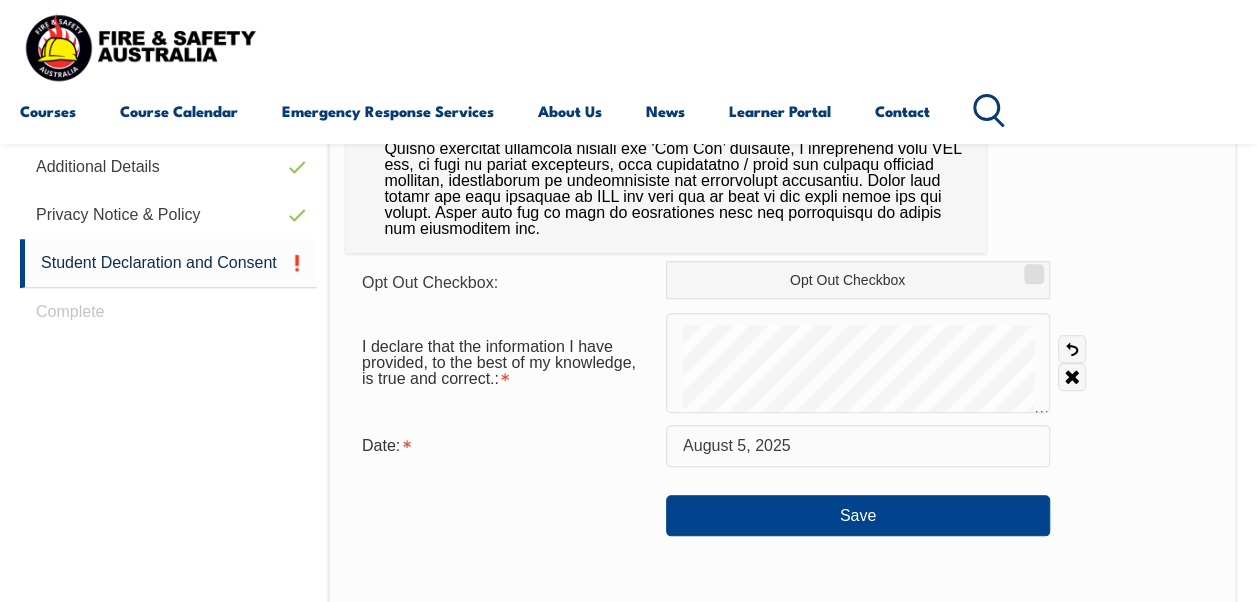 drag, startPoint x: 764, startPoint y: 324, endPoint x: 1133, endPoint y: 398, distance: 376.34692 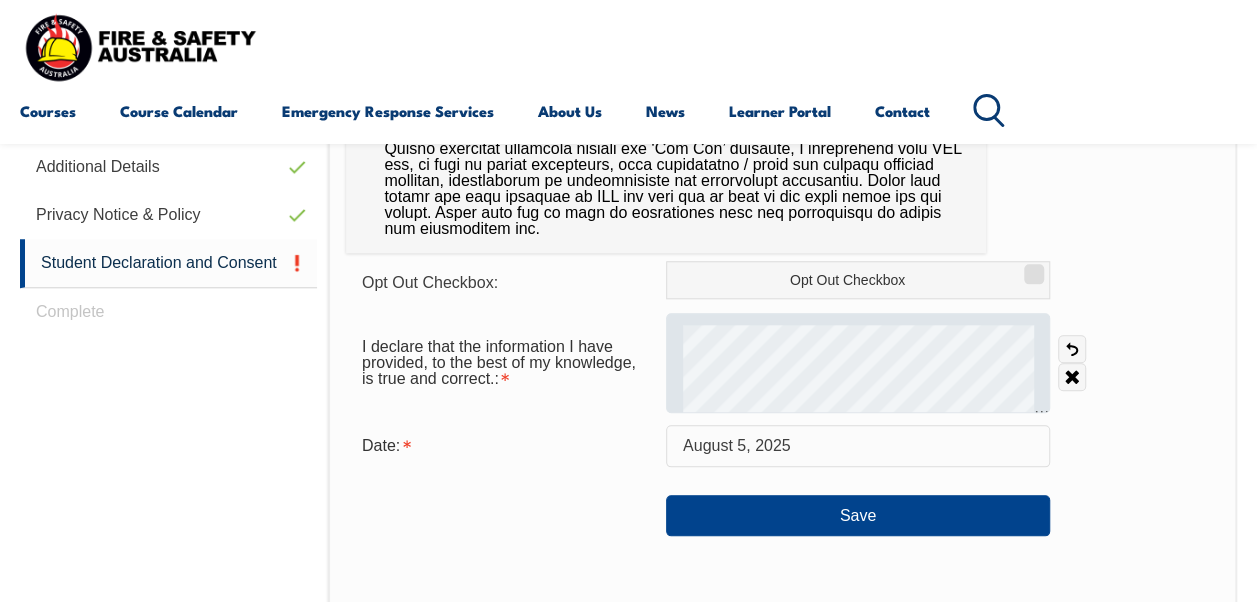 click at bounding box center (858, 363) 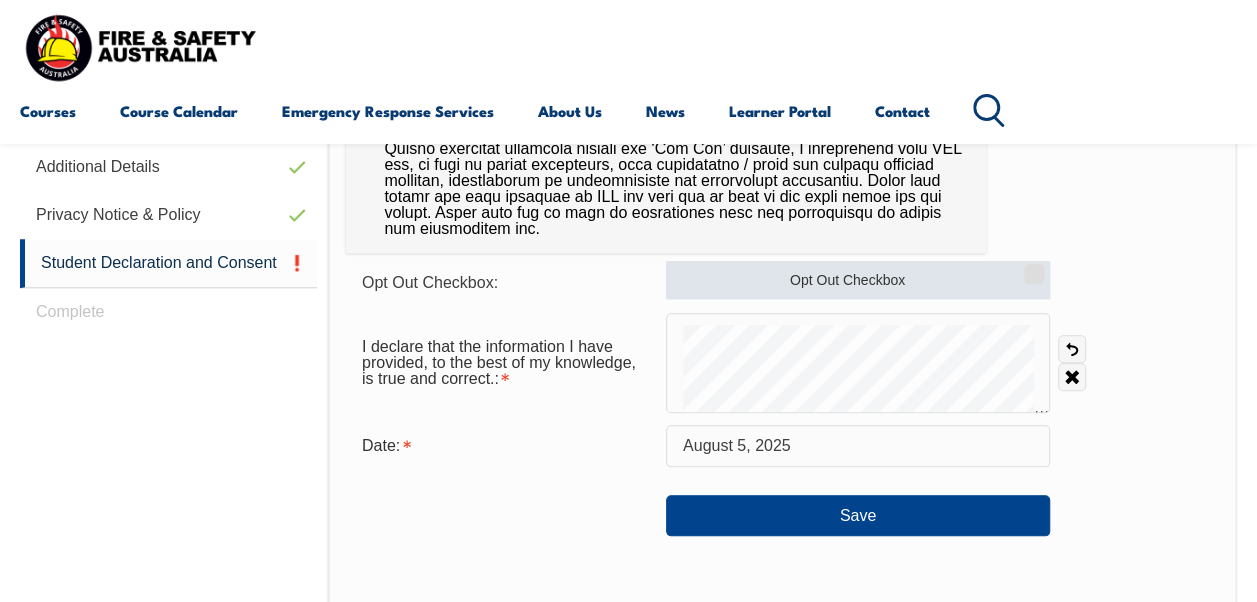 drag, startPoint x: 786, startPoint y: 322, endPoint x: 811, endPoint y: 290, distance: 40.60788 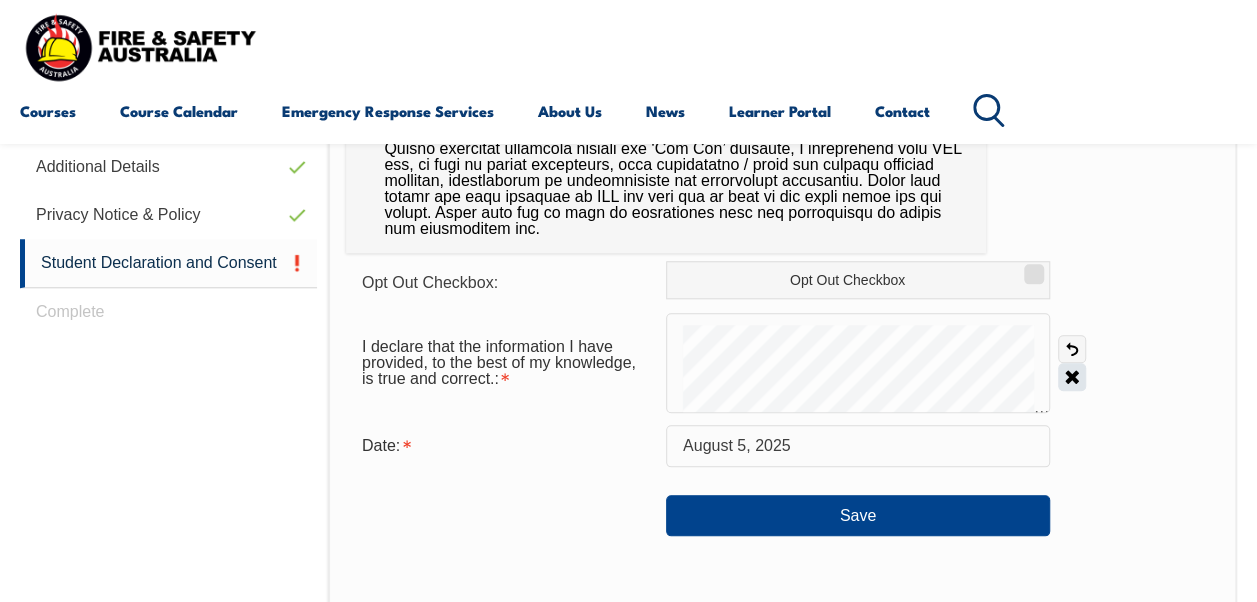 click on "Clear" at bounding box center [1072, 377] 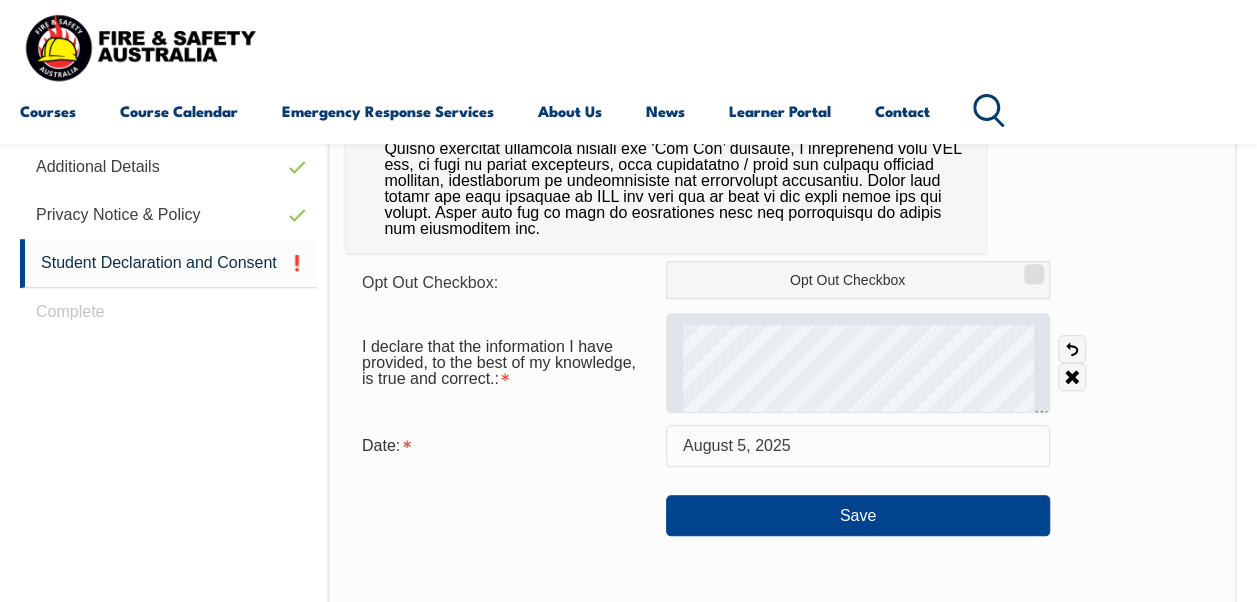 click at bounding box center [858, 363] 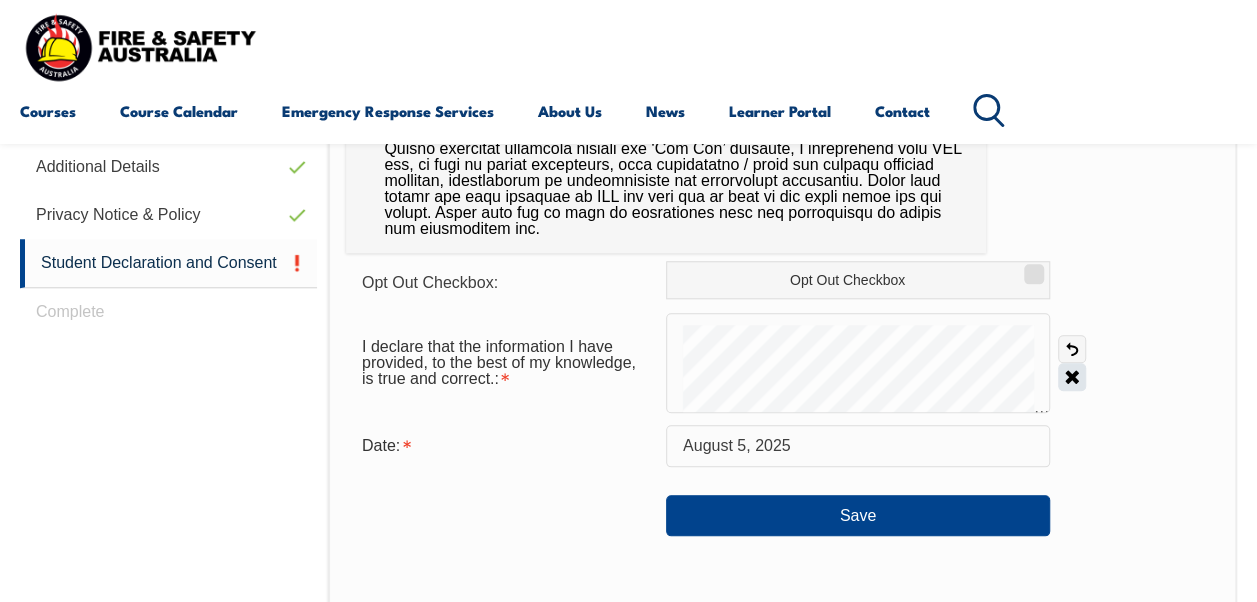 click on "Clear" at bounding box center [1072, 377] 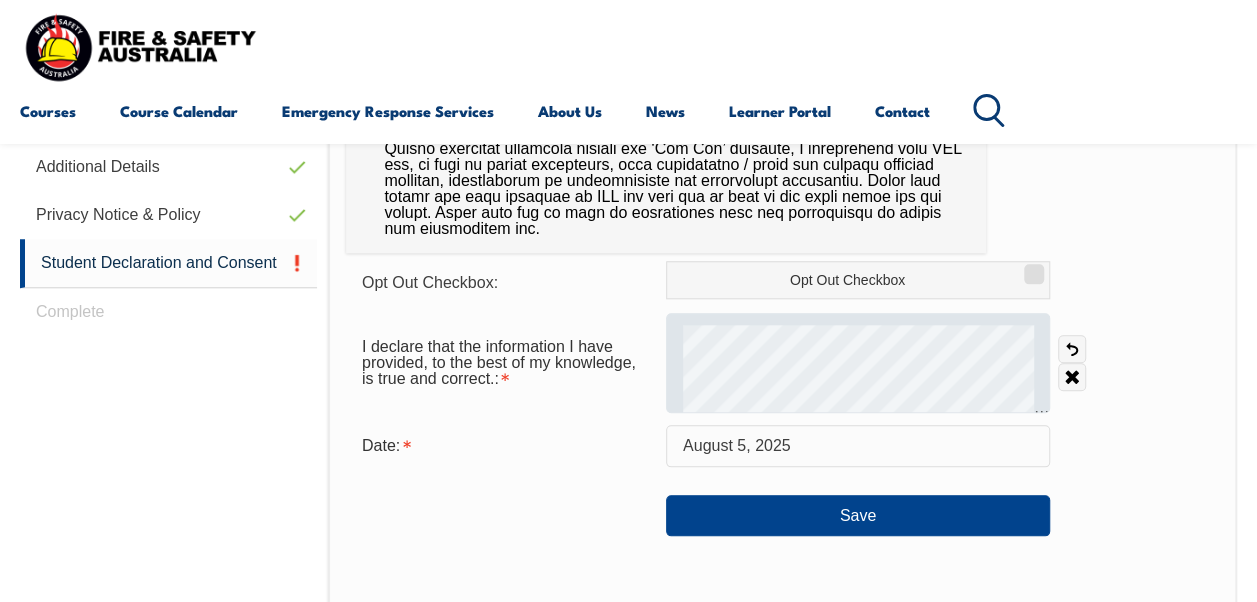 click at bounding box center (858, 363) 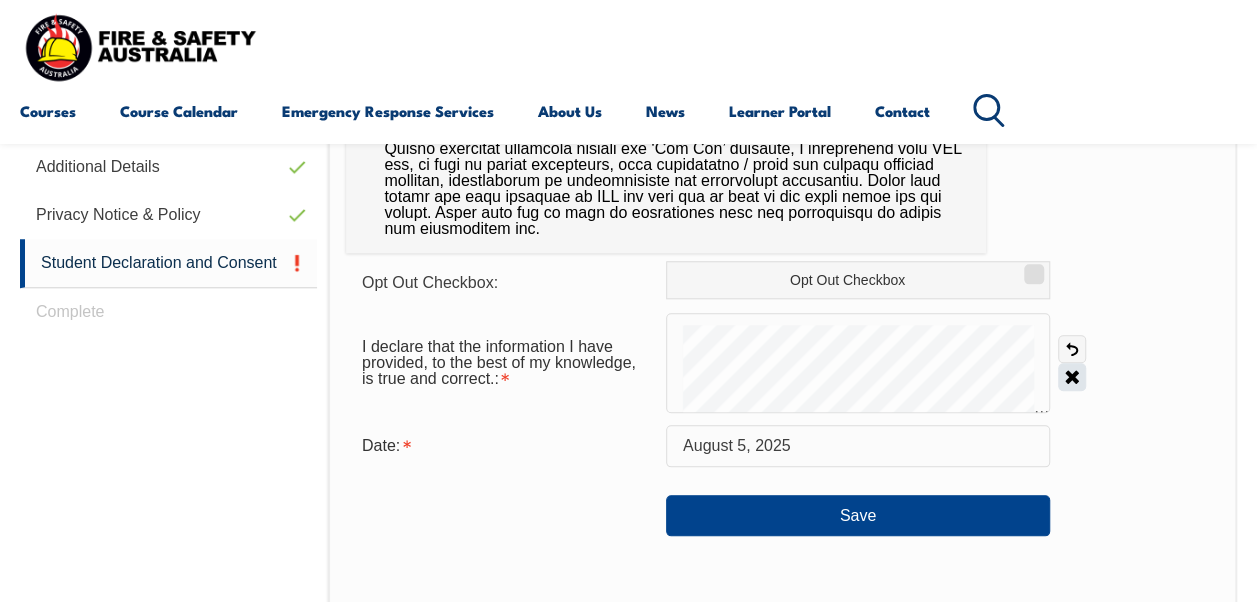 drag, startPoint x: 778, startPoint y: 323, endPoint x: 1068, endPoint y: 384, distance: 296.34607 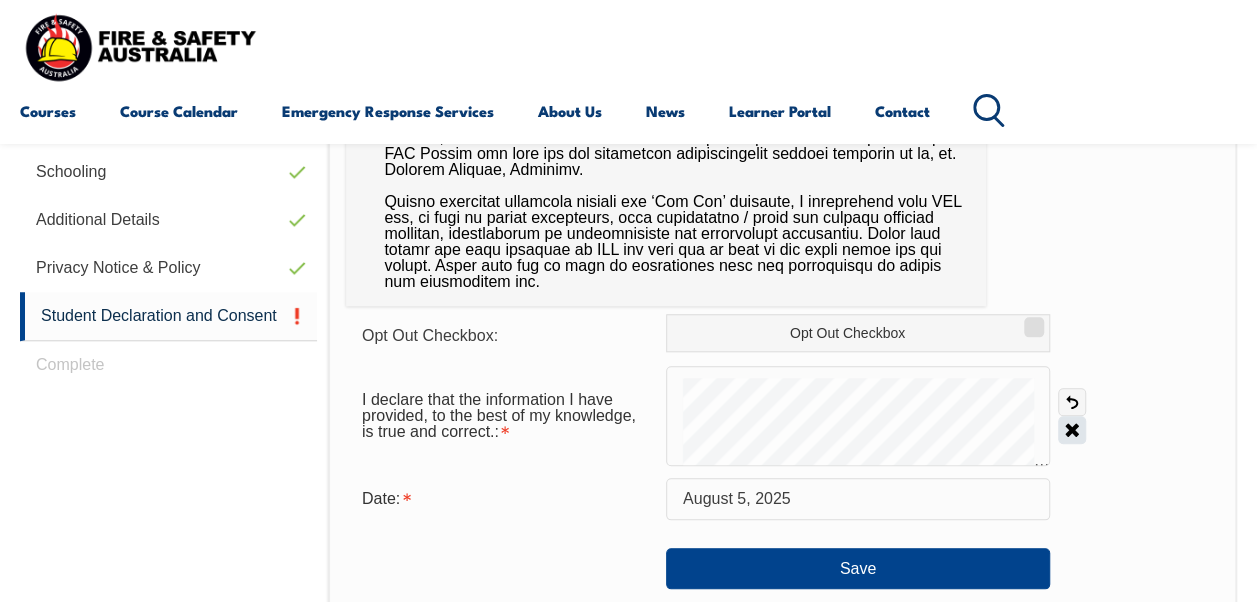 scroll, scrollTop: 788, scrollLeft: 0, axis: vertical 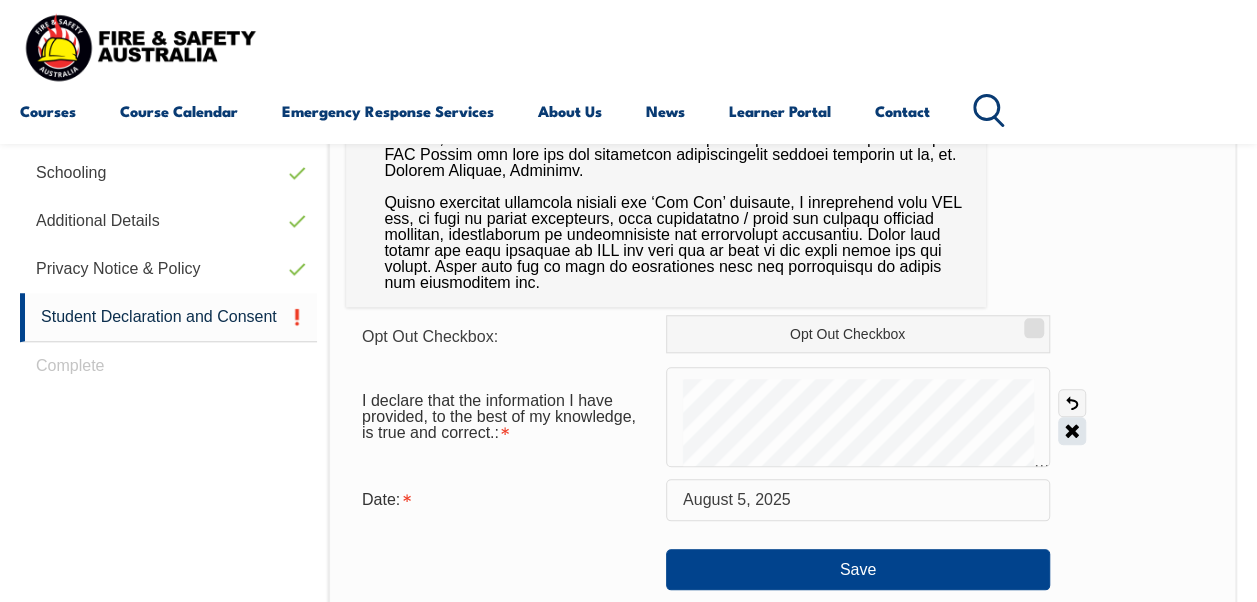 click on "Clear" at bounding box center (1072, 431) 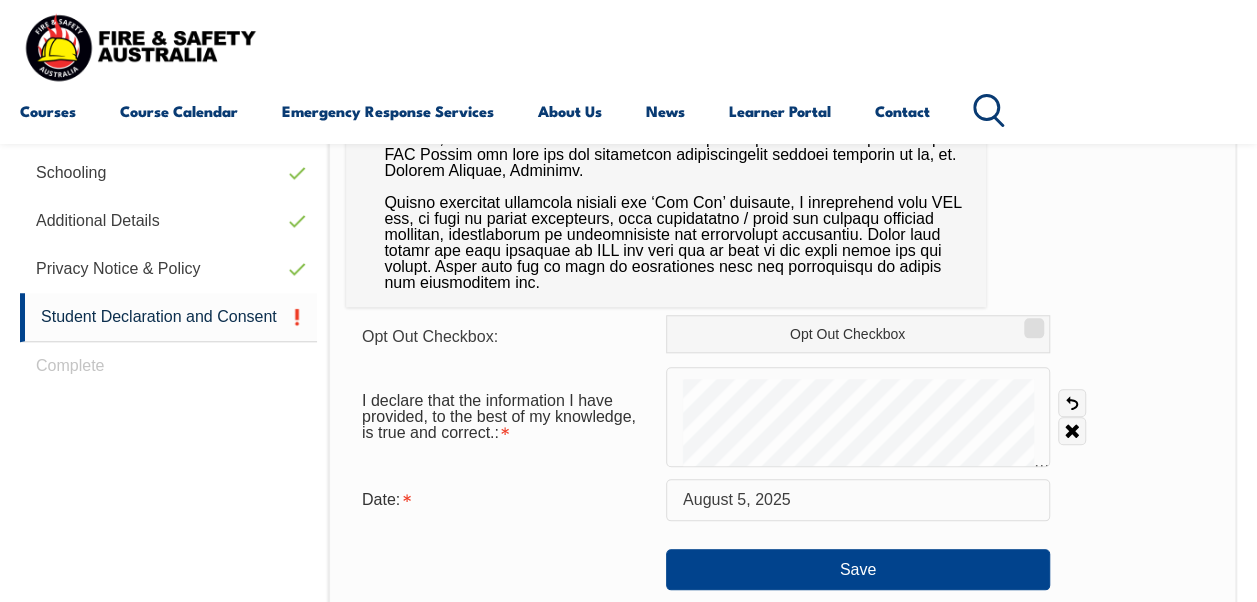 click on "Date: August 5, 2025" at bounding box center [782, 500] 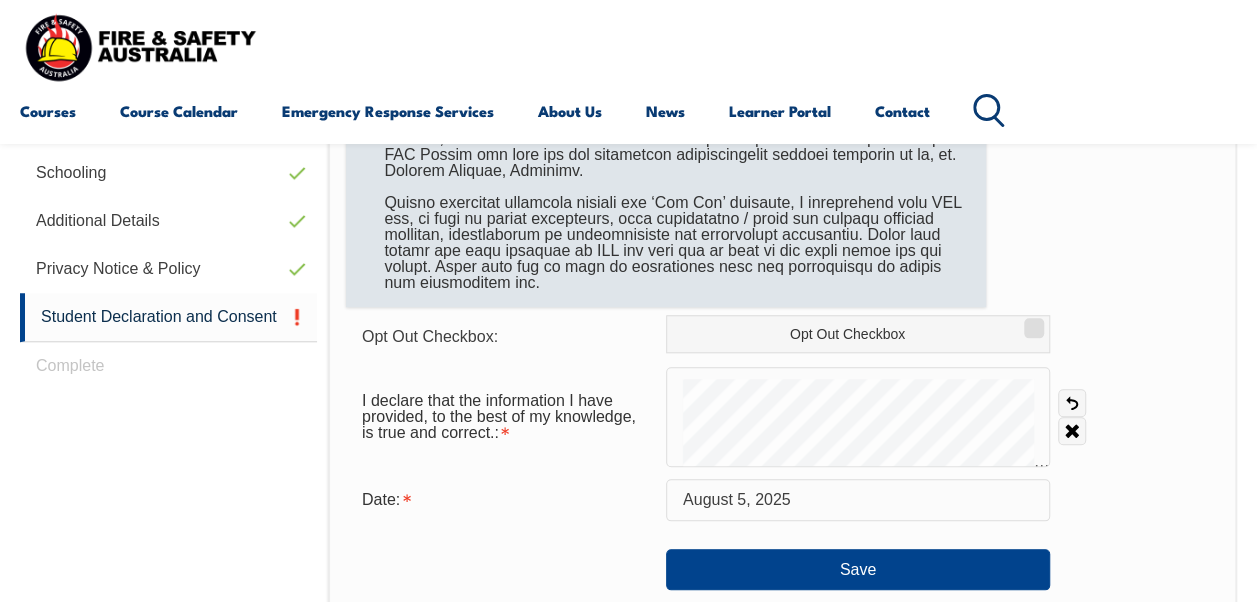click at bounding box center [666, 107] 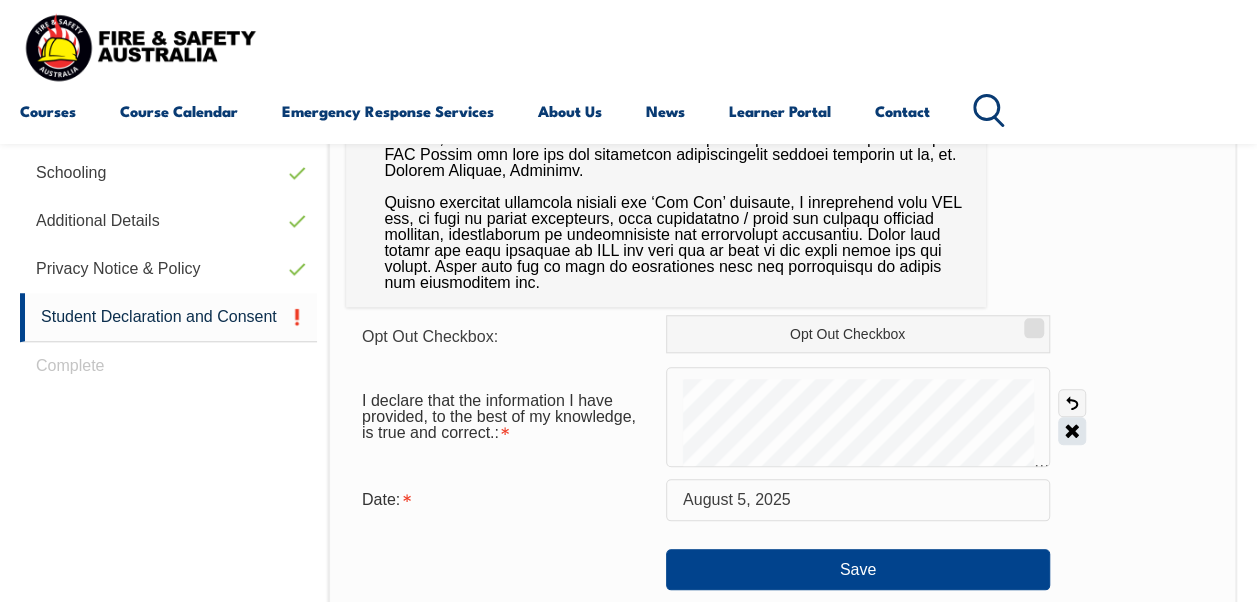 click on "Clear" at bounding box center [1072, 431] 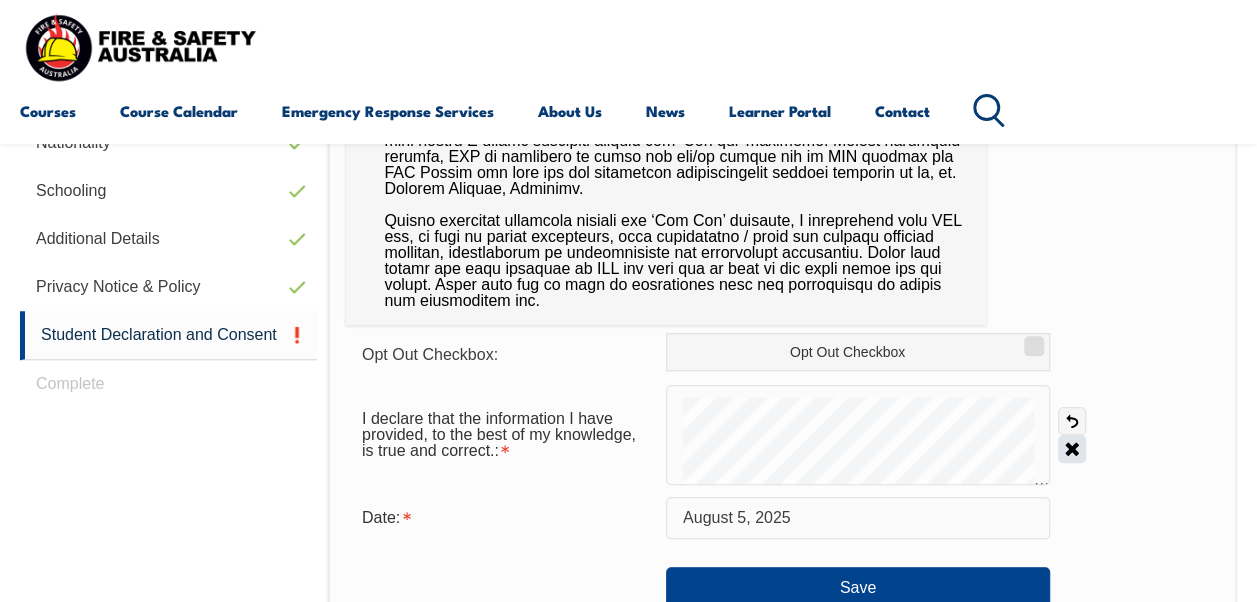 scroll, scrollTop: 754, scrollLeft: 0, axis: vertical 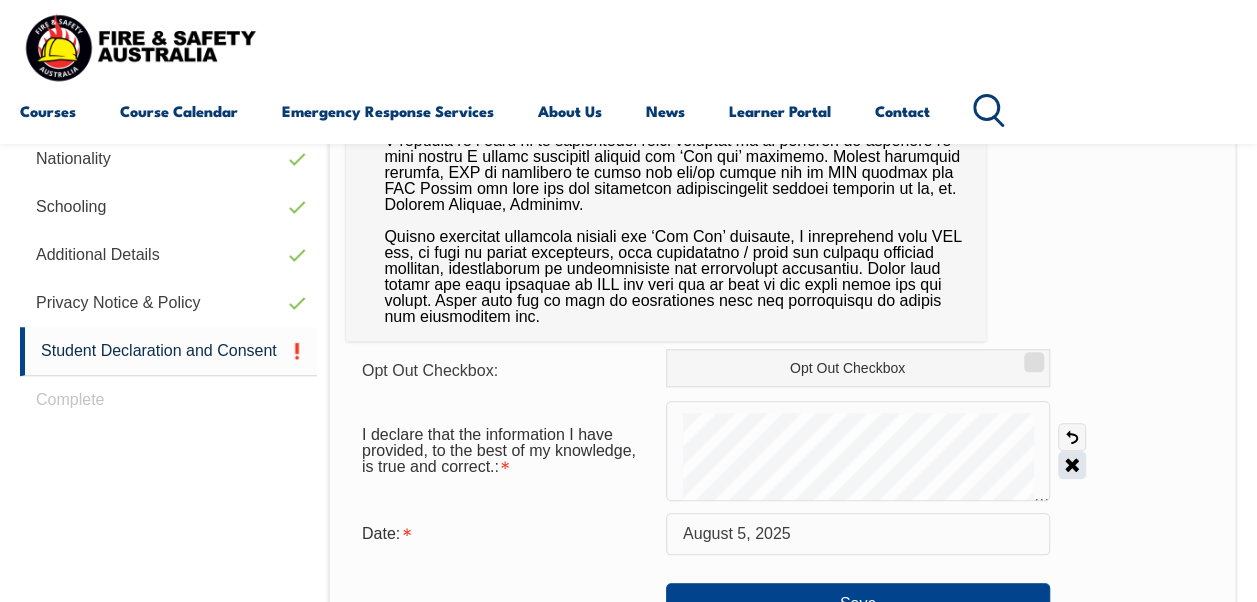click on "Clear" at bounding box center [1072, 465] 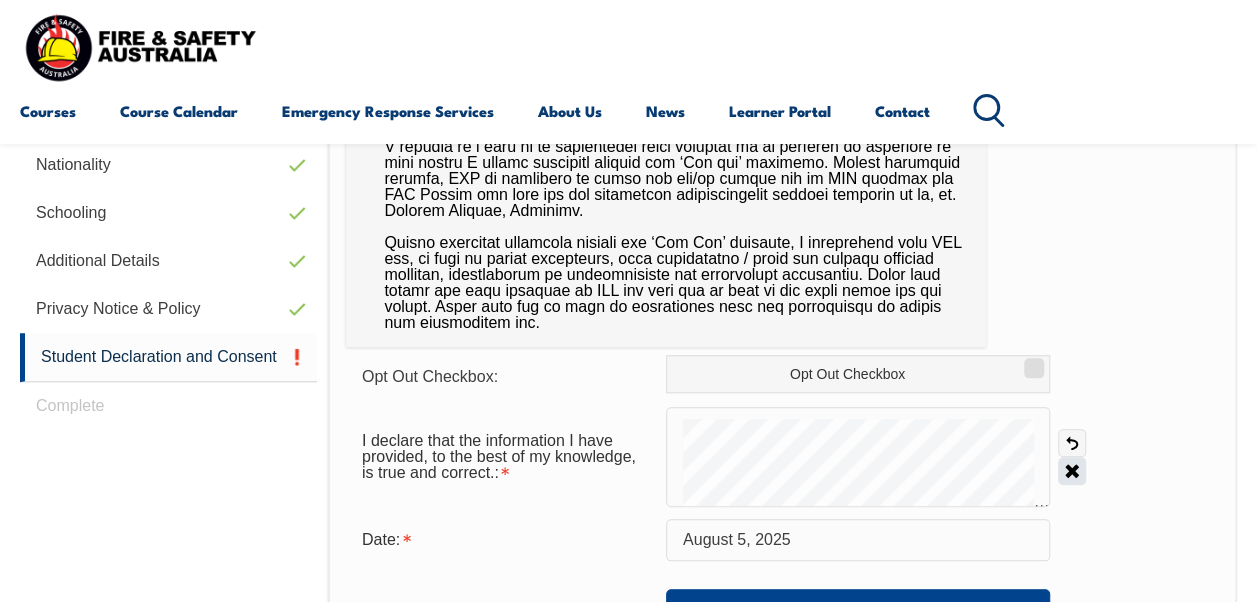 scroll, scrollTop: 751, scrollLeft: 0, axis: vertical 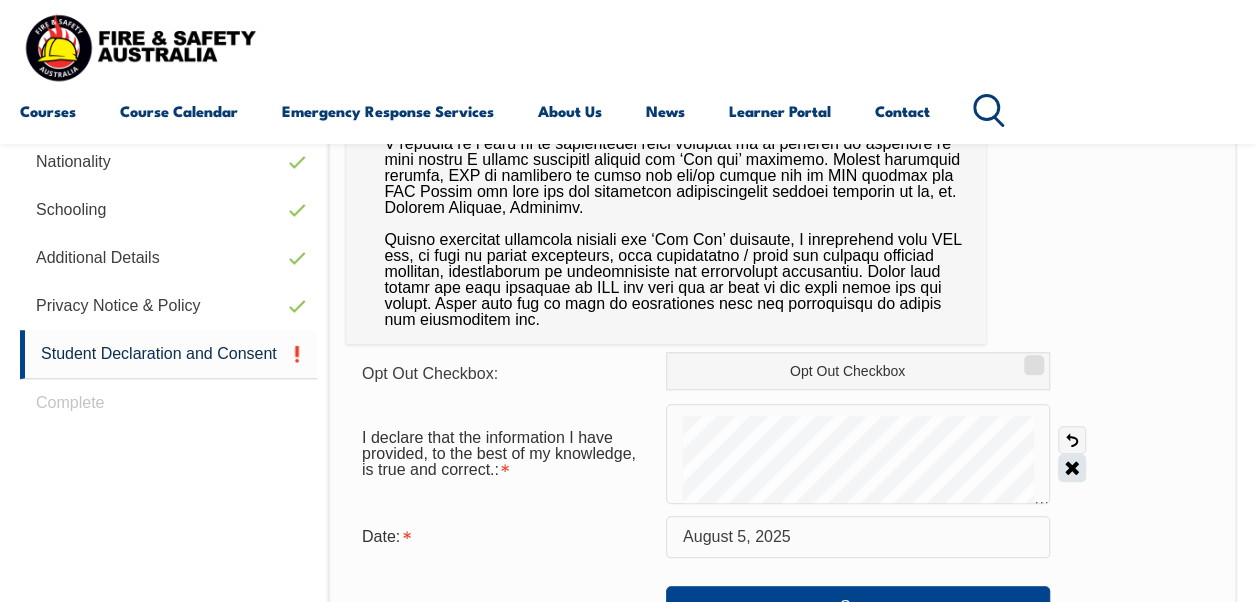 click on "Clear" at bounding box center [1072, 468] 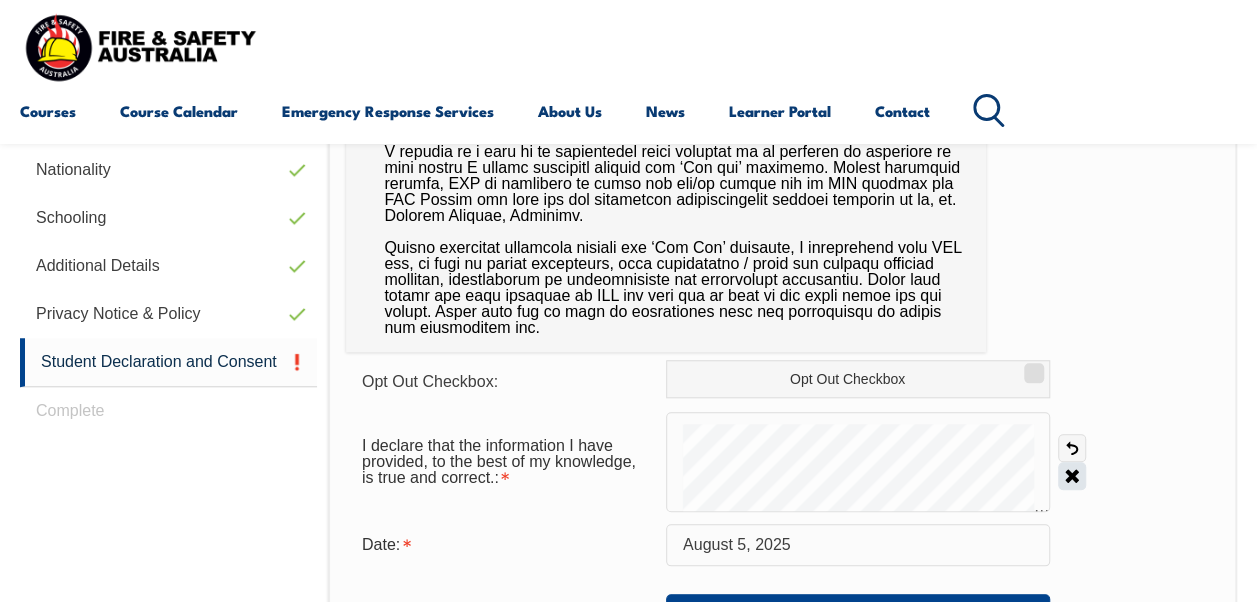 scroll, scrollTop: 746, scrollLeft: 0, axis: vertical 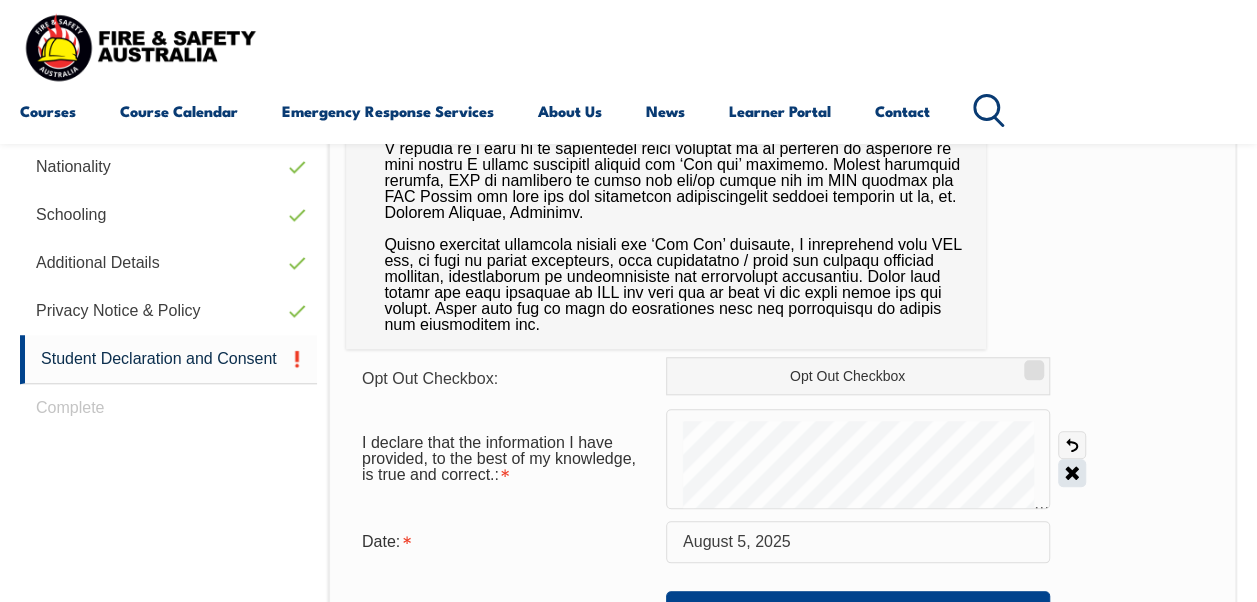 click on "Clear" at bounding box center [1072, 473] 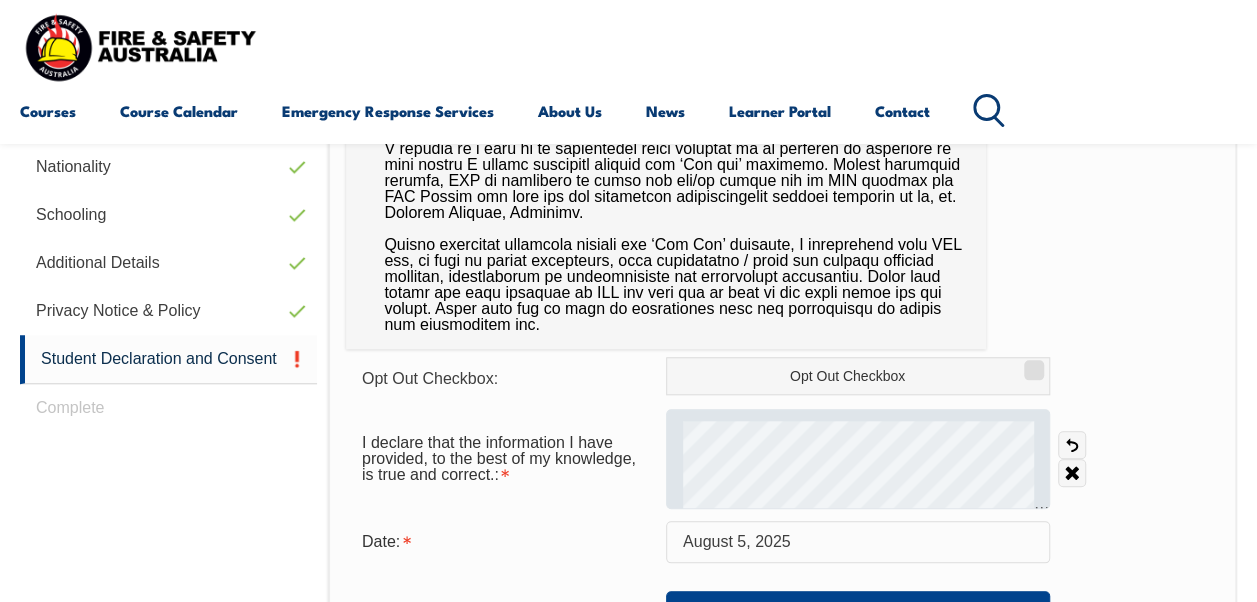 click at bounding box center [858, 459] 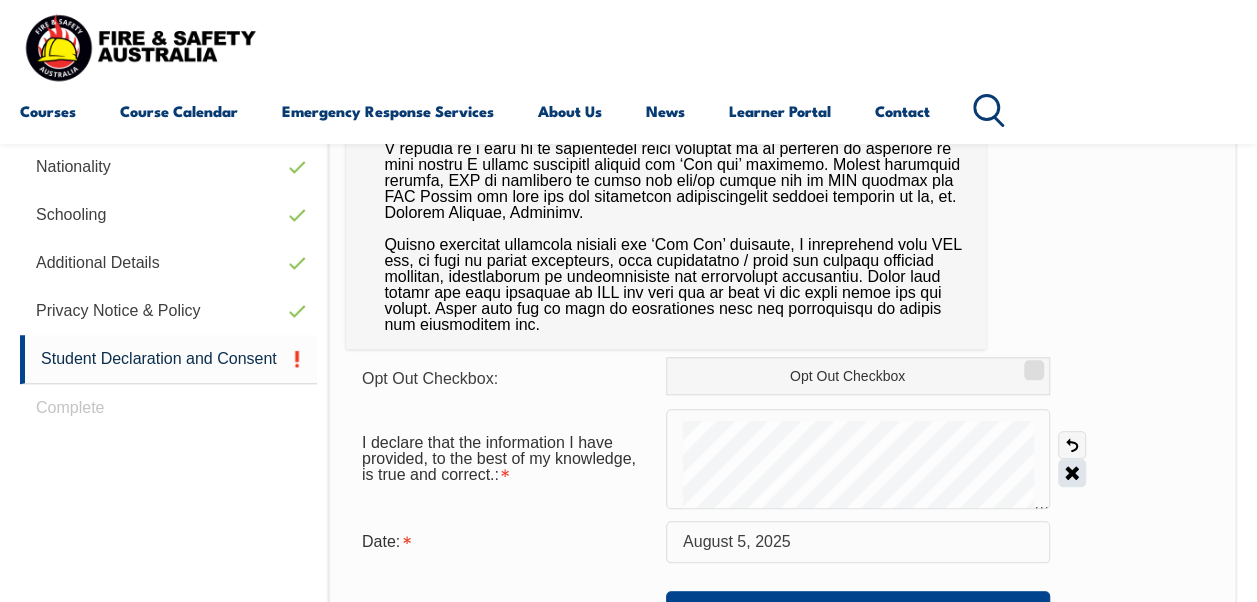 click on "Clear" at bounding box center (1072, 473) 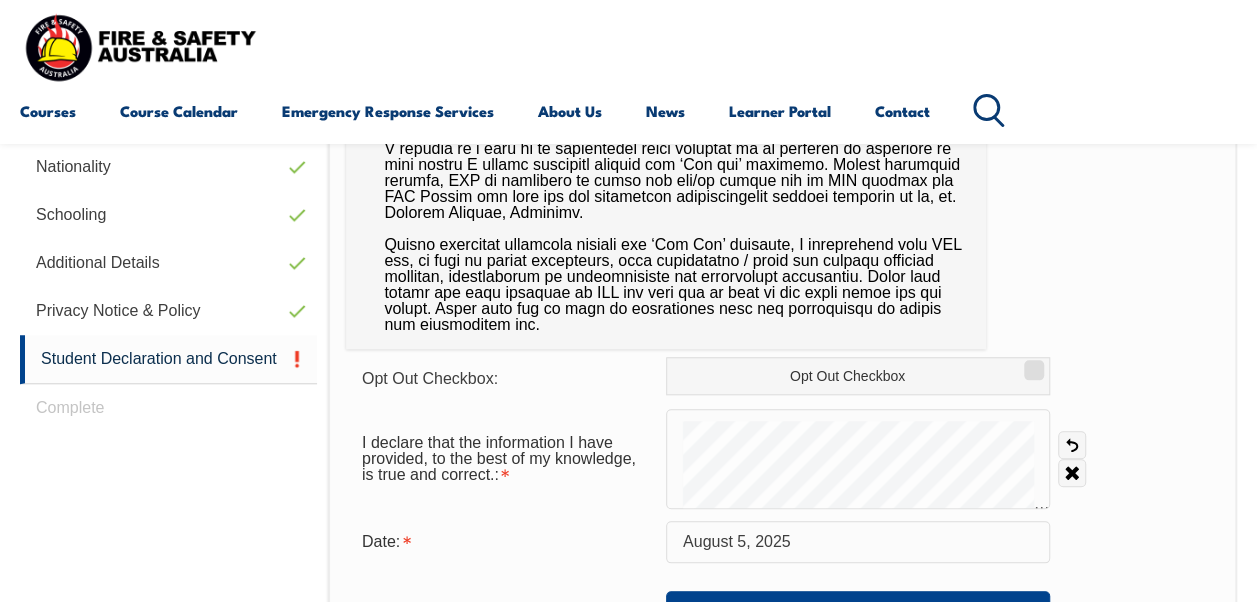 drag, startPoint x: 1073, startPoint y: 479, endPoint x: 1083, endPoint y: 575, distance: 96.519424 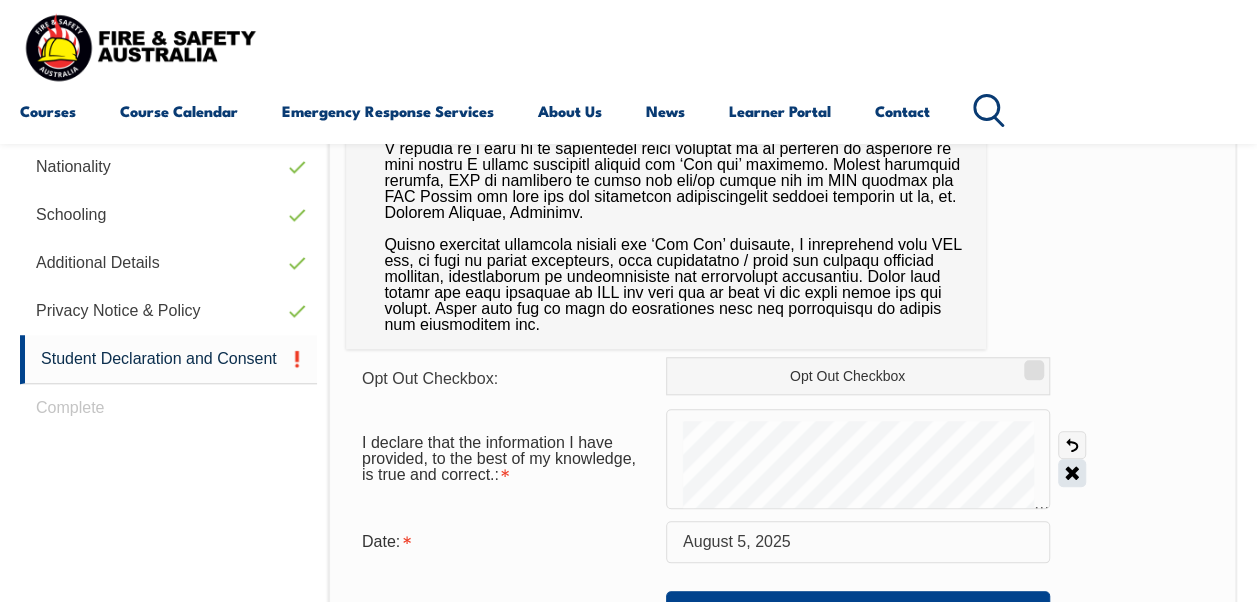 click on "Clear" at bounding box center (1072, 473) 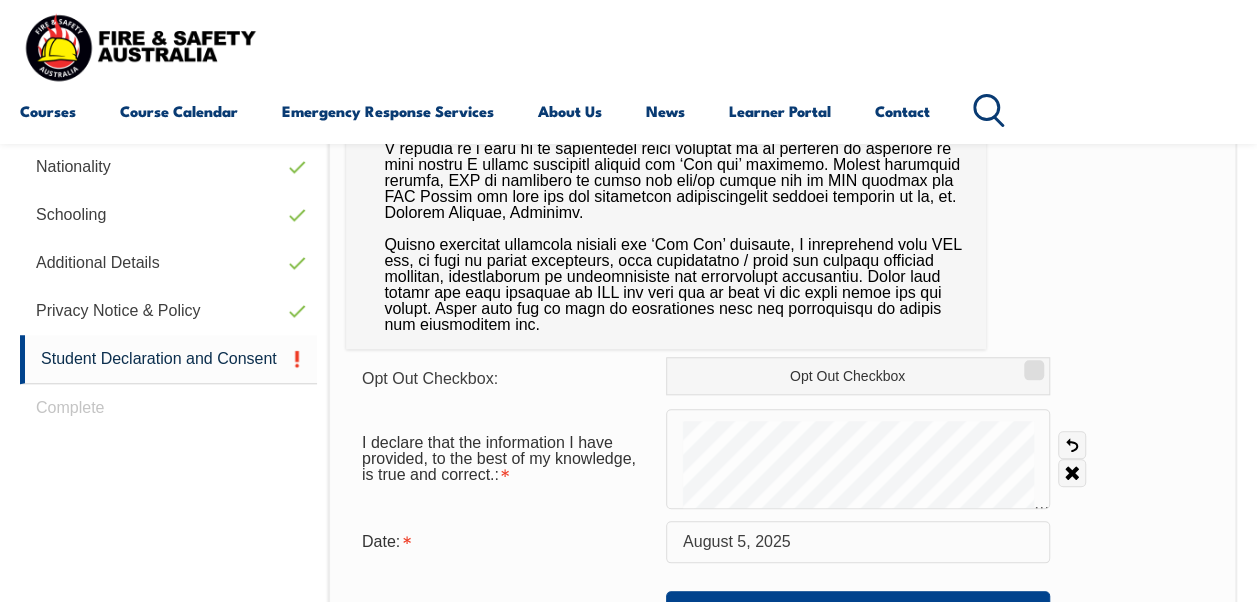 click on "I declare that the information I have provided, to the best of my knowledge, is true and correct.: Undo Clear" at bounding box center (782, 459) 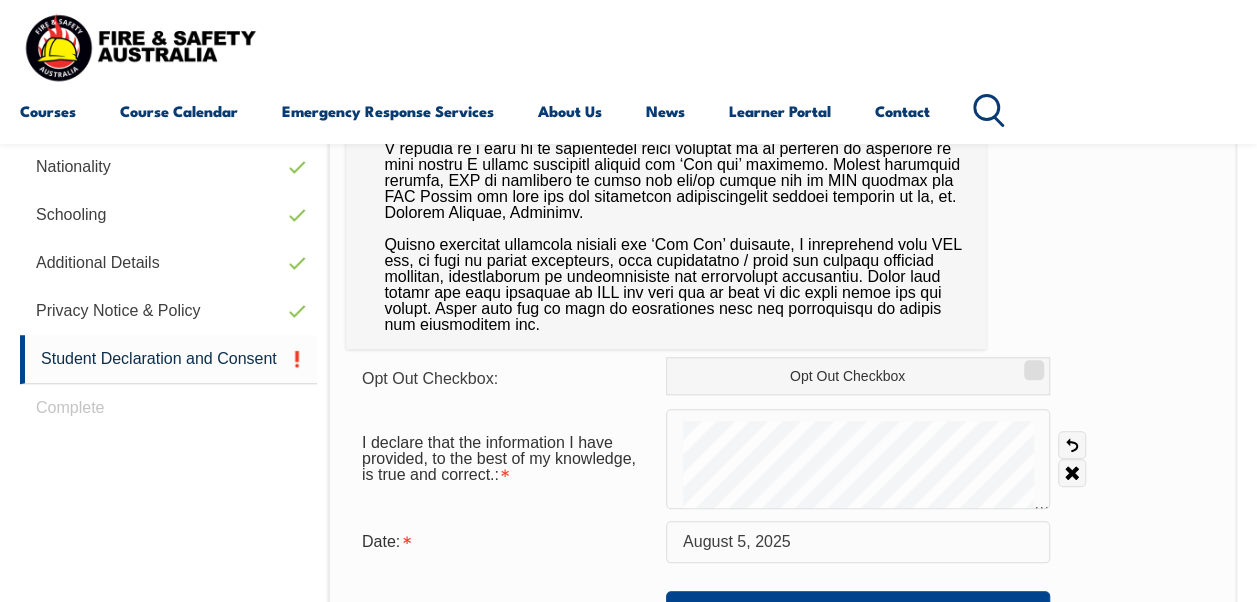 drag, startPoint x: 1052, startPoint y: 478, endPoint x: 1120, endPoint y: 399, distance: 104.23531 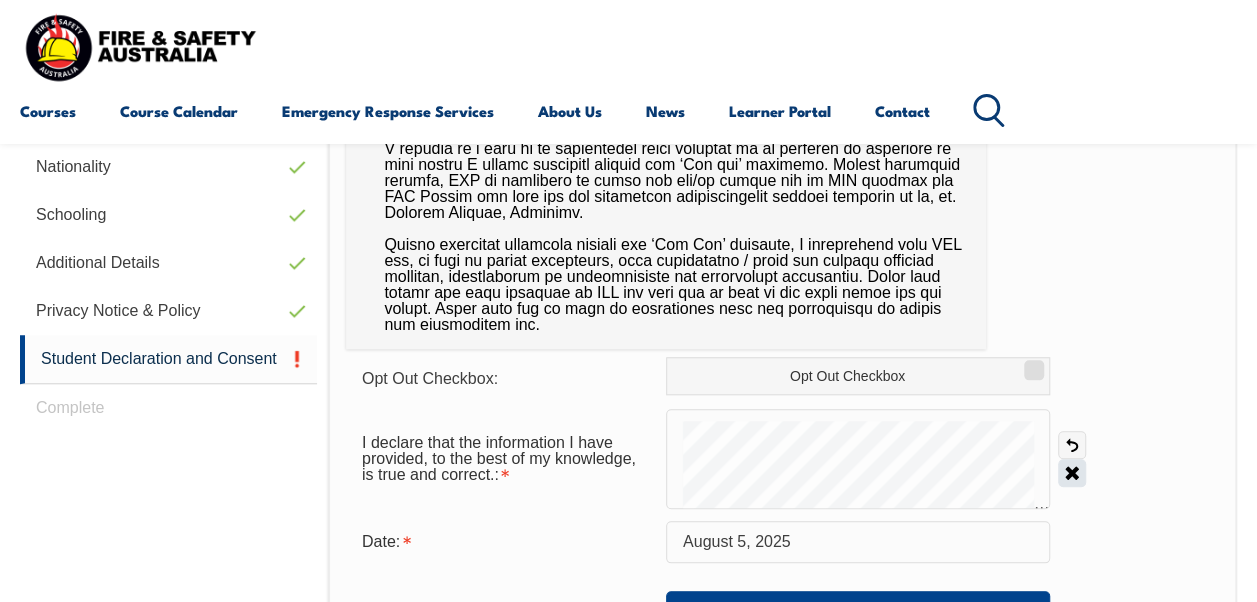 click on "Clear" at bounding box center [1072, 473] 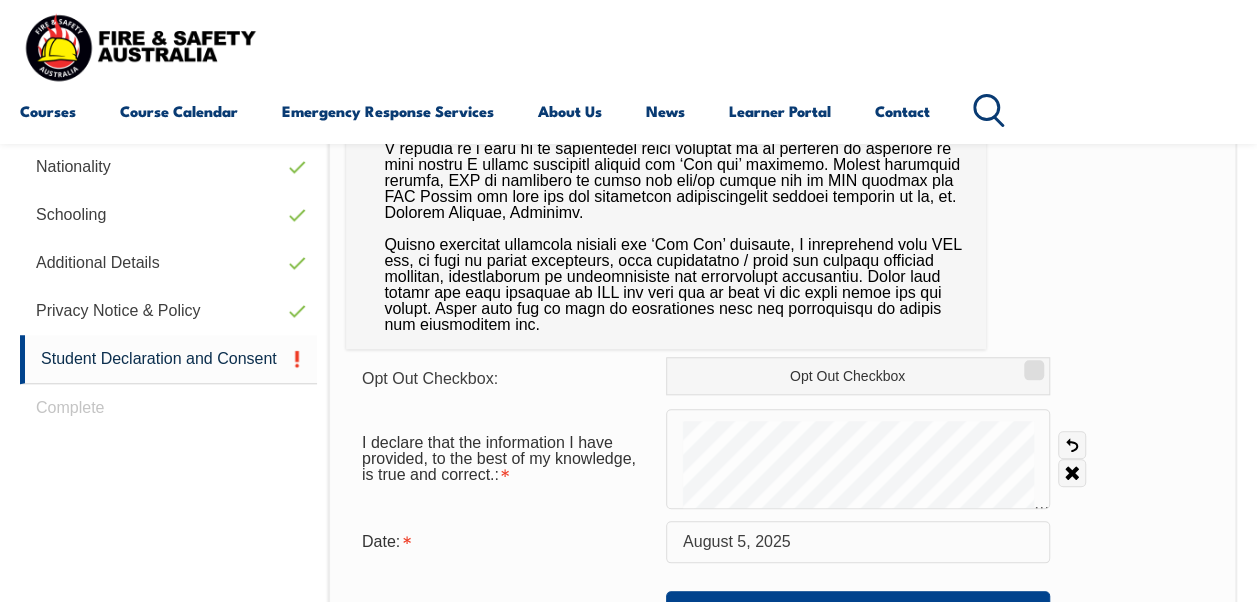 click on "Opt Out Checkbox: Opt Out Checkbox I declare that the information I have provided, to the best of my knowledge, is true and correct.: Undo Clear Date: August 5, 2025 Save" at bounding box center (782, 410) 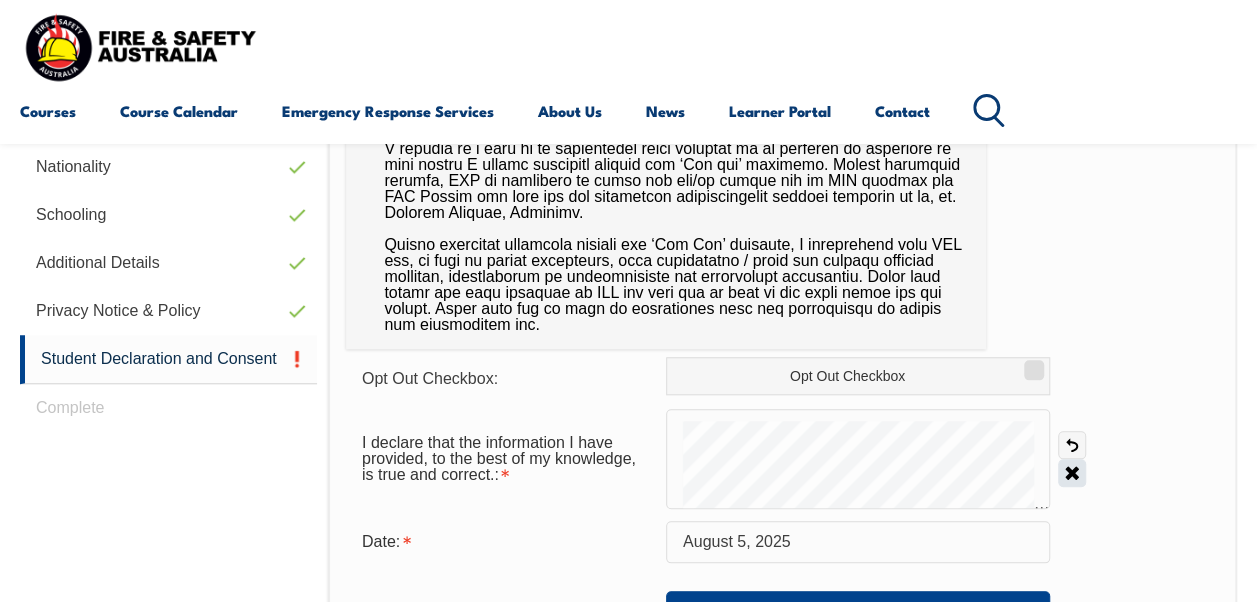 click on "Clear" at bounding box center [1072, 473] 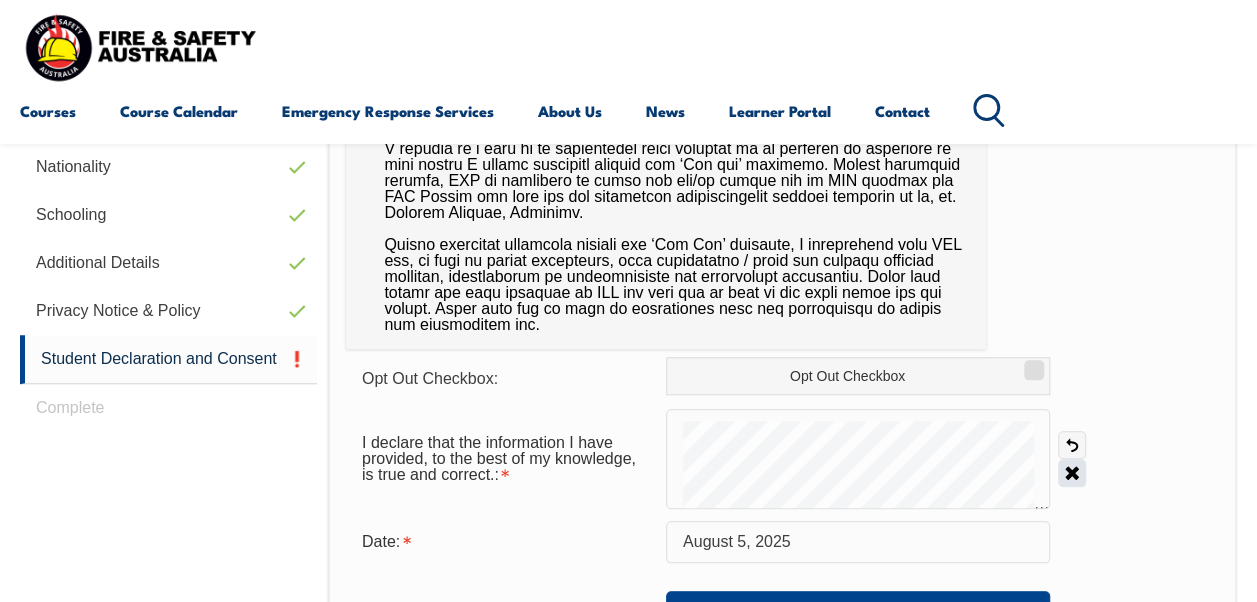 click on "Clear" at bounding box center (1072, 473) 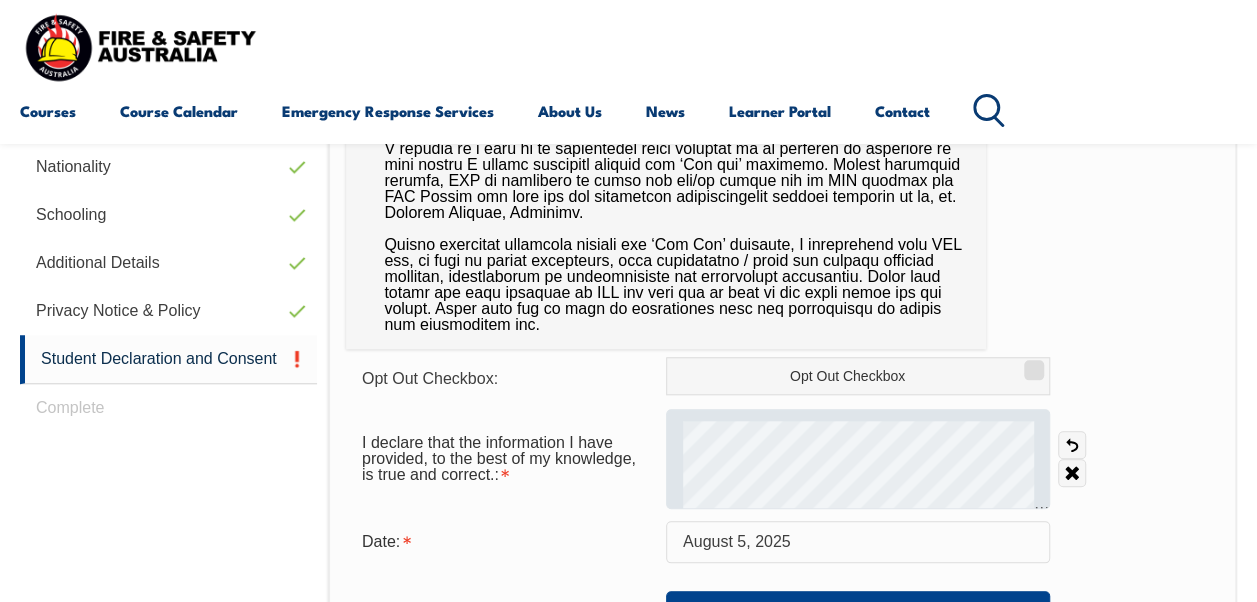 click at bounding box center [858, 459] 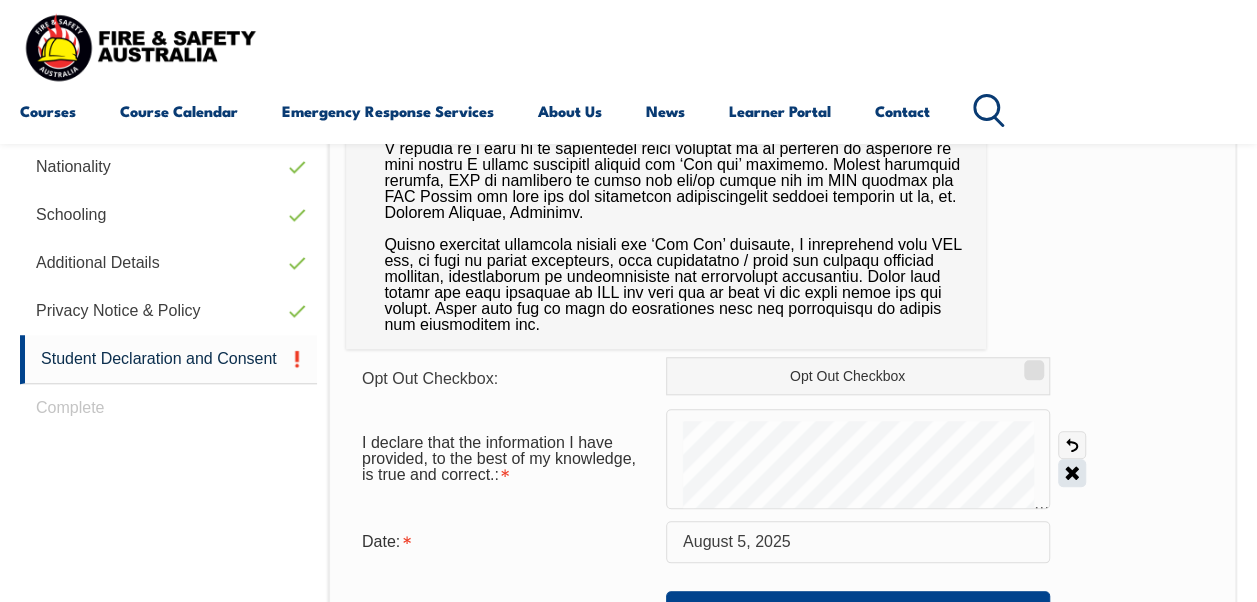 click on "Clear" at bounding box center (1072, 473) 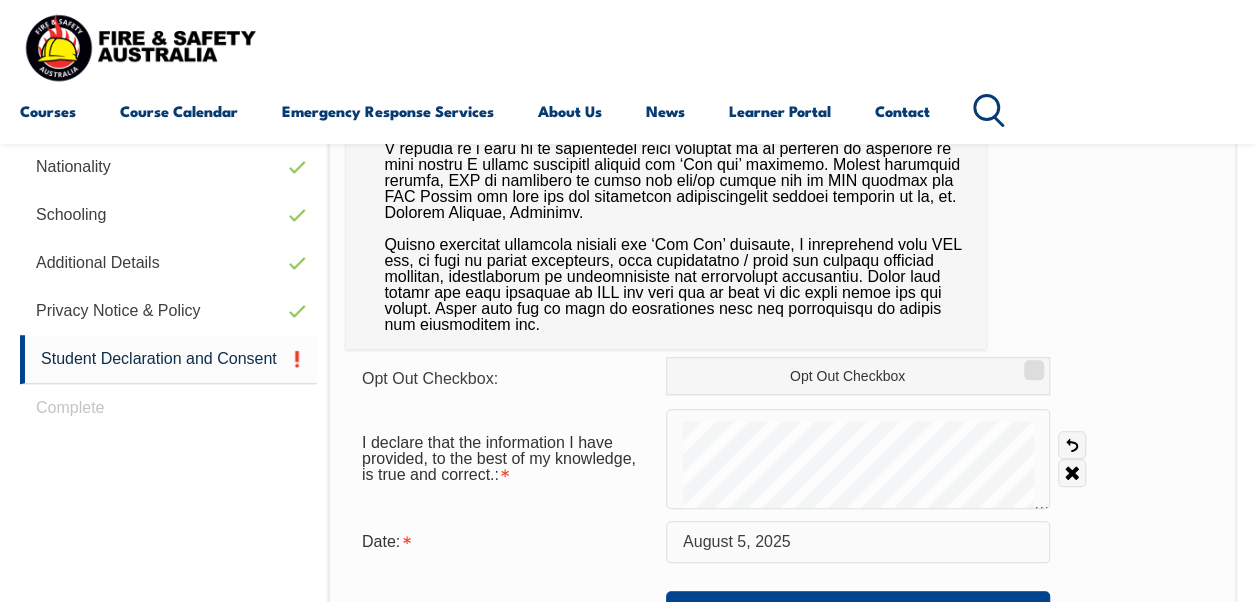 drag, startPoint x: 754, startPoint y: 419, endPoint x: 1139, endPoint y: 328, distance: 395.6084 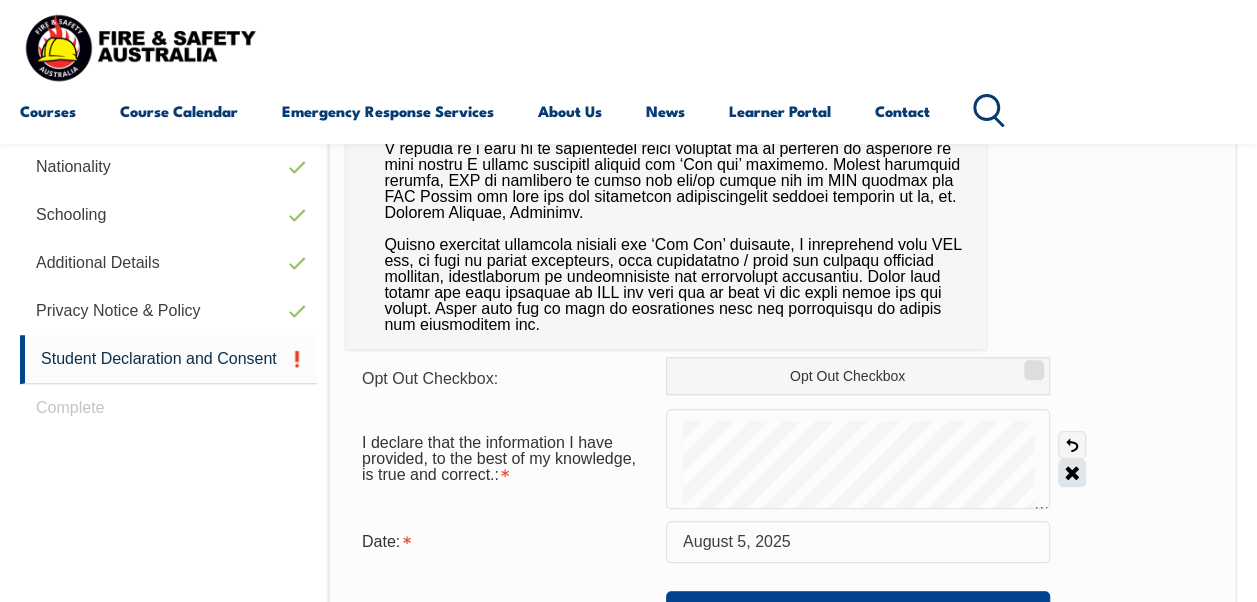 click on "Clear" at bounding box center [1072, 473] 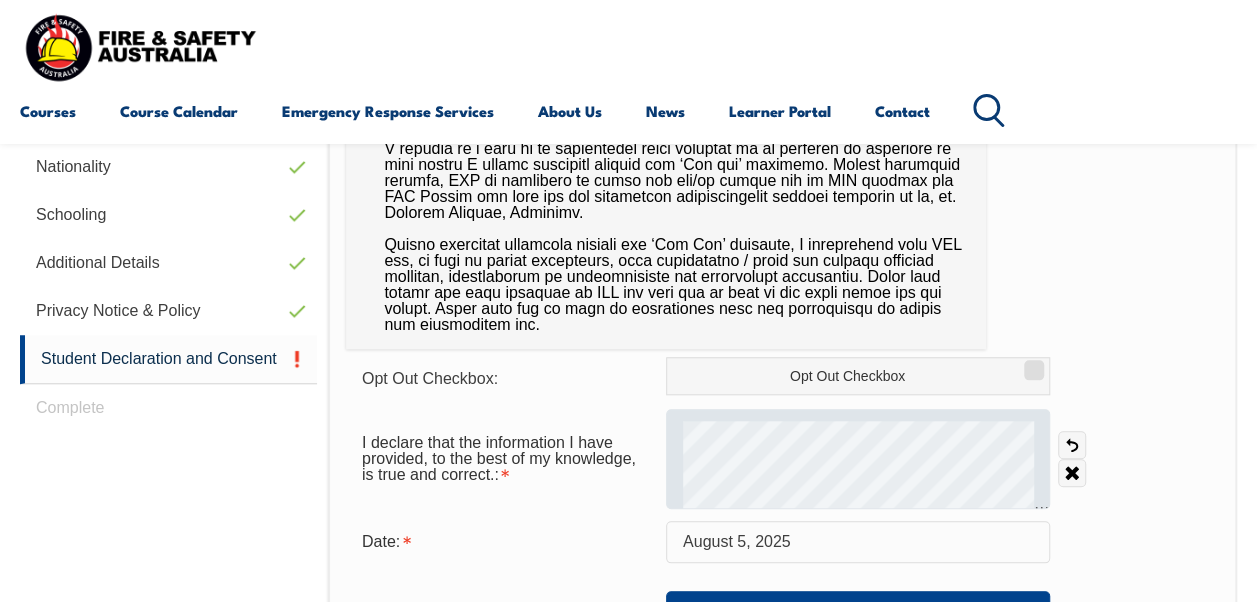 click at bounding box center (858, 459) 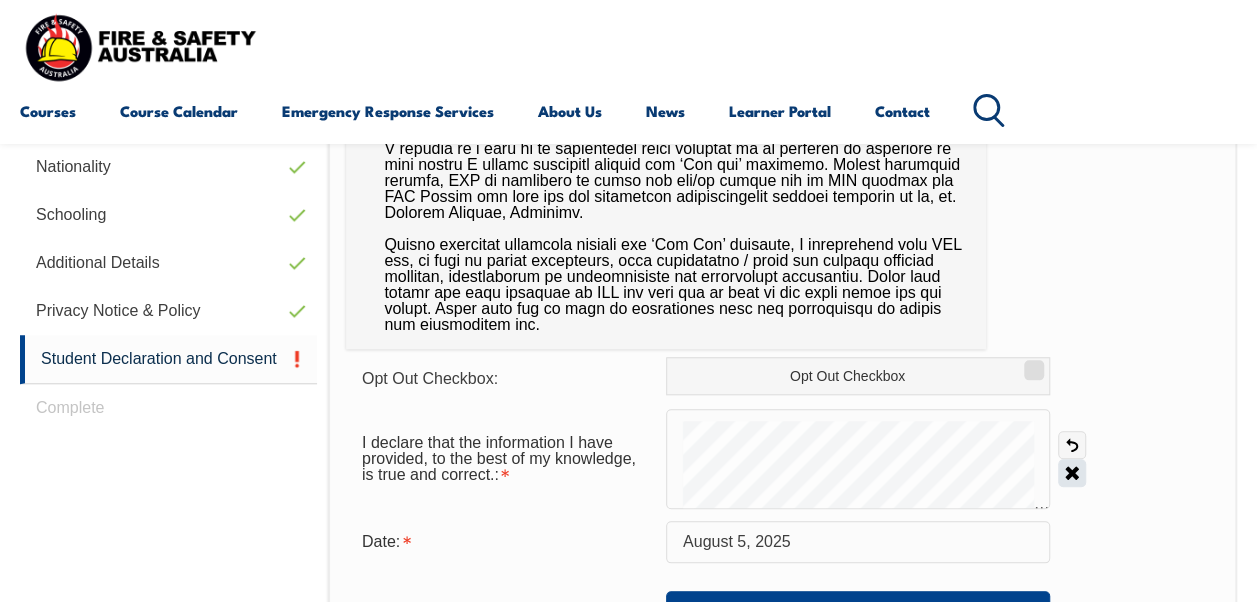 click on "Clear" at bounding box center [1072, 473] 